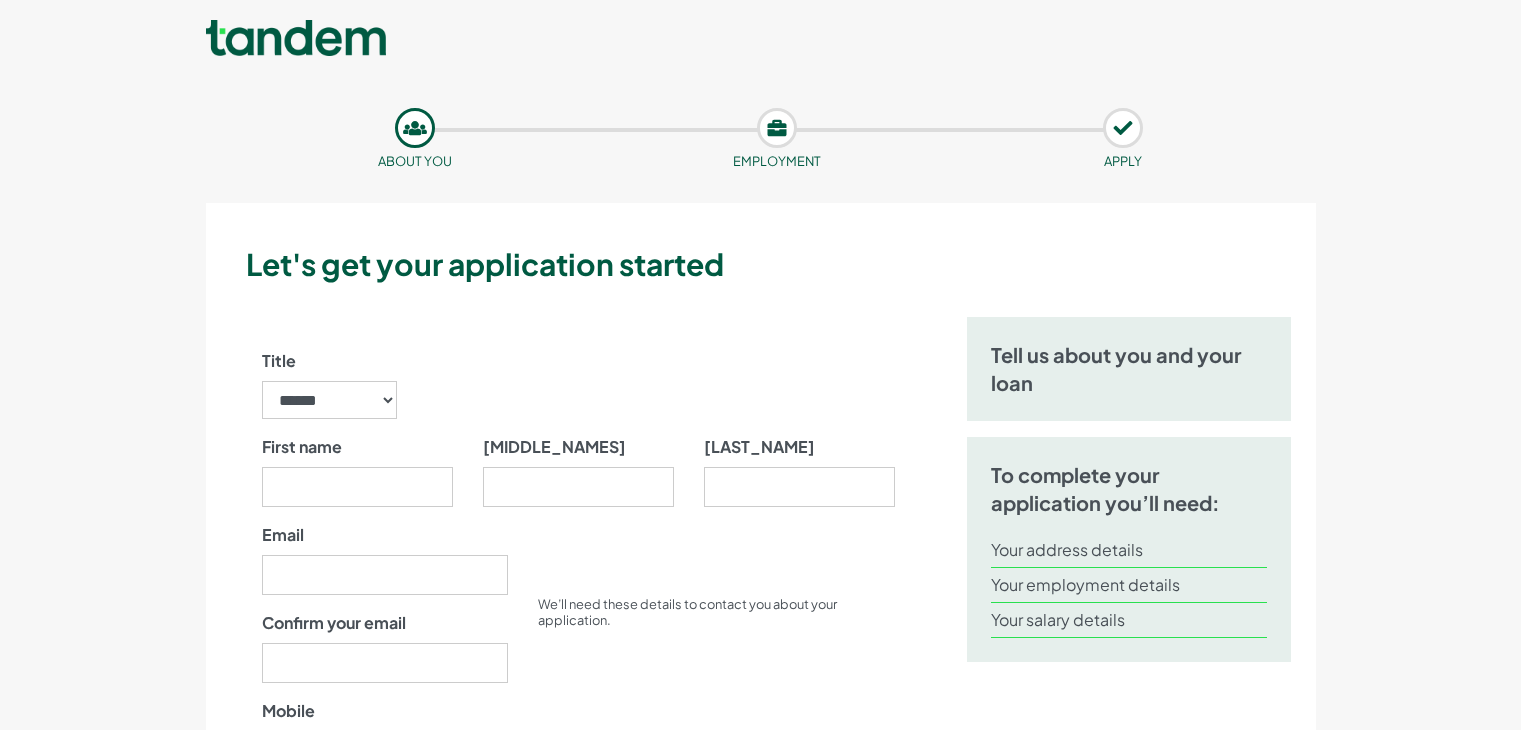 scroll, scrollTop: 0, scrollLeft: 0, axis: both 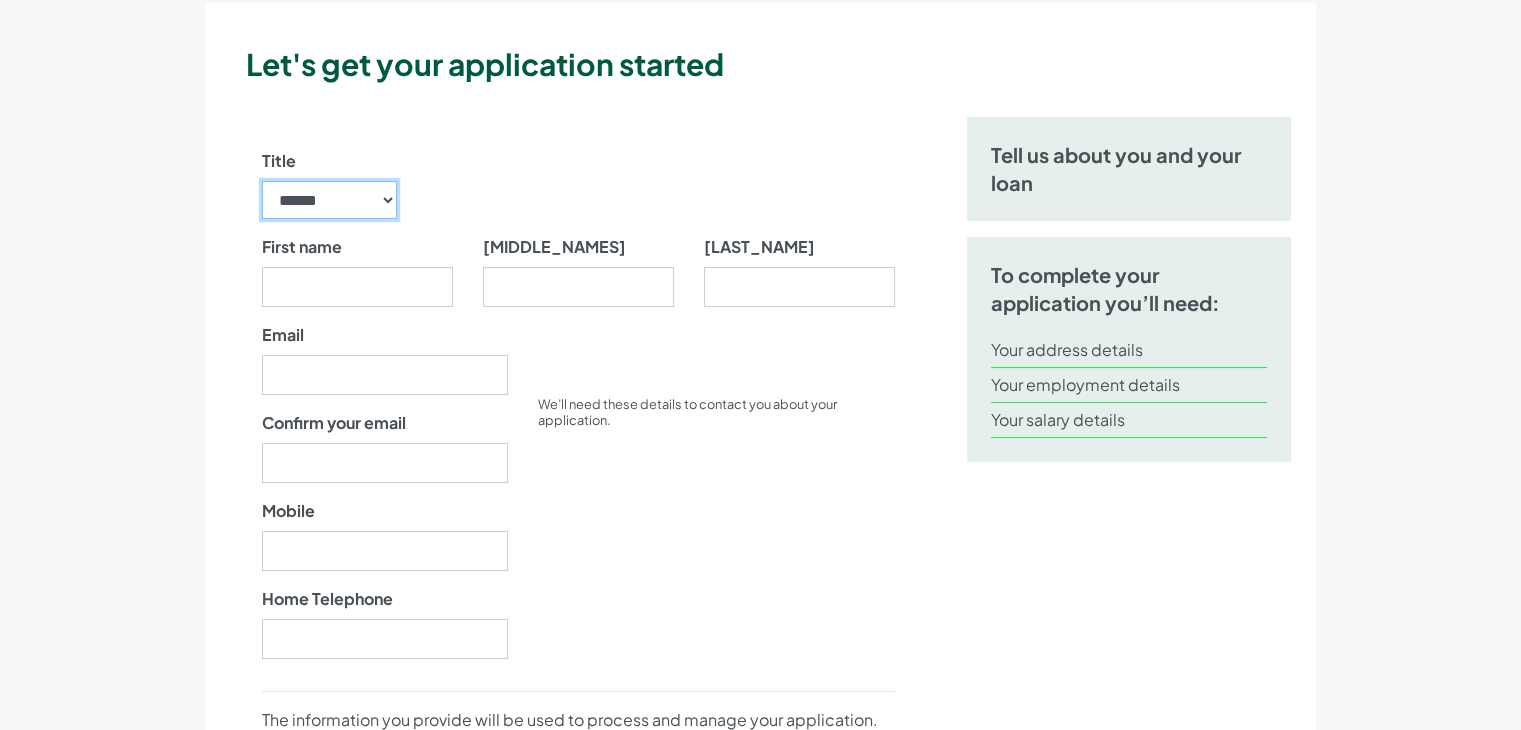 click on "******
**
***
****
**
**
****" at bounding box center (330, 200) 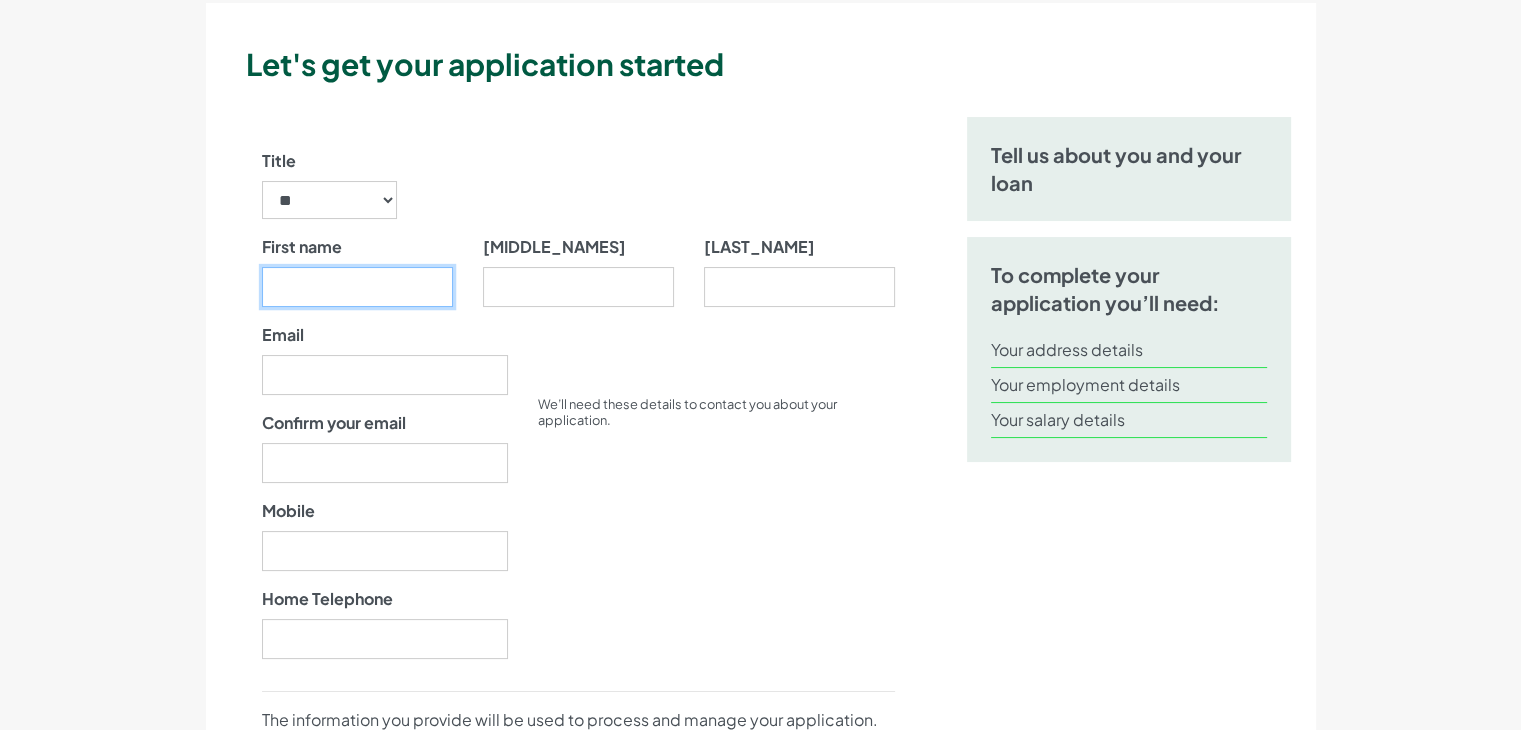 click on "First name" at bounding box center (357, 287) 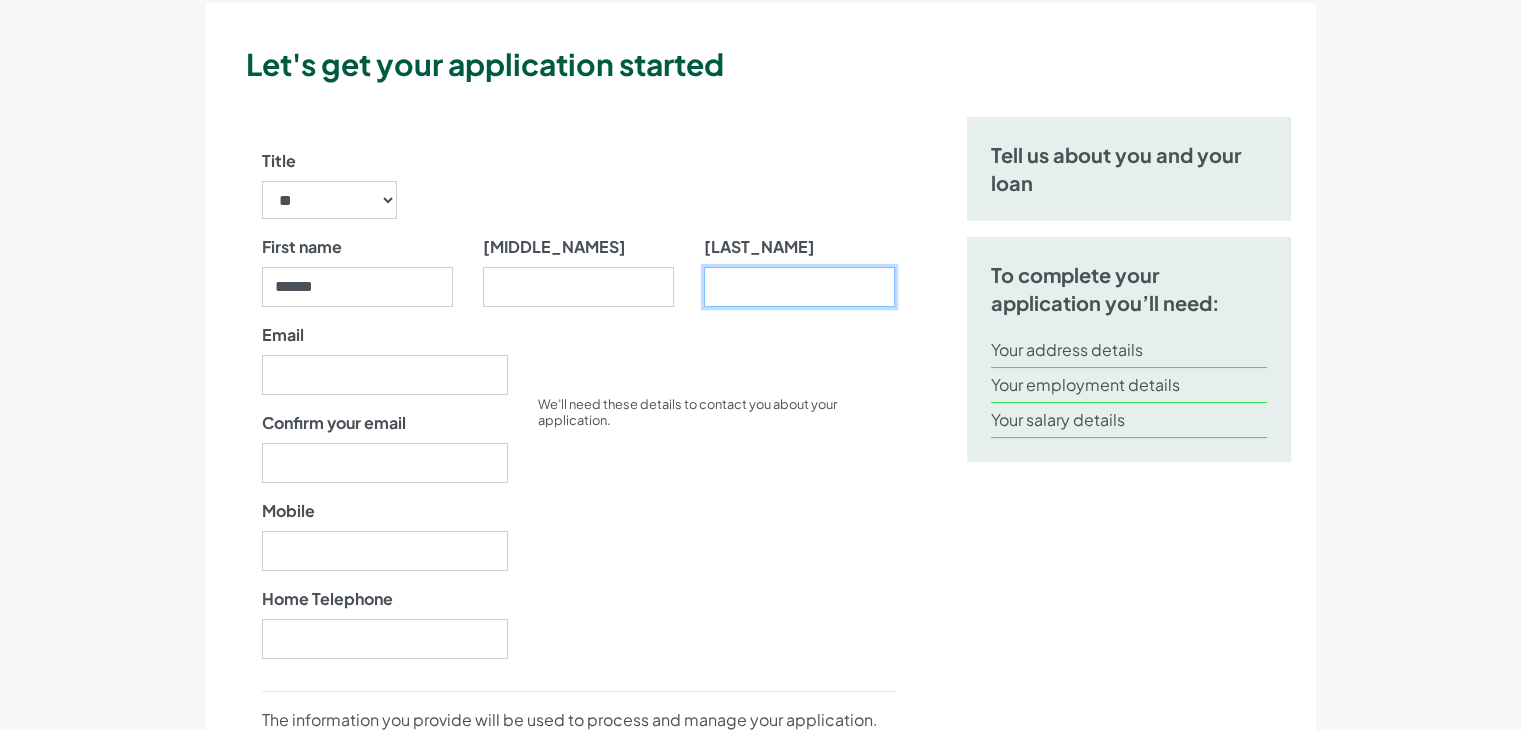 type on "**********" 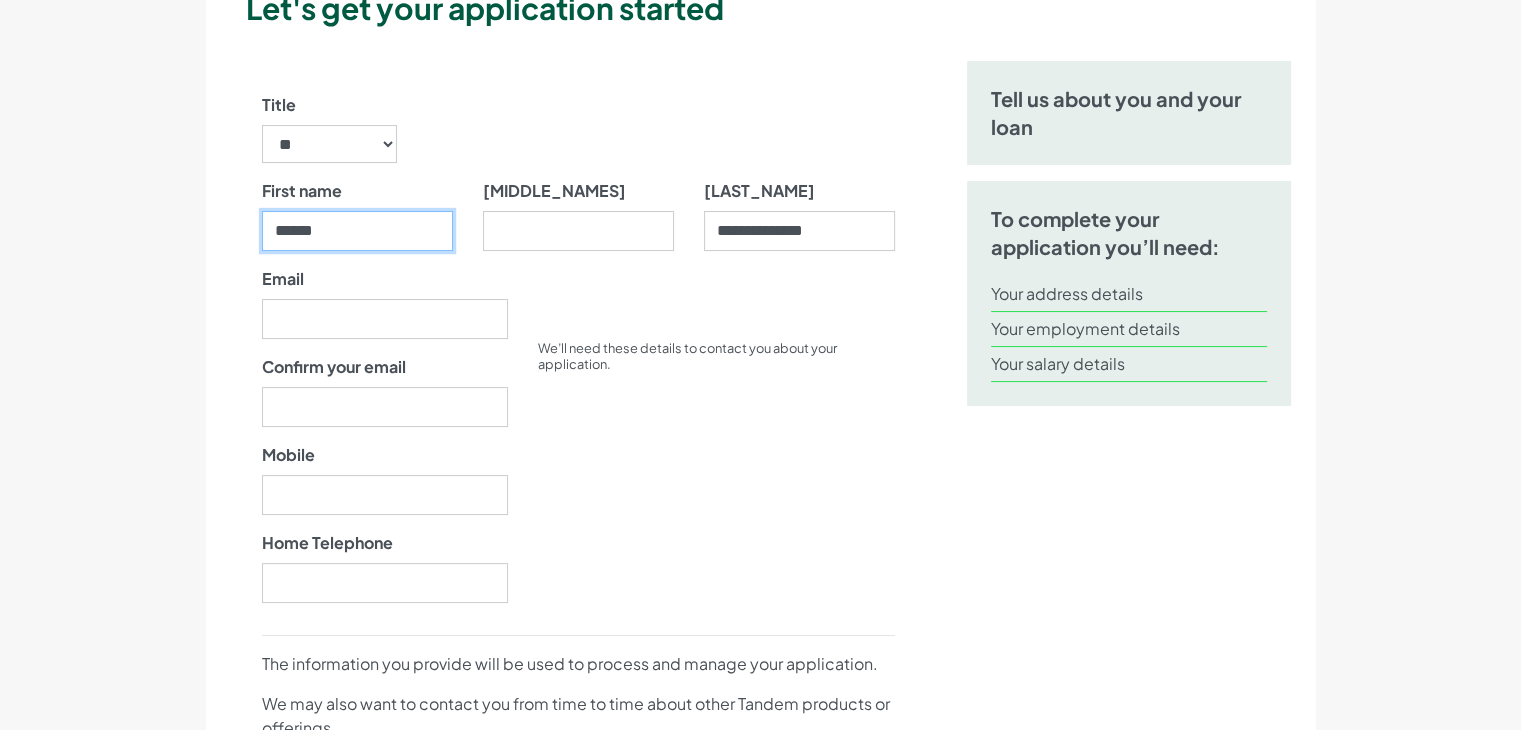 scroll, scrollTop: 300, scrollLeft: 0, axis: vertical 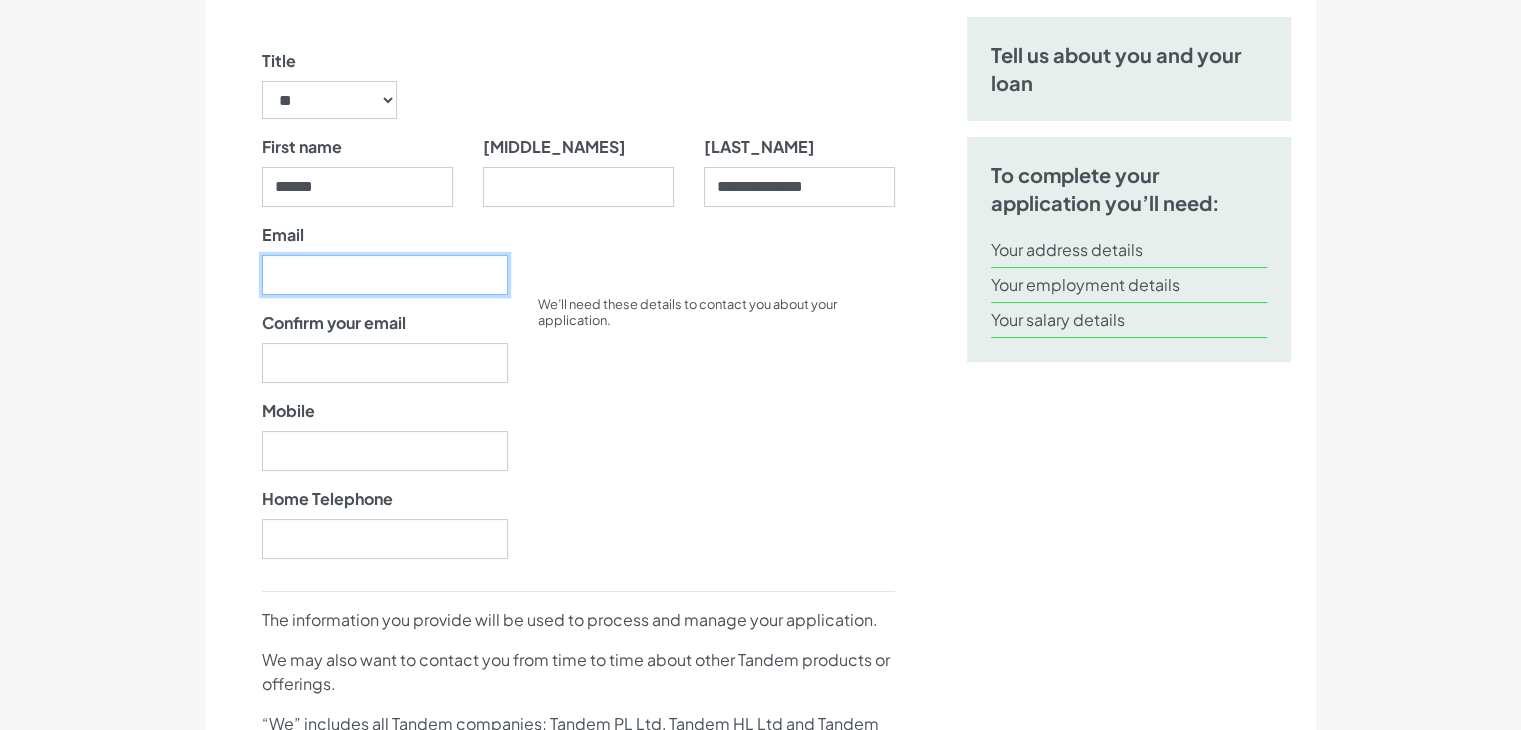 click on "Email" at bounding box center (385, 275) 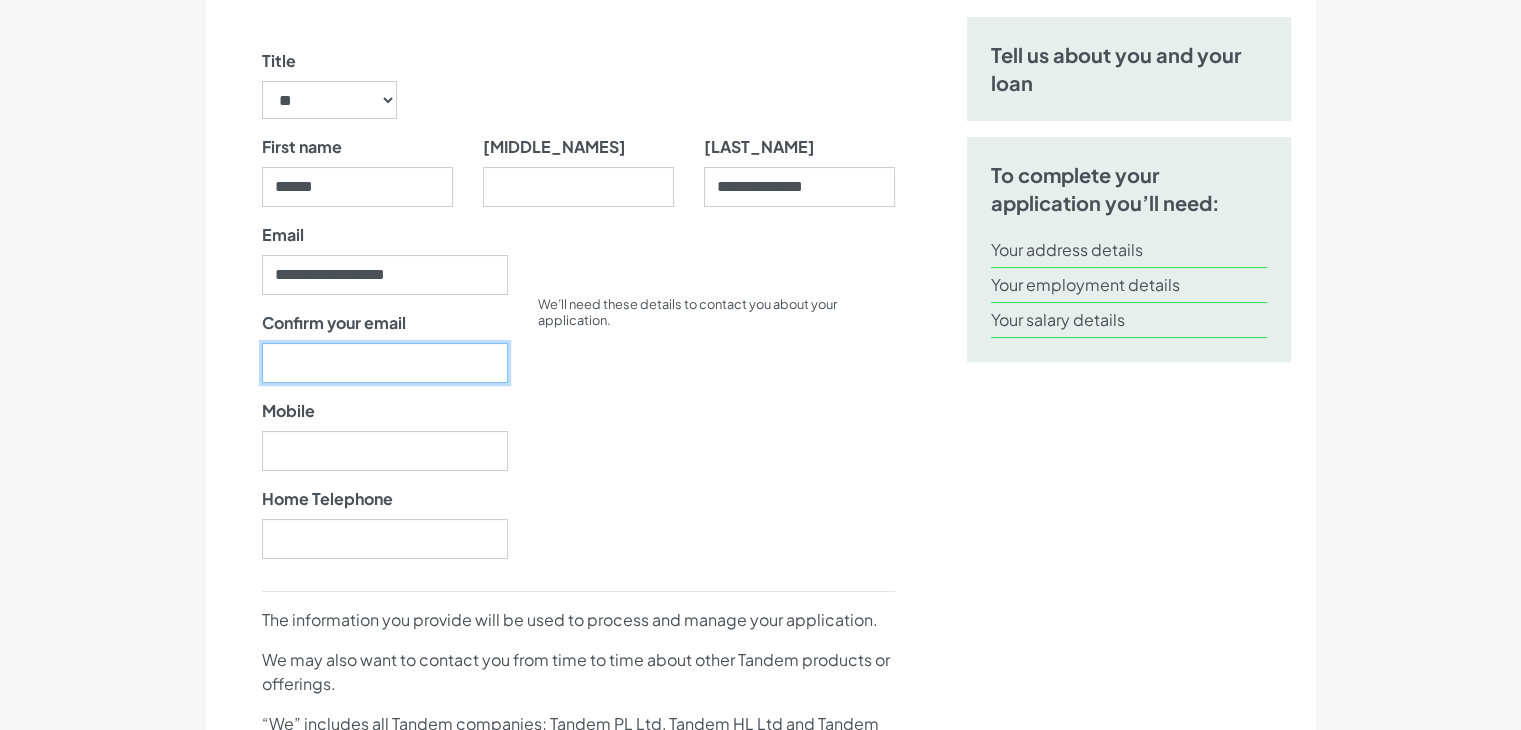 click on "Confirm your email" at bounding box center (385, 363) 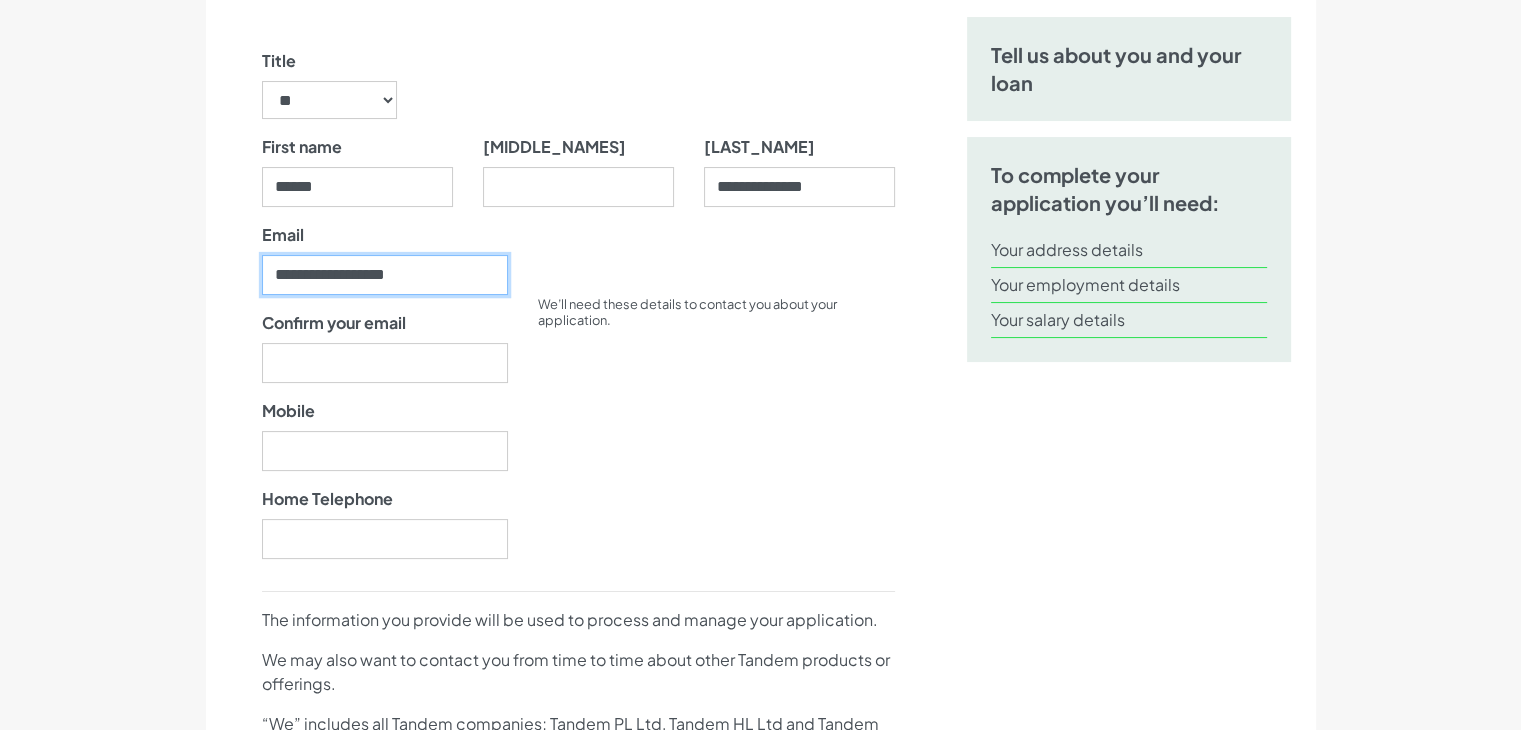 drag, startPoint x: 491, startPoint y: 273, endPoint x: 112, endPoint y: 285, distance: 379.1899 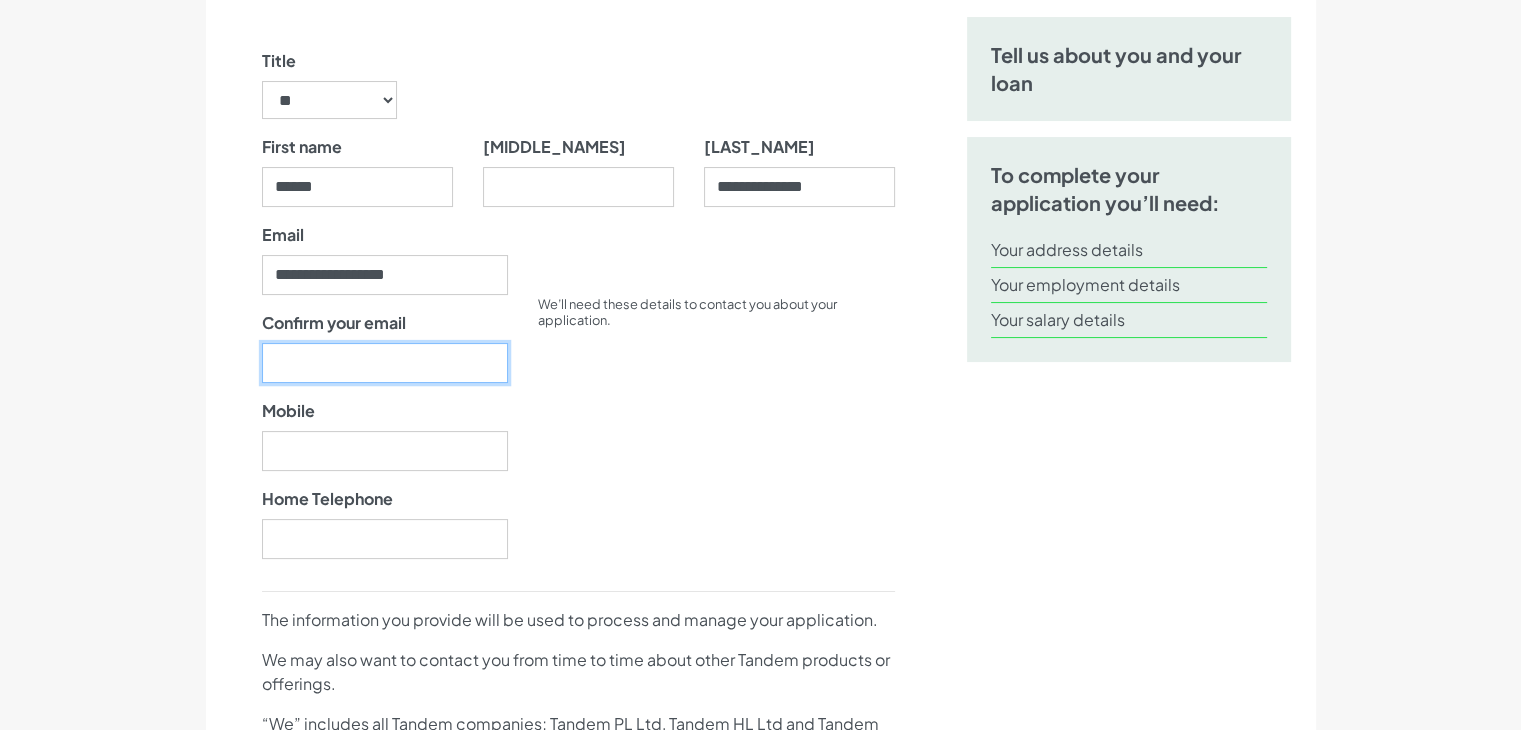 click on "Confirm your email" at bounding box center [385, 363] 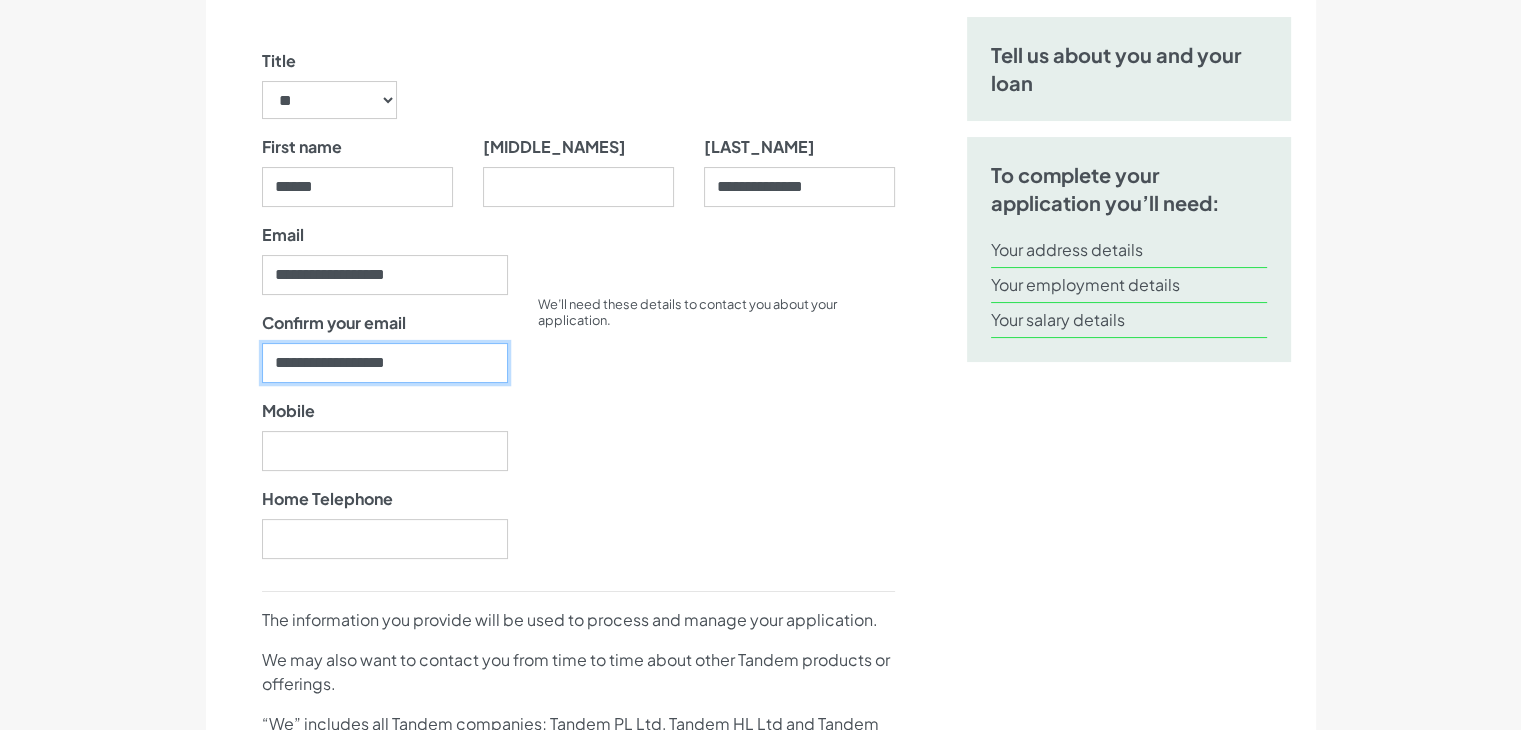 type on "**********" 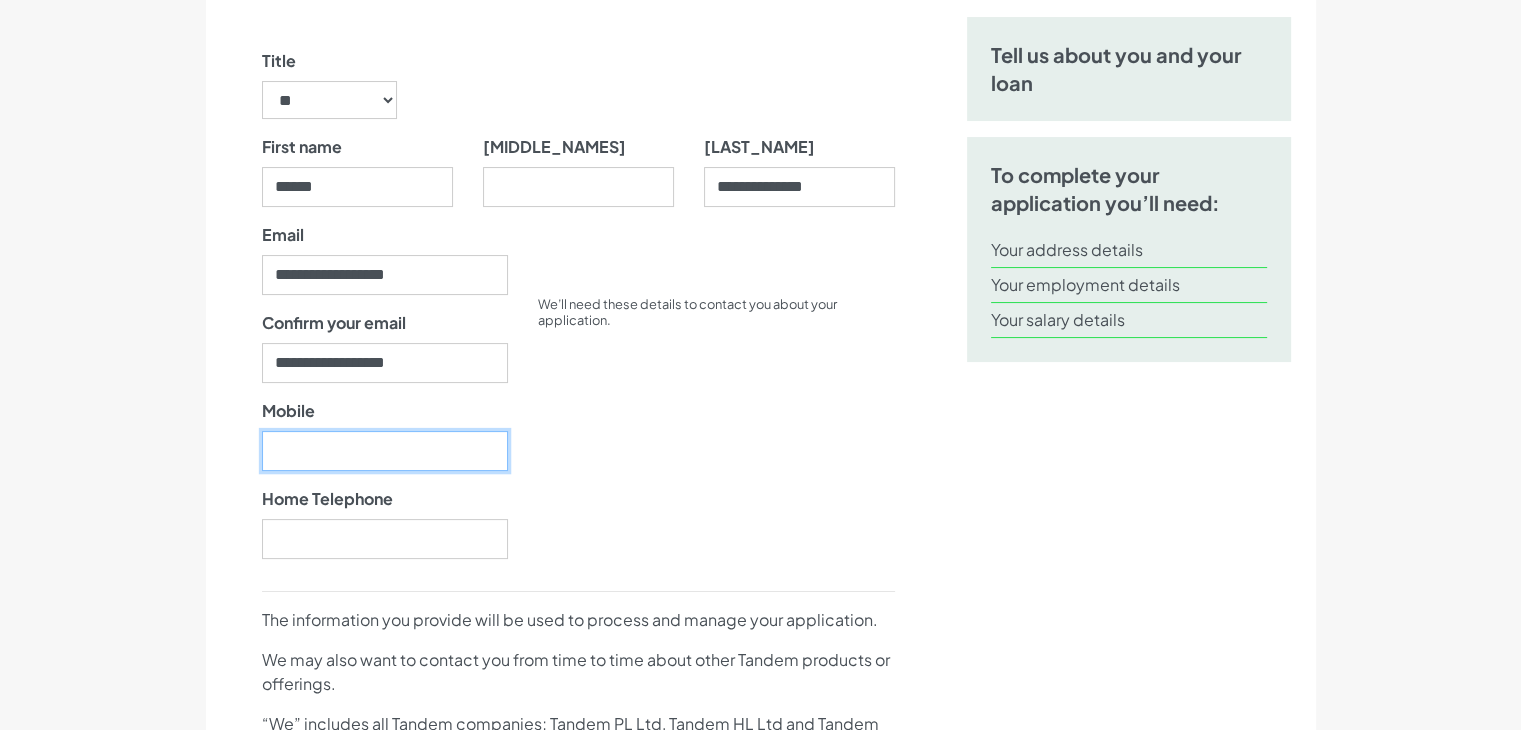 click on "Mobile" at bounding box center [385, 451] 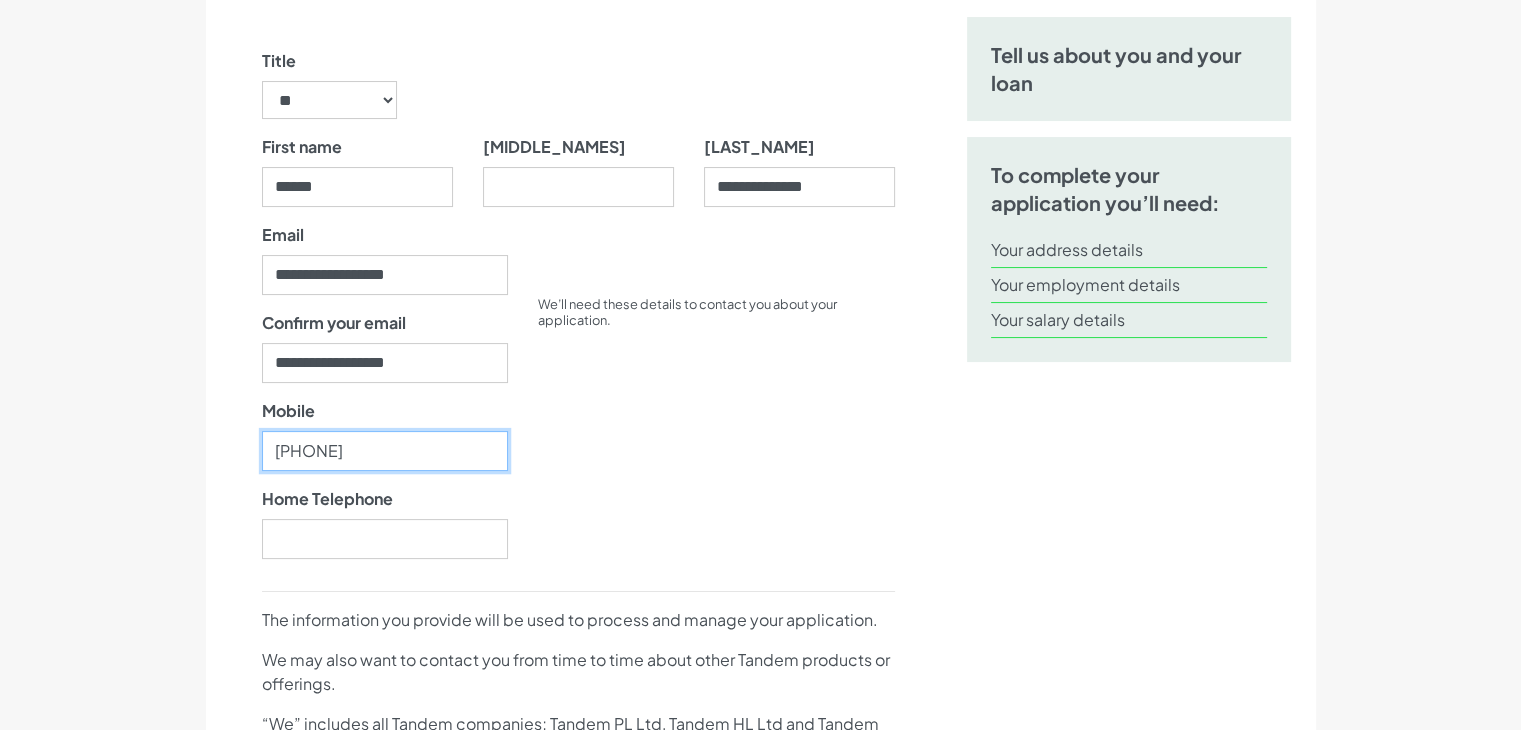 drag, startPoint x: 418, startPoint y: 457, endPoint x: 137, endPoint y: 453, distance: 281.02847 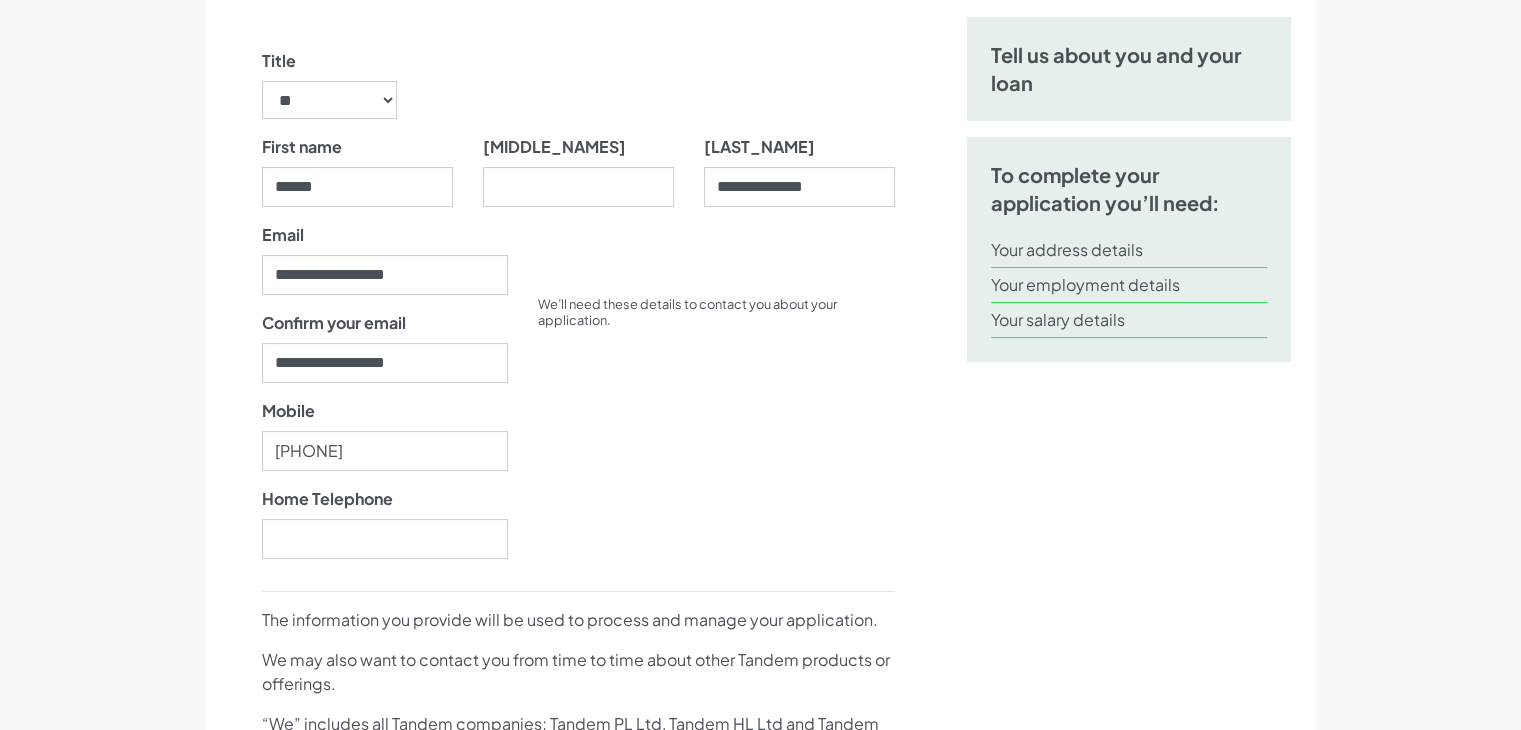 click on "We’ll need these details to contact you about your application." at bounding box center [716, 399] 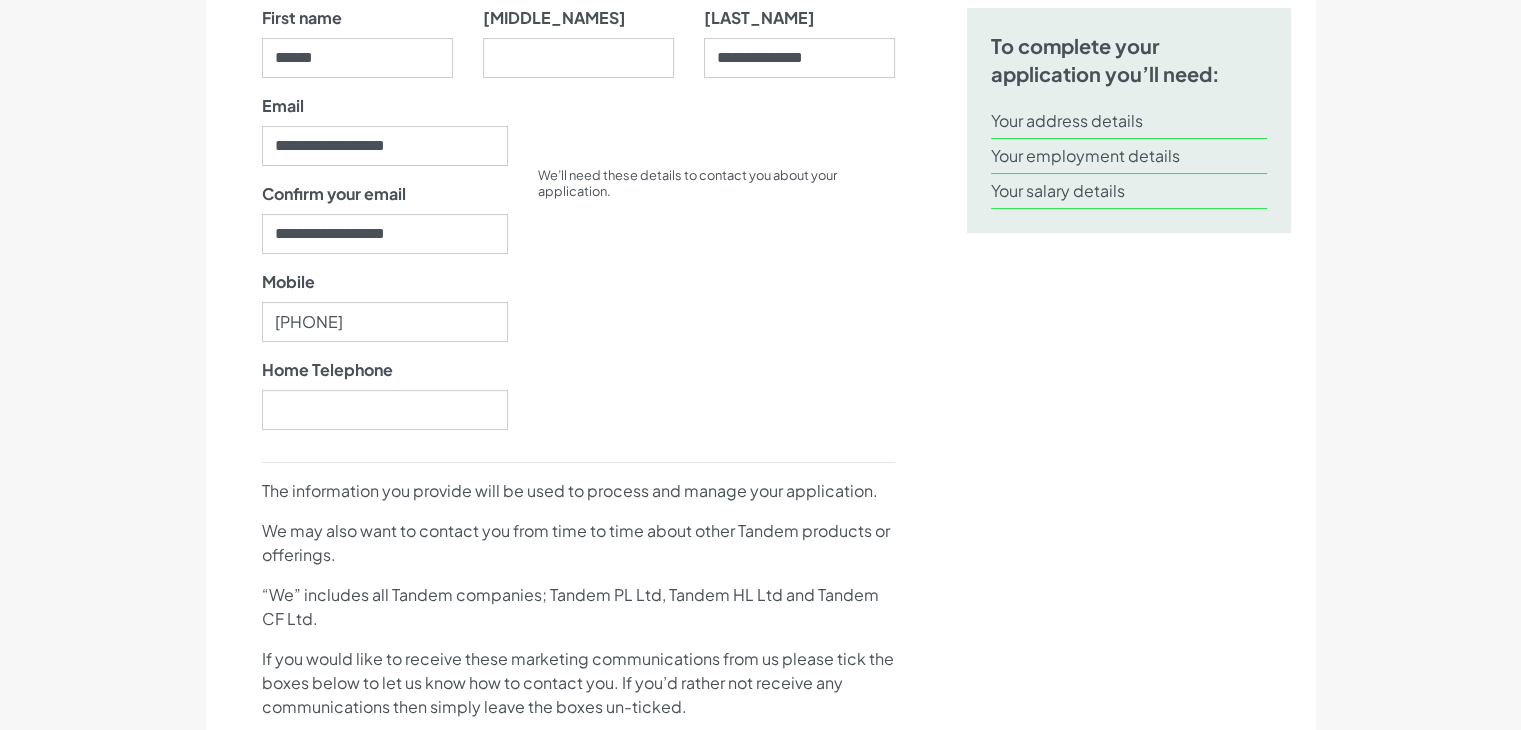 scroll, scrollTop: 700, scrollLeft: 0, axis: vertical 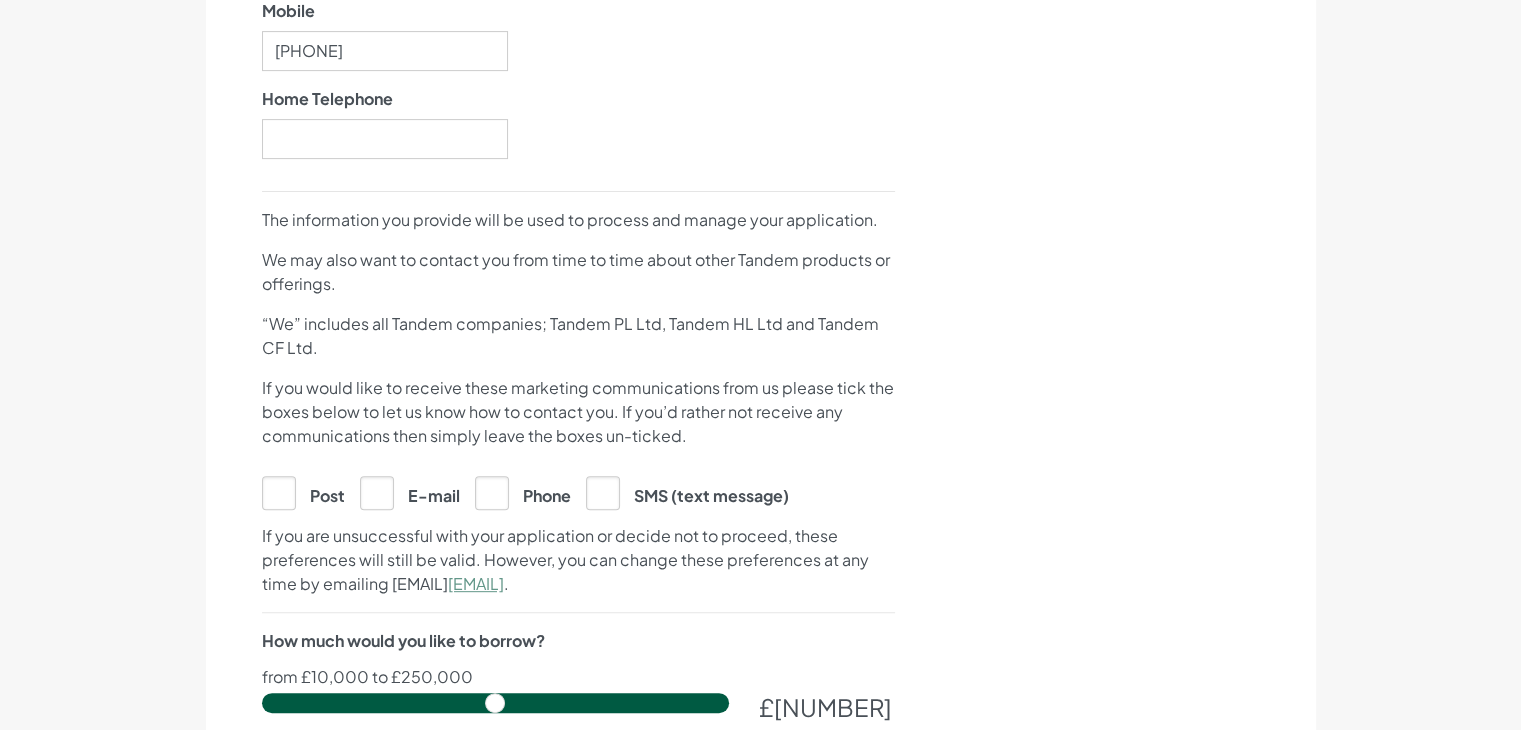 click on "Post" at bounding box center (303, 492) 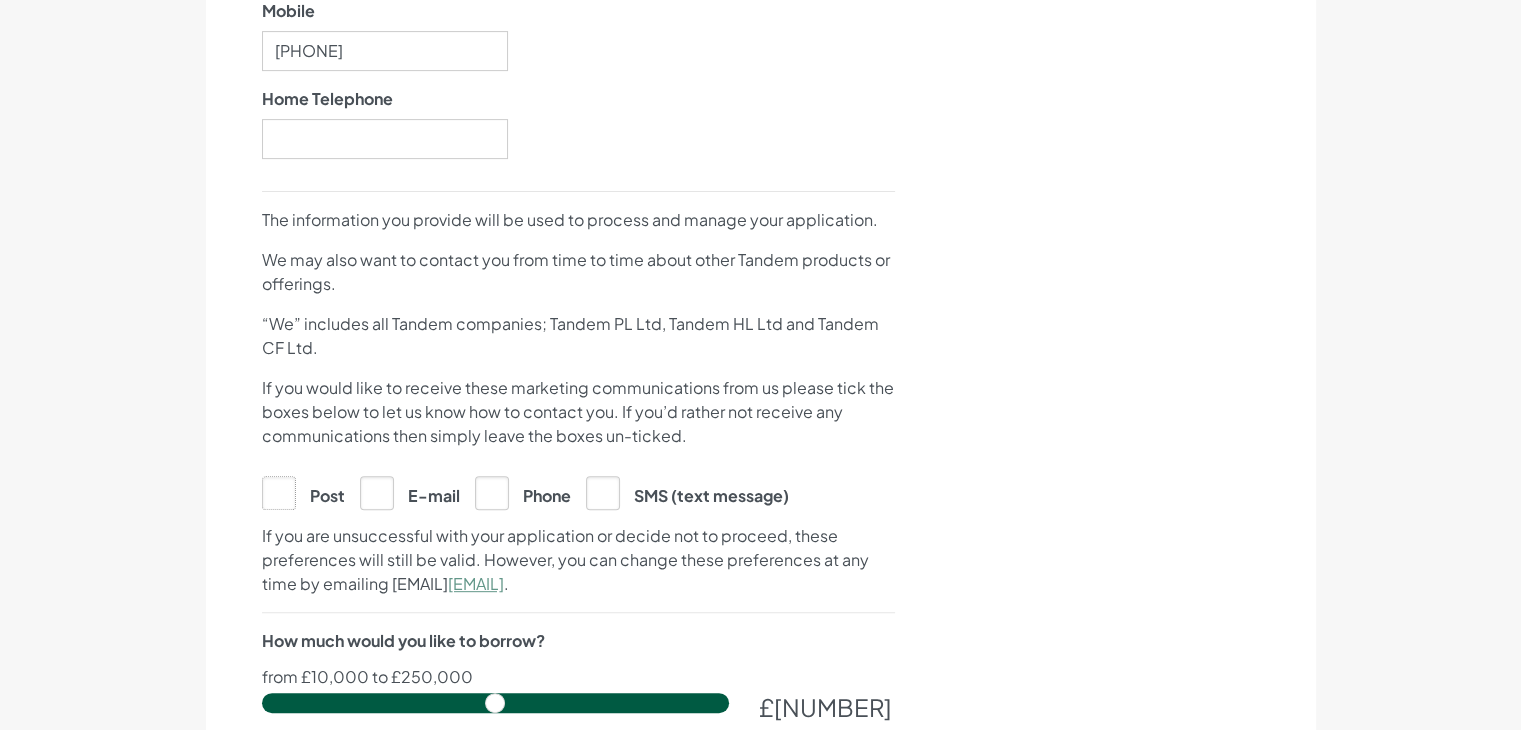 click on "Post" at bounding box center (-9731, 492) 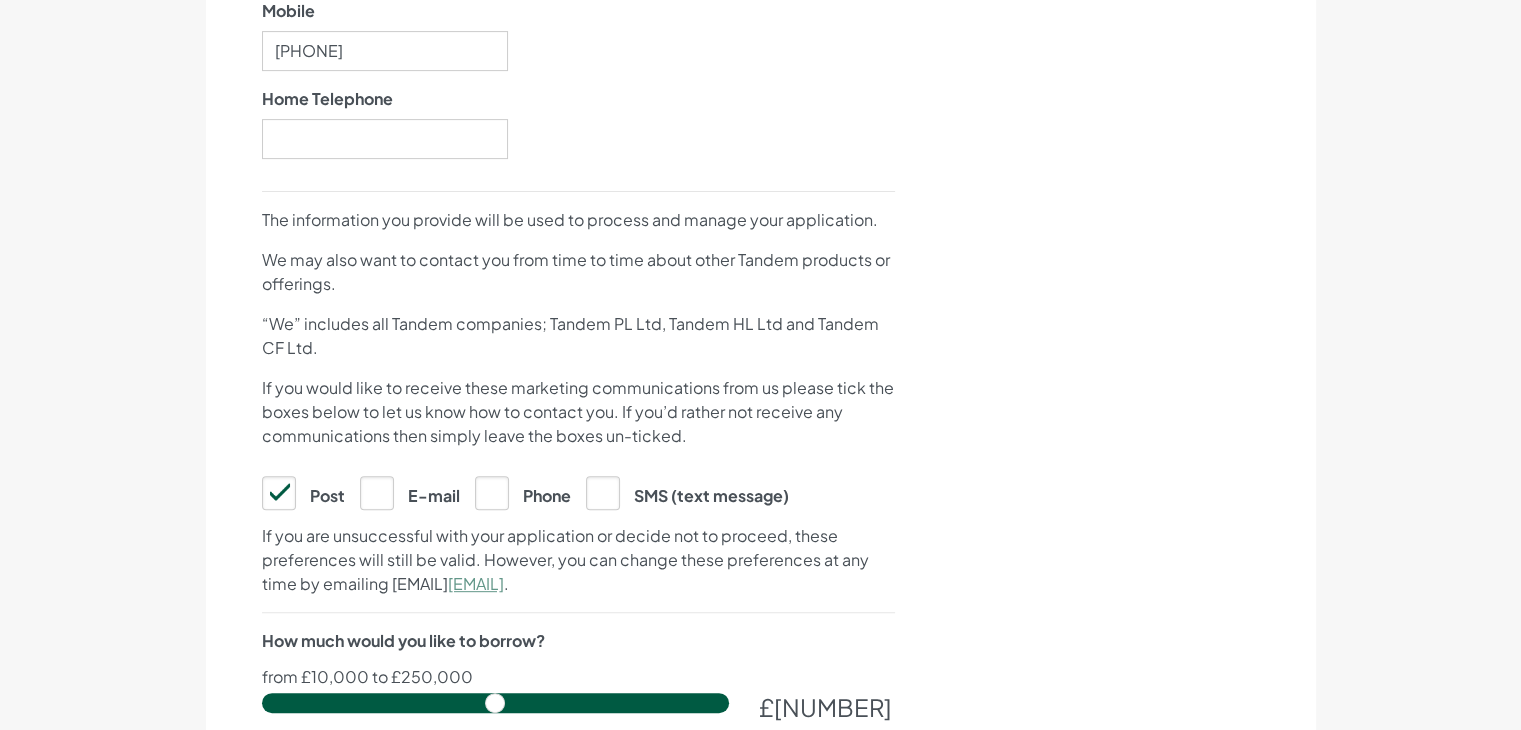 click on "E-mail" at bounding box center [410, 492] 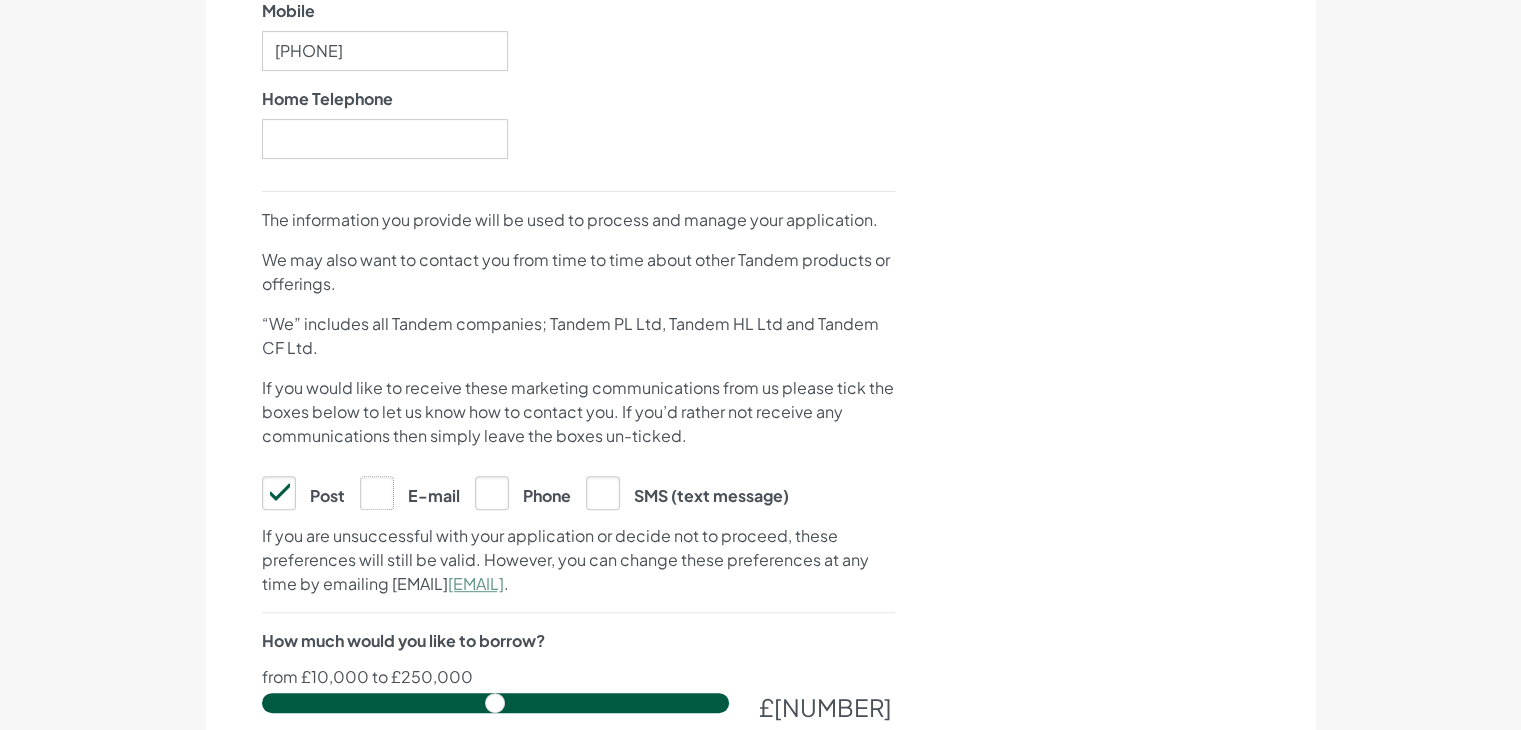 click on "E-mail" at bounding box center (-9633, 492) 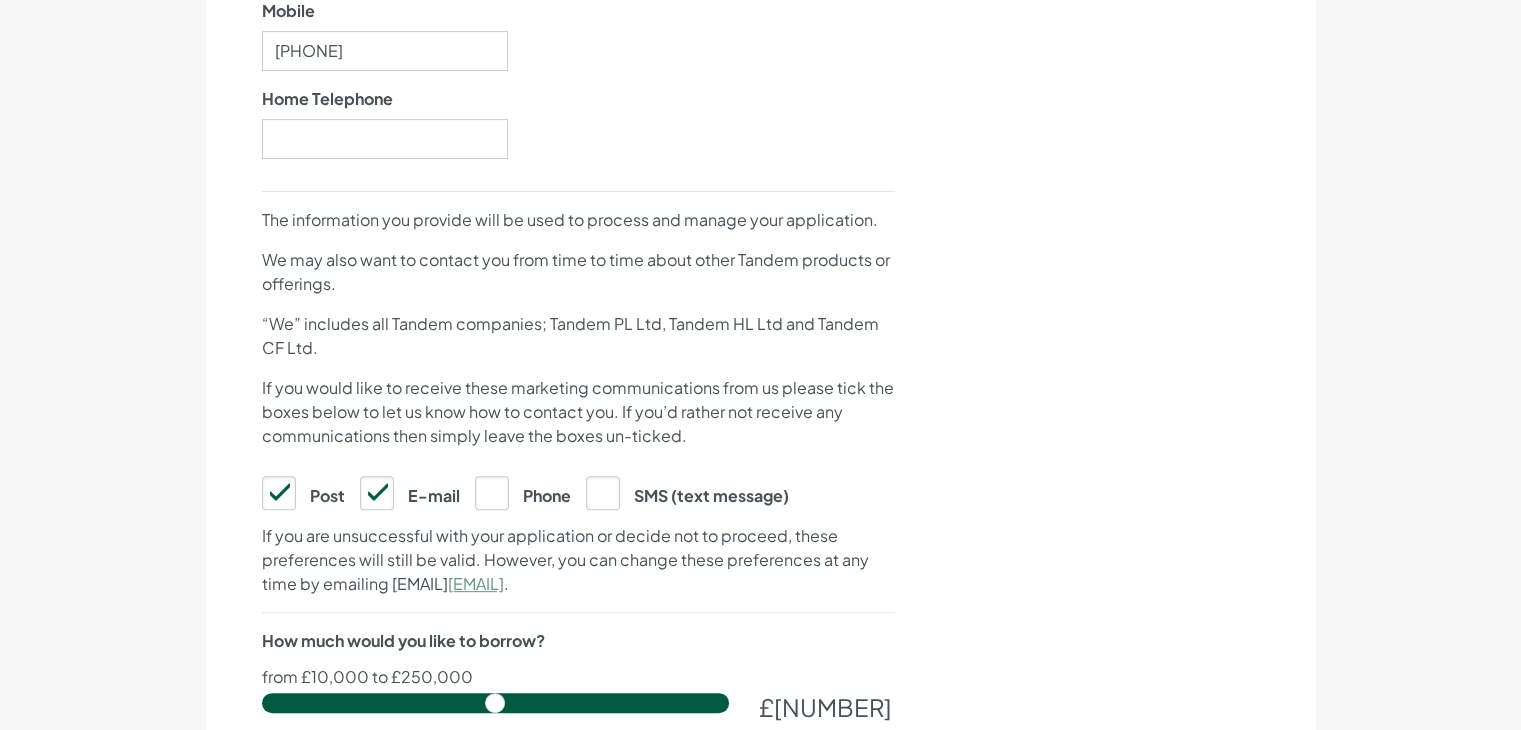 click on "Phone" at bounding box center (523, 492) 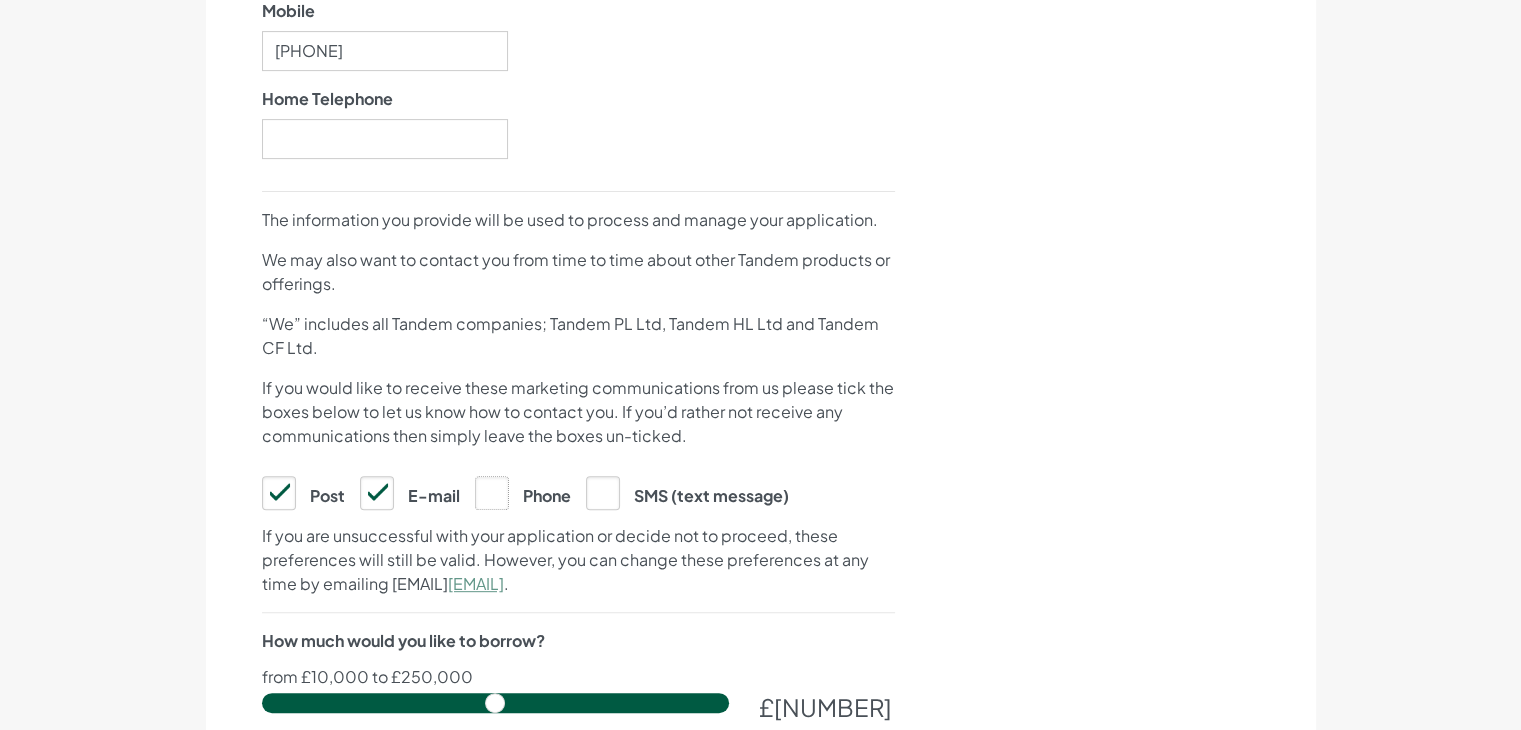 click on "Phone" at bounding box center [-9518, 492] 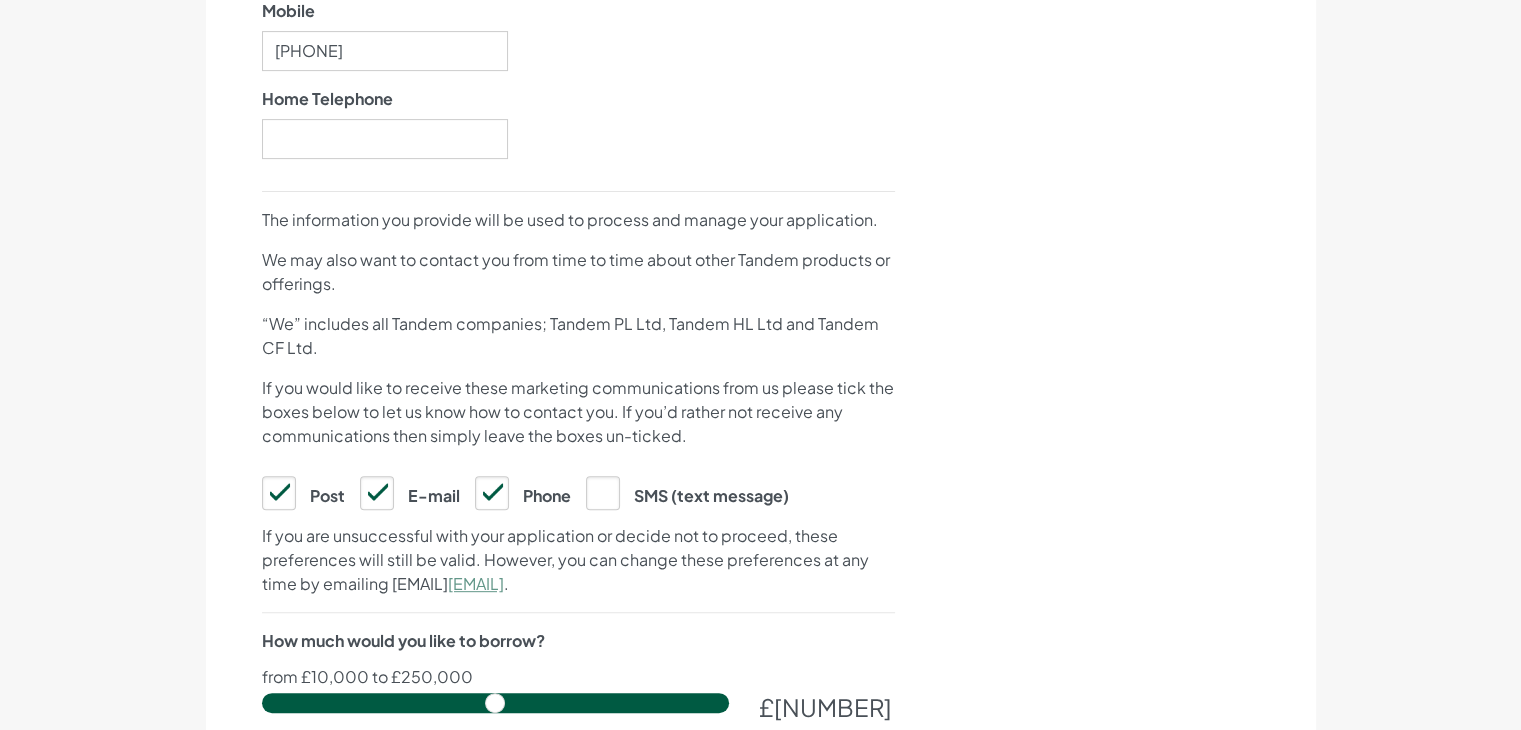 click on "SMS (text message)" at bounding box center (687, 492) 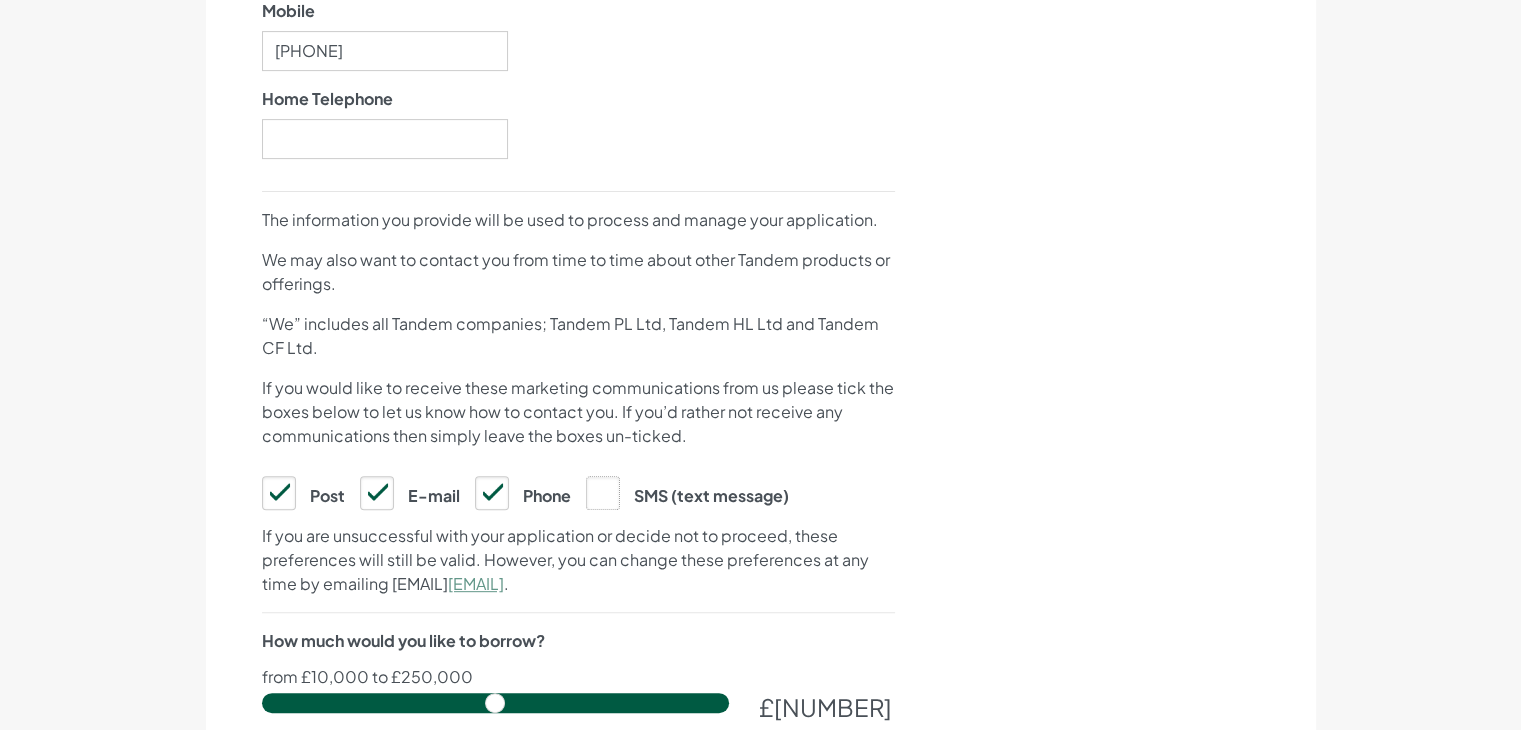click on "SMS (text message)" at bounding box center (-9407, 492) 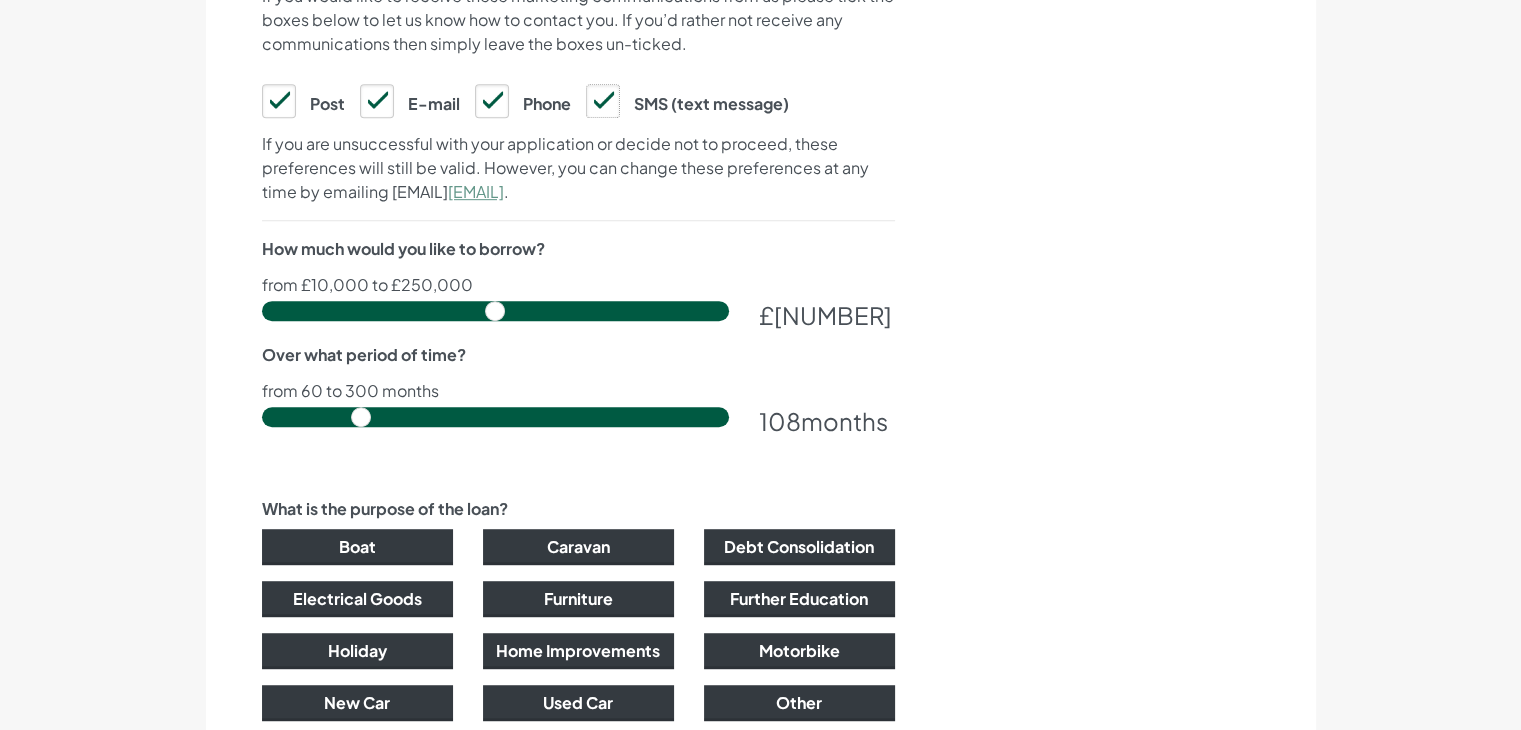 scroll, scrollTop: 1100, scrollLeft: 0, axis: vertical 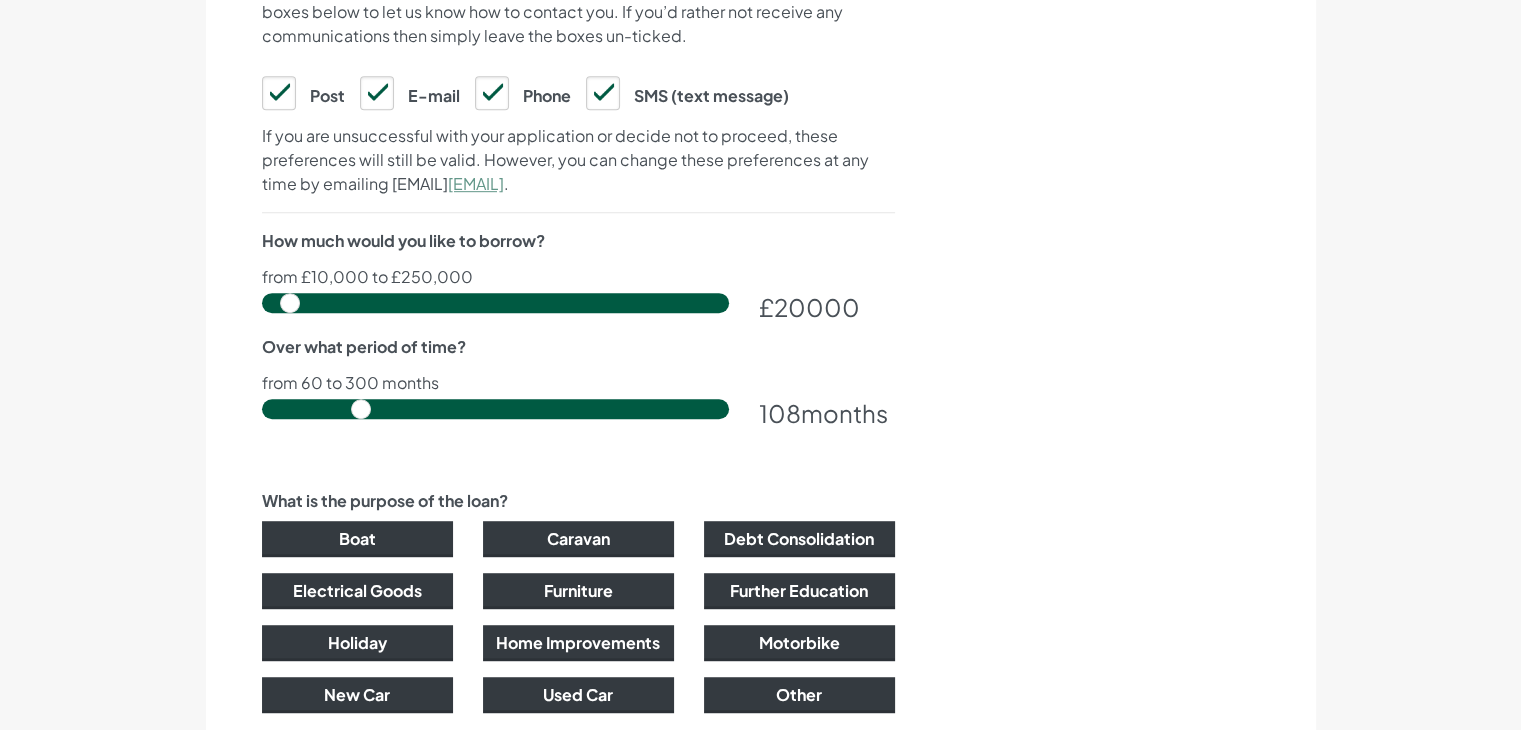 drag, startPoint x: 267, startPoint y: 299, endPoint x: 290, endPoint y: 301, distance: 23.086792 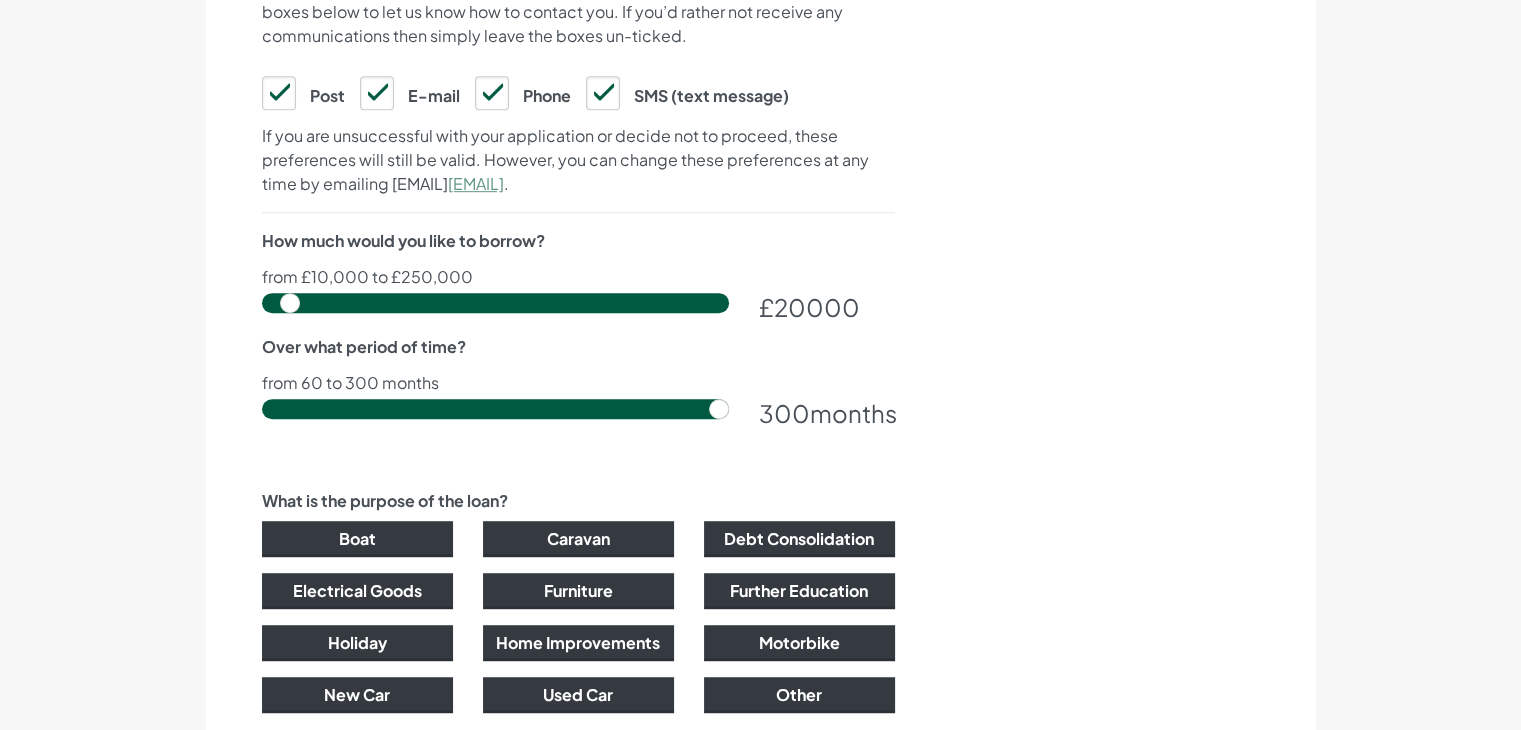 drag, startPoint x: 366, startPoint y: 405, endPoint x: 742, endPoint y: 418, distance: 376.22467 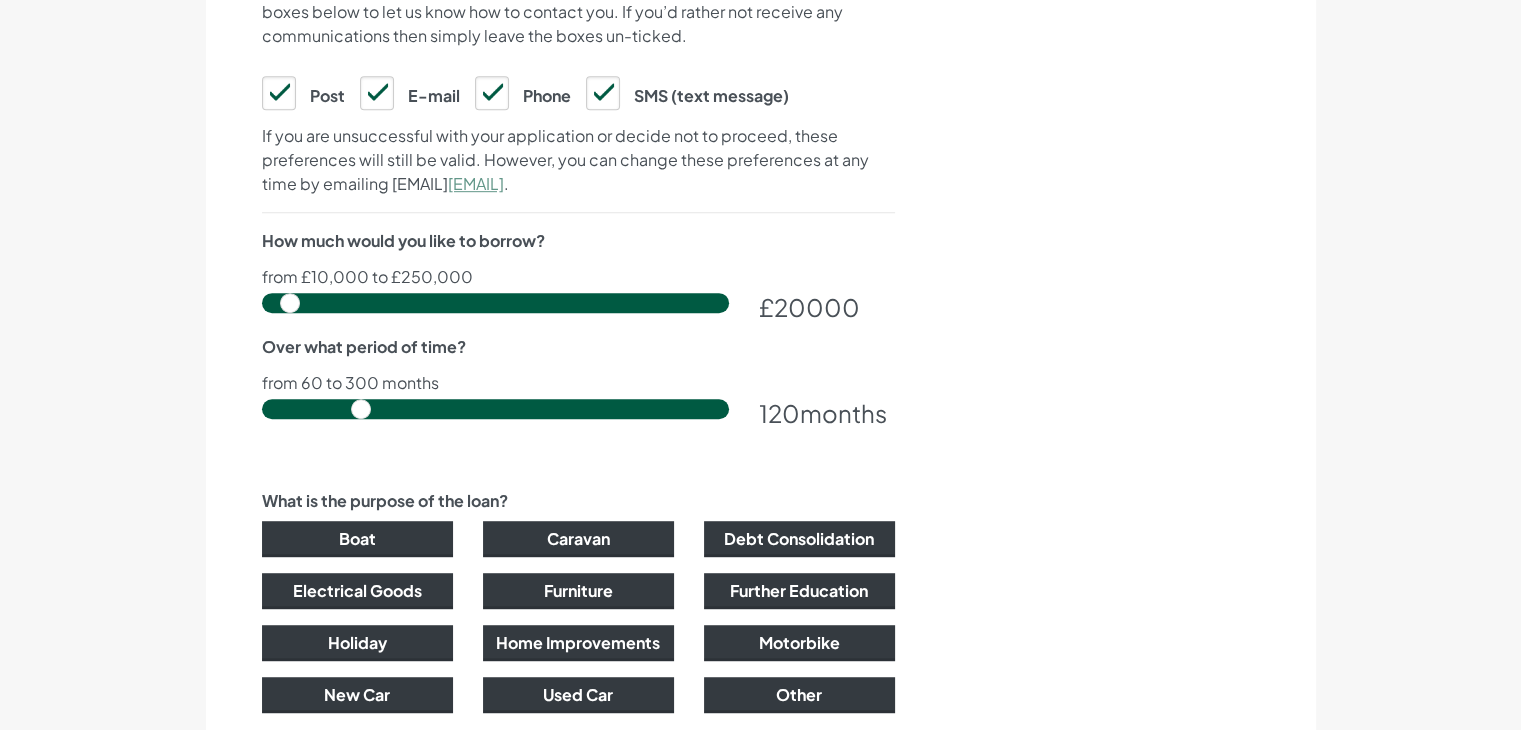 drag, startPoint x: 715, startPoint y: 411, endPoint x: 370, endPoint y: 417, distance: 345.0522 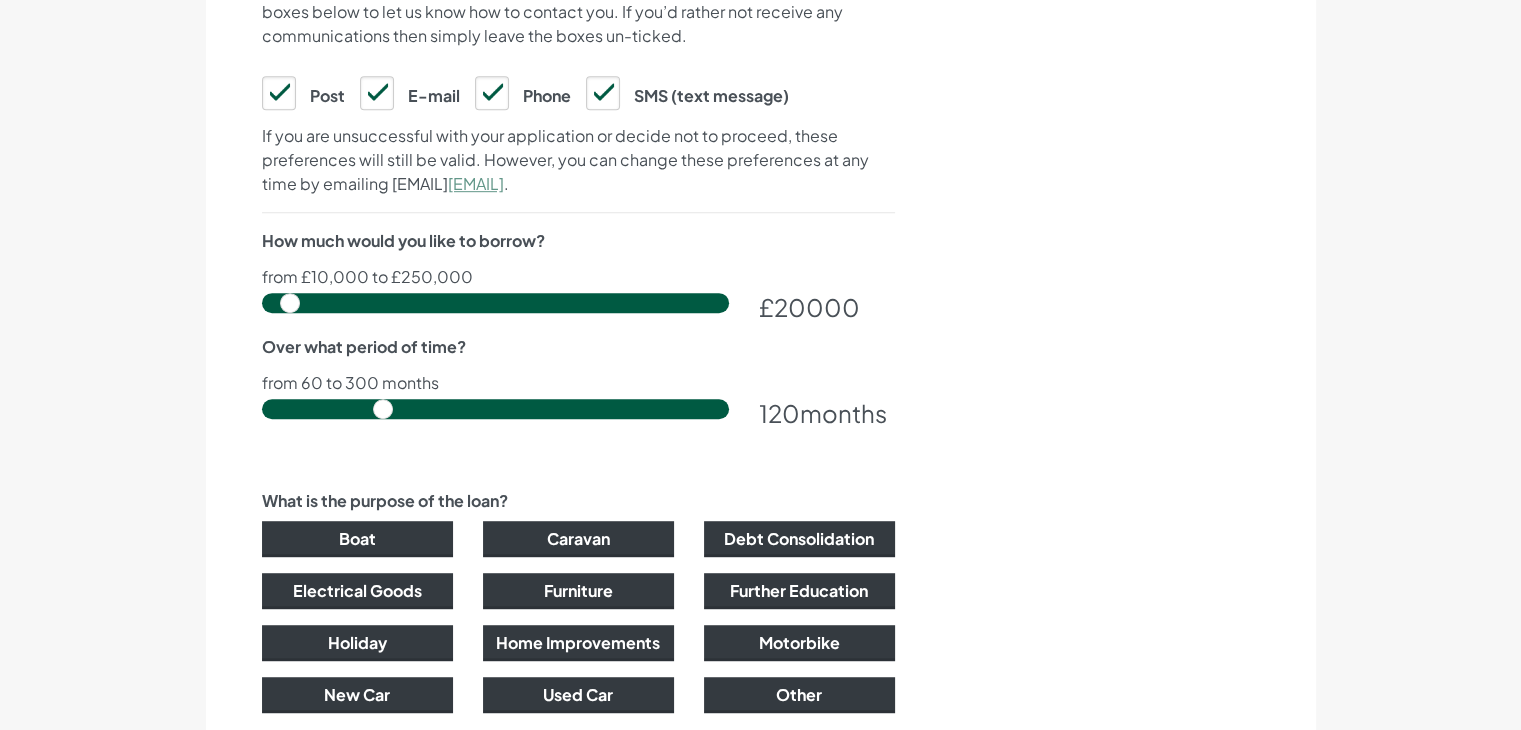 drag, startPoint x: 362, startPoint y: 410, endPoint x: 375, endPoint y: 409, distance: 13.038404 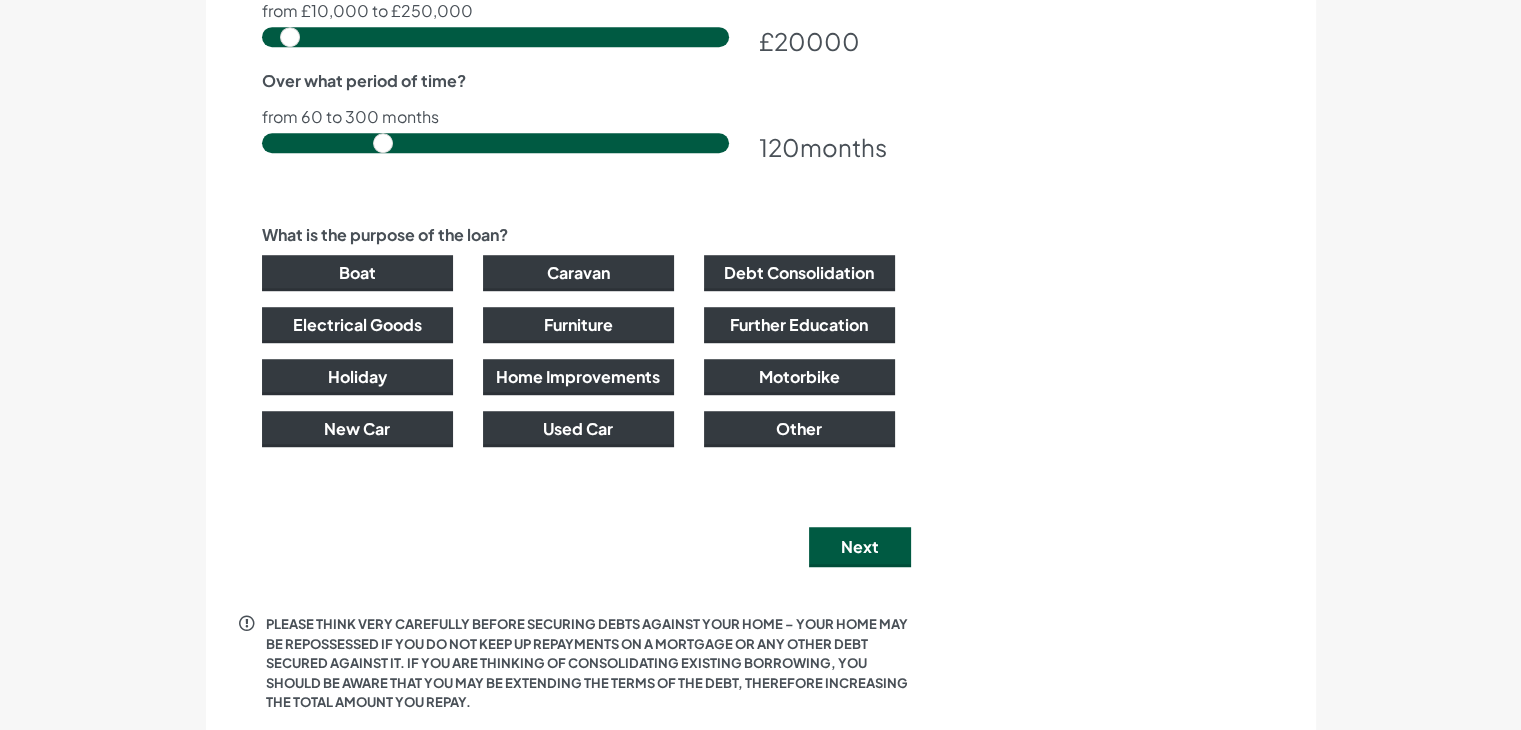 scroll, scrollTop: 1400, scrollLeft: 0, axis: vertical 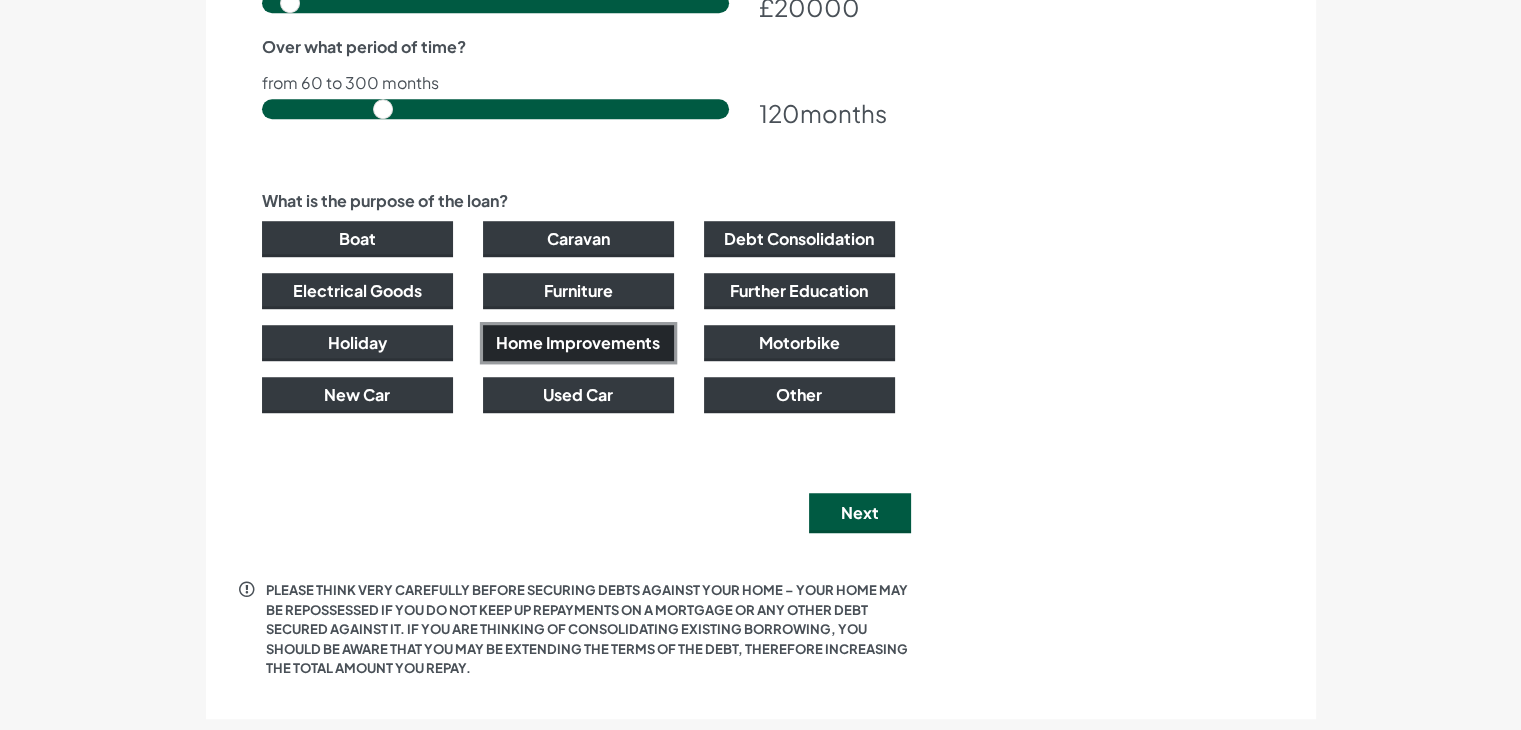 click on "Home Improvements" at bounding box center (578, 343) 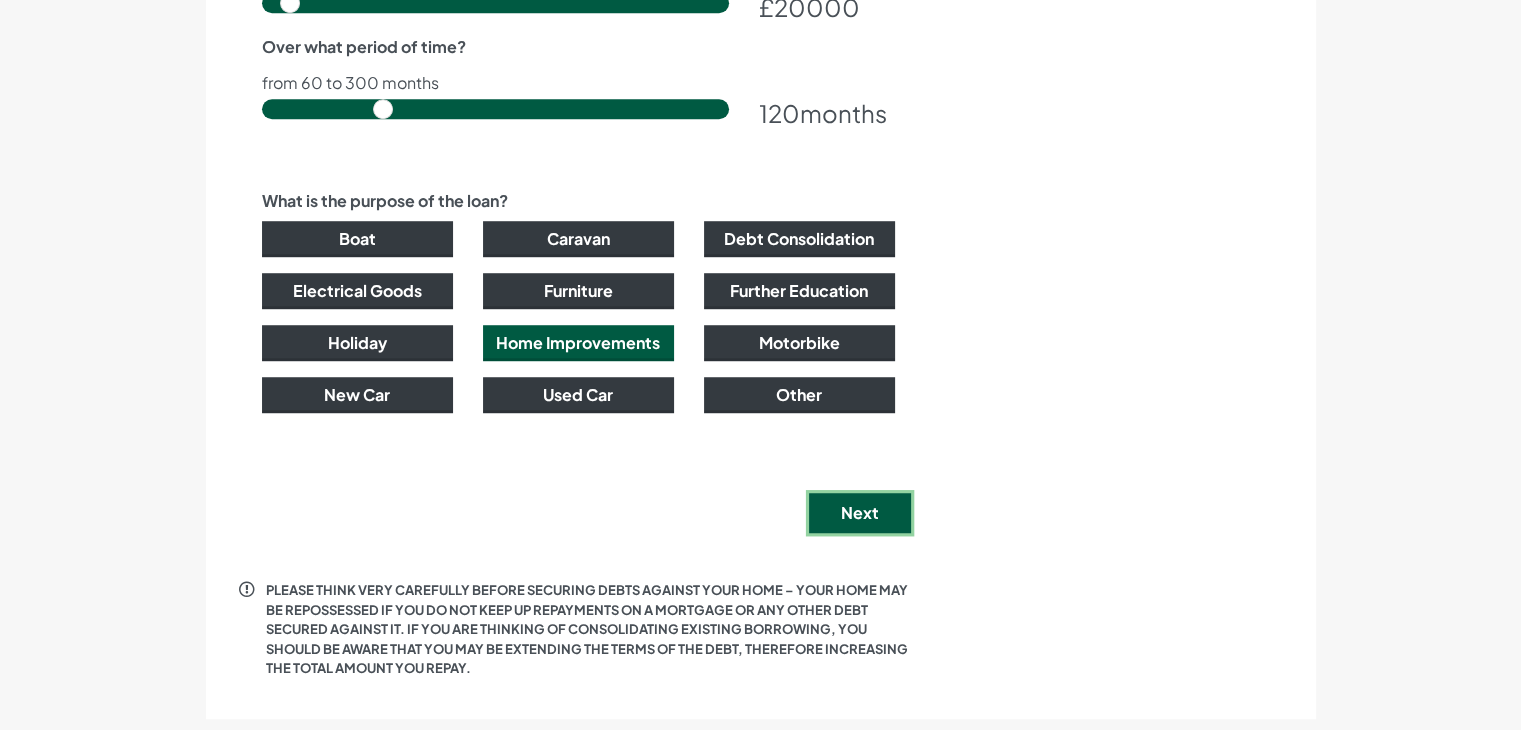 click on "Next" at bounding box center [860, 513] 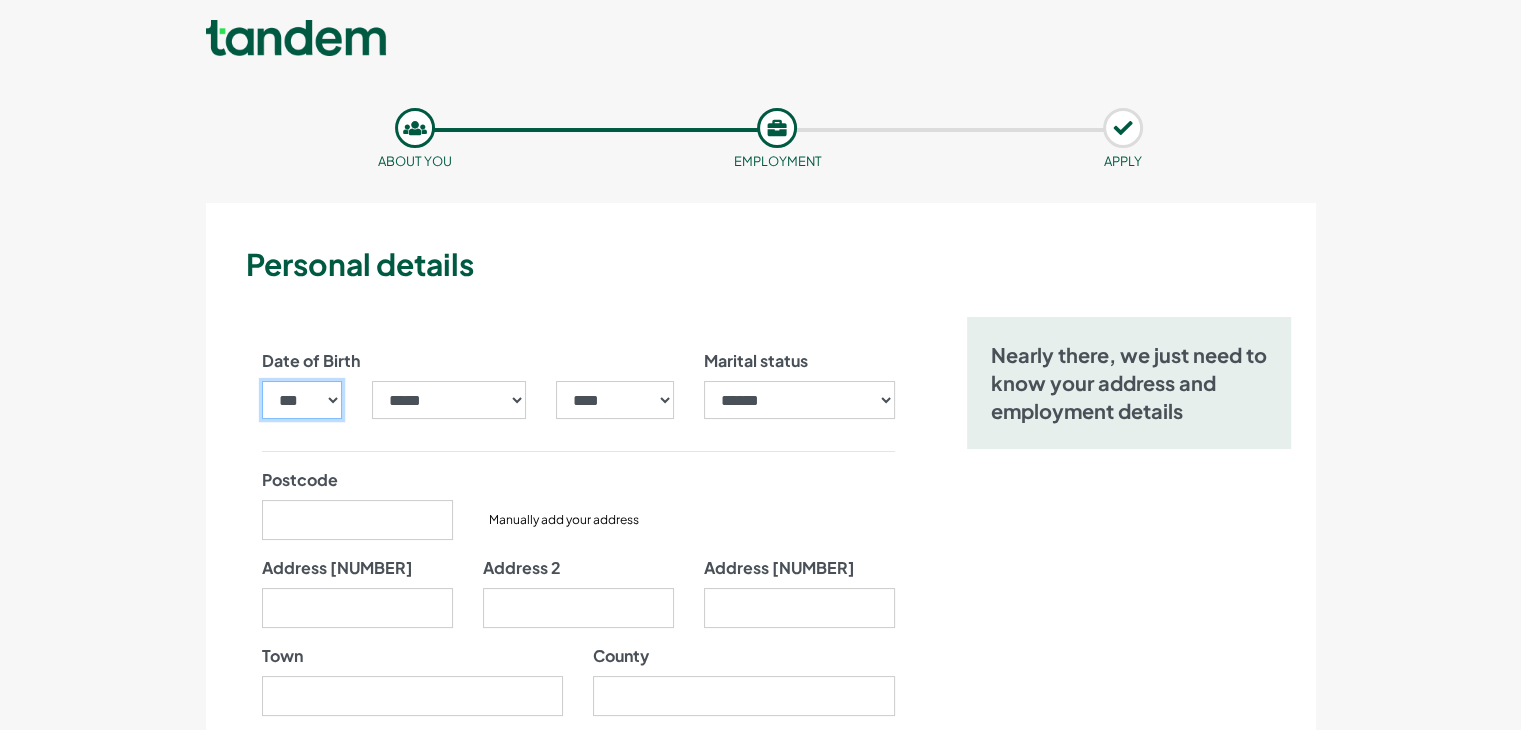 drag, startPoint x: 304, startPoint y: 389, endPoint x: 307, endPoint y: 401, distance: 12.369317 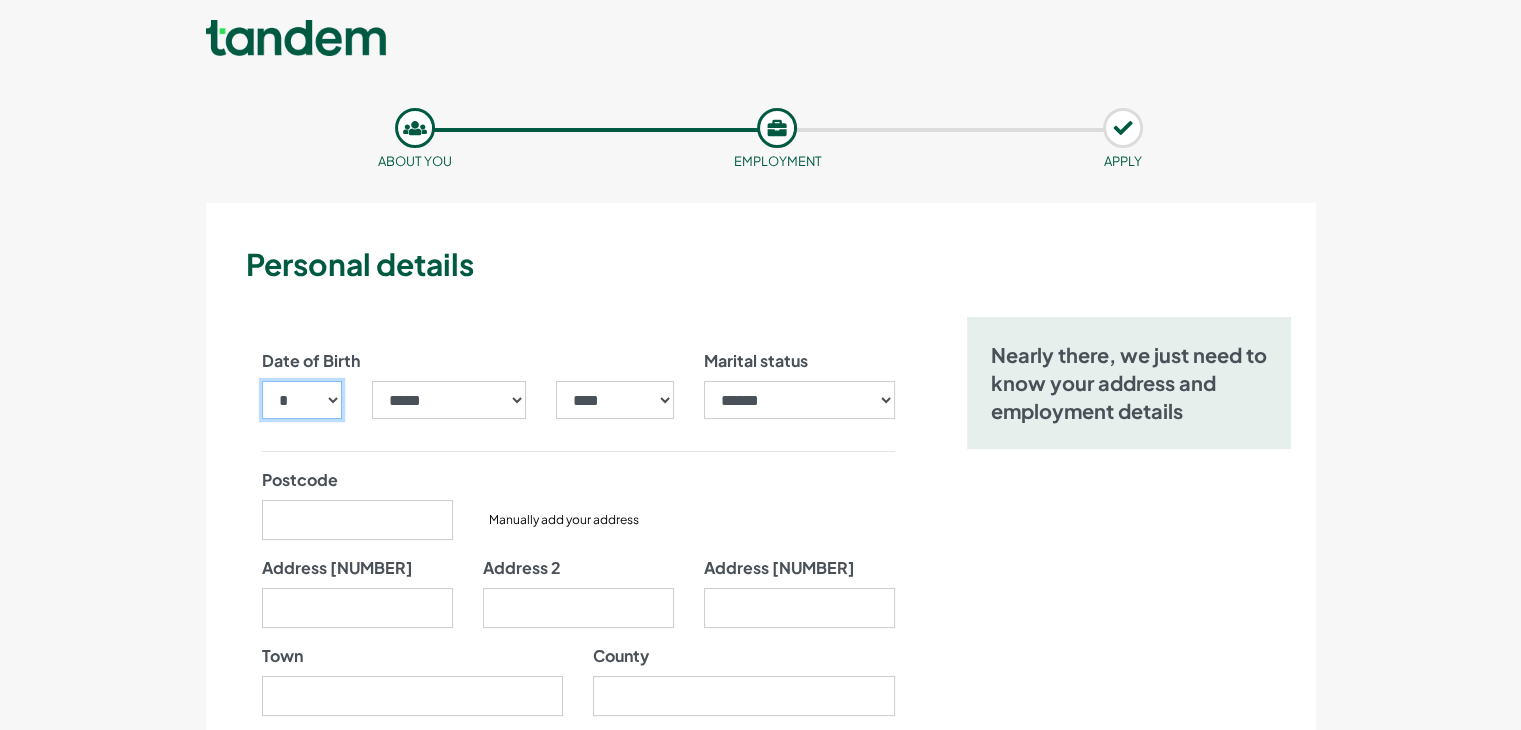 click on "***
* * * * * * * * * ** ** ** ** ** ** ** ** ** ** ** ** ** ** ** ** ** ** ** ** ** **" at bounding box center [302, 400] 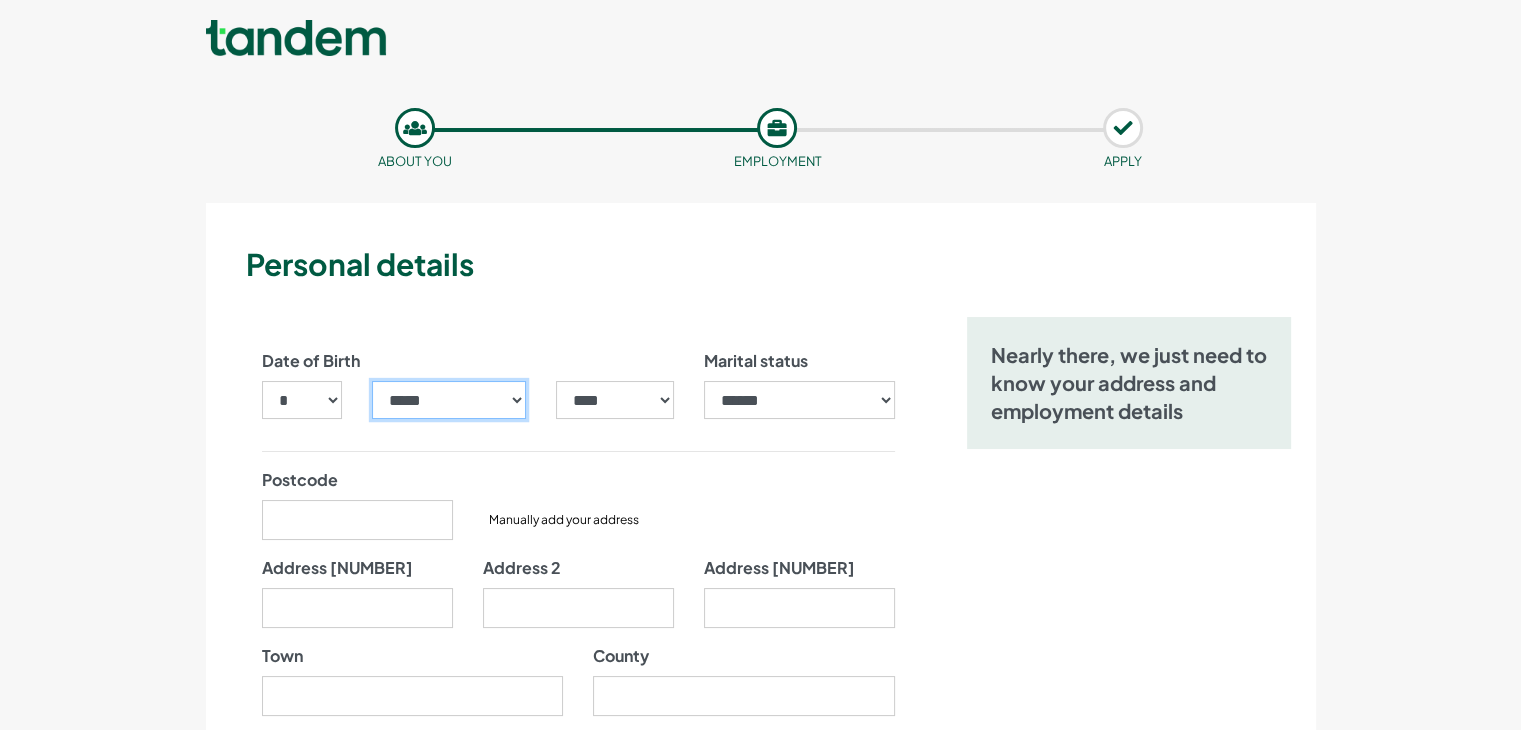 click on "*****
*******
********
*****
*****
***
****
****
******
*********
*******
********
********" at bounding box center [449, 400] 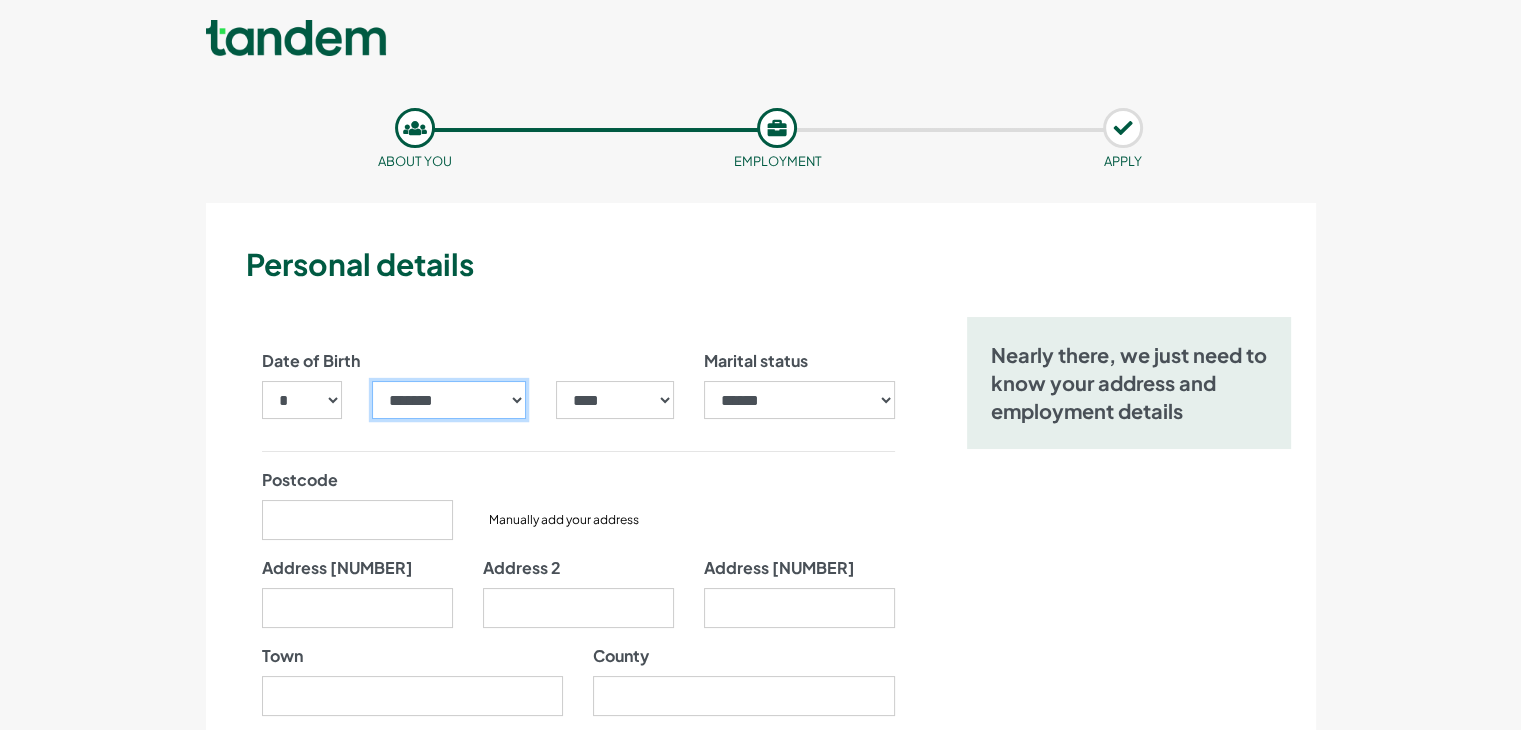 click on "*****
*******
********
*****
*****
***
****
****
******
*********
*******
********
********" at bounding box center (449, 400) 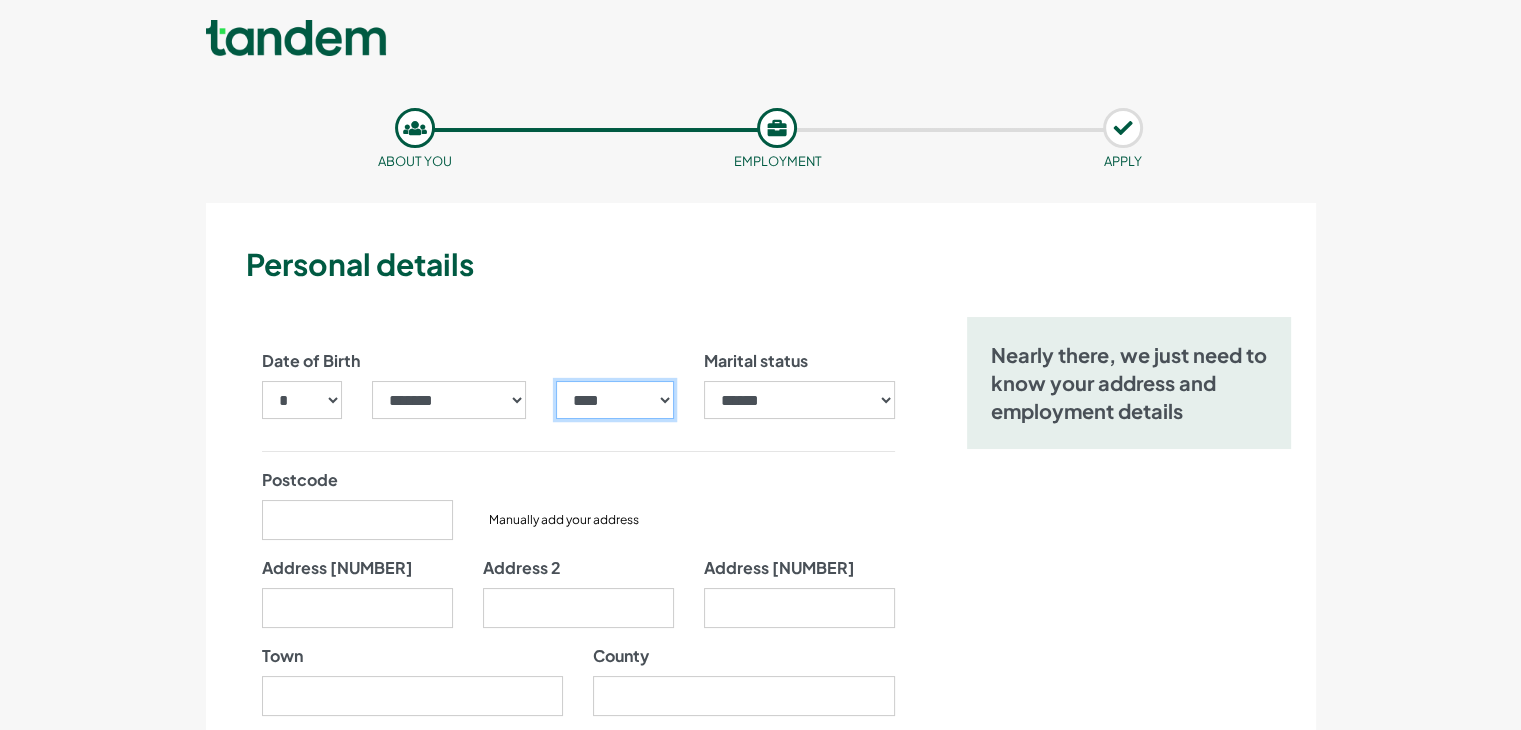 click on "****
**** **** **** **** **** **** **** **** **** **** **** **** **** **** **** **** **** **** **** **** **** **** **** **** **** **** **** **** **** **** **** **** **** **** **** **** **** **** **** **** **** **** **** **** **** **** **** **** **** **** **** **** **** **** **** **** **** **** **** **** **** **** **** **** **** **** **** **** **** **** **** **** **** **** **** **** **** **** **** **** **** **** **** **** **** **** **** **** **** **** **** **** **** **** **** **** **** **** **** **** **** **** **** **** **** **** **** **** **** **** **** **** **** **** **** **** **** **** **** **** **** **** **** **** **** ****" at bounding box center (614, 400) 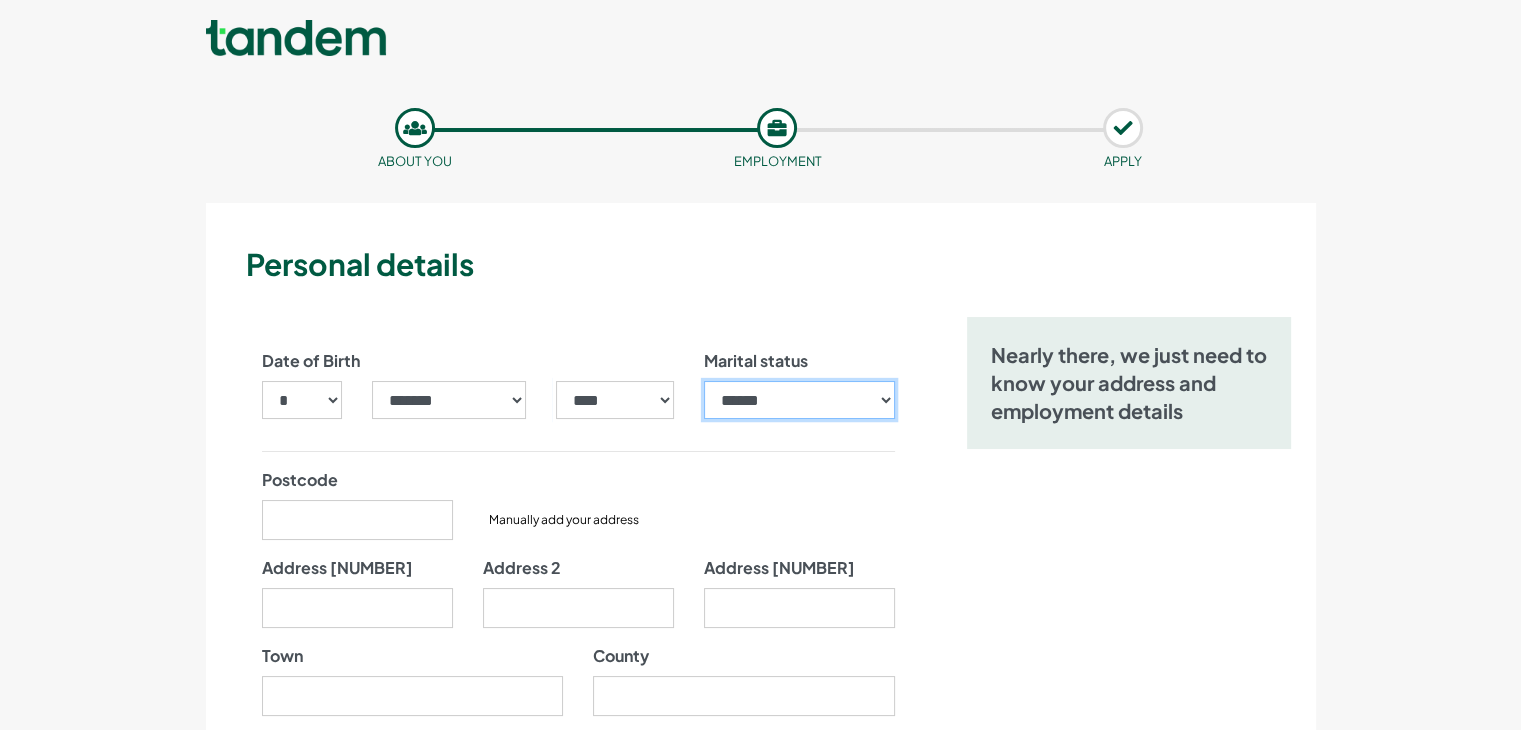 click on "**********" at bounding box center [799, 400] 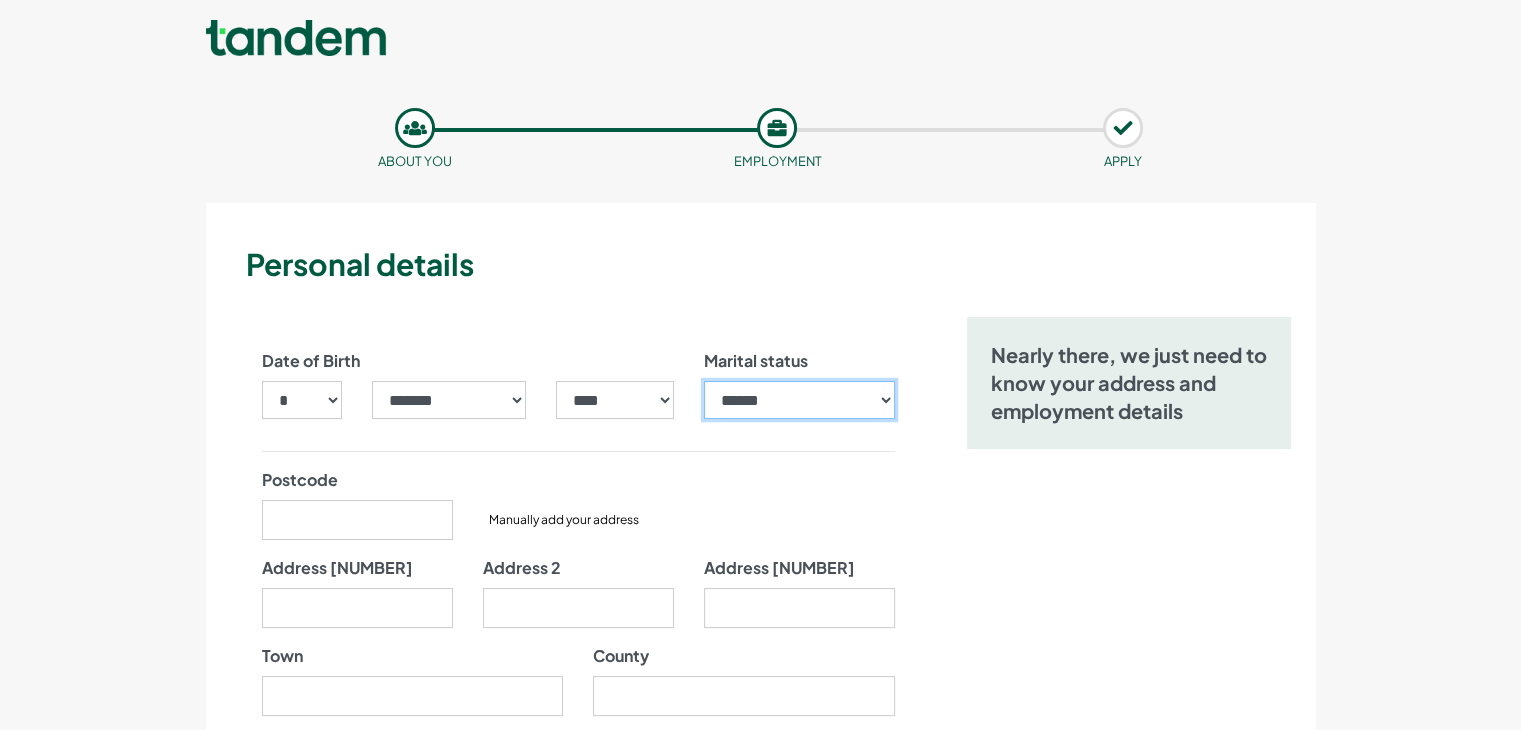 click on "**********" at bounding box center [799, 400] 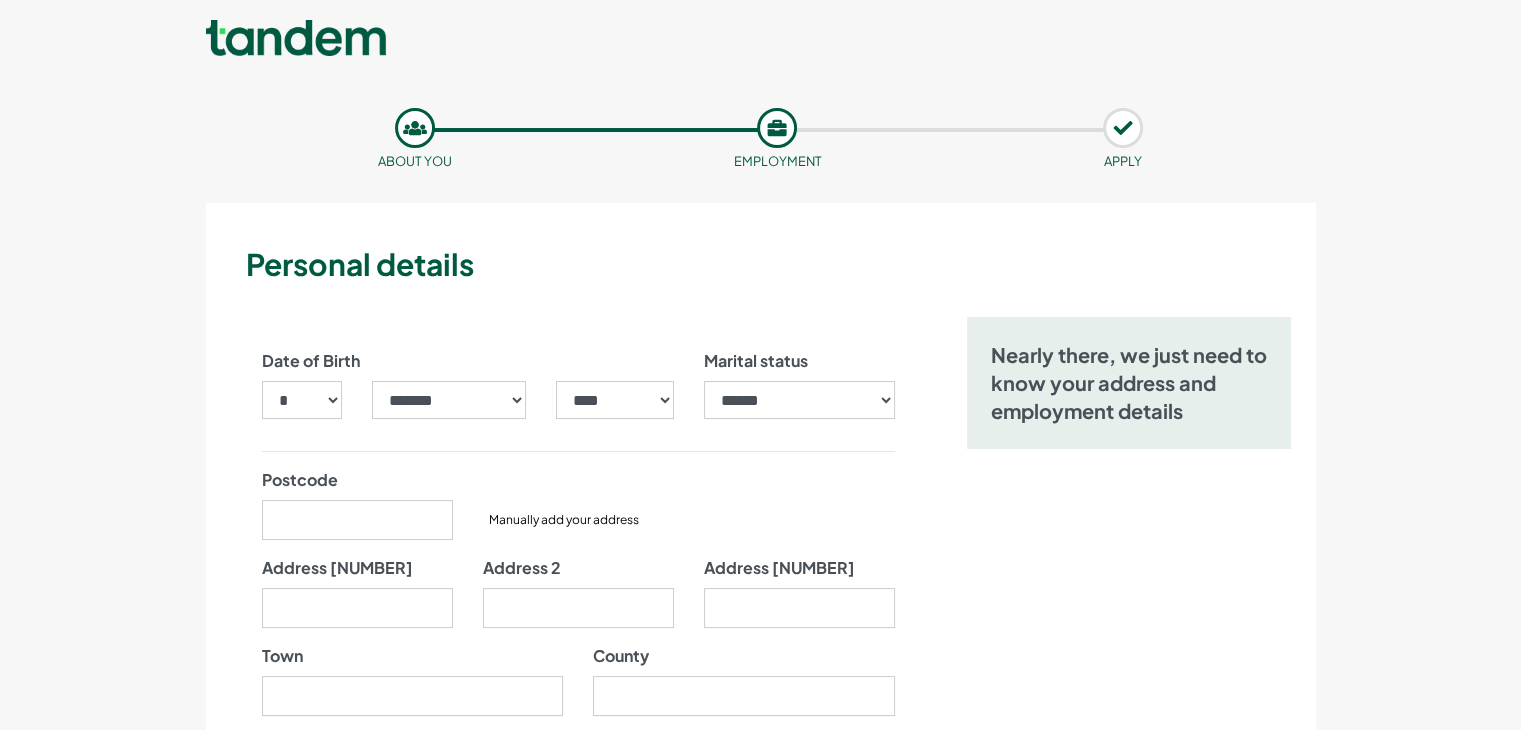 click on "About you
Employment
APPLY
Let's get your application started
Title
******
**
***
****
**
** **** First name ." at bounding box center [760, 1363] 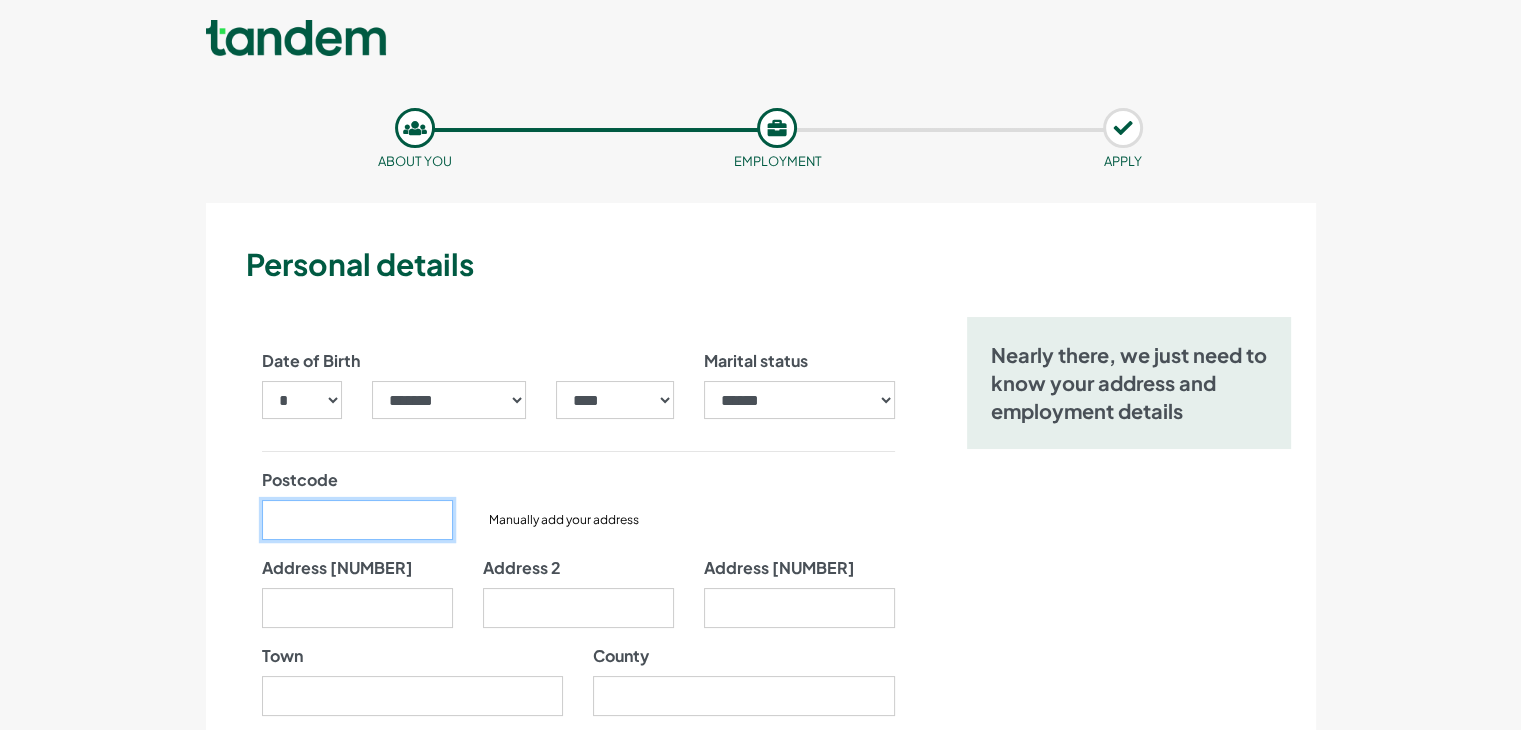 click on "Postcode" at bounding box center [357, 520] 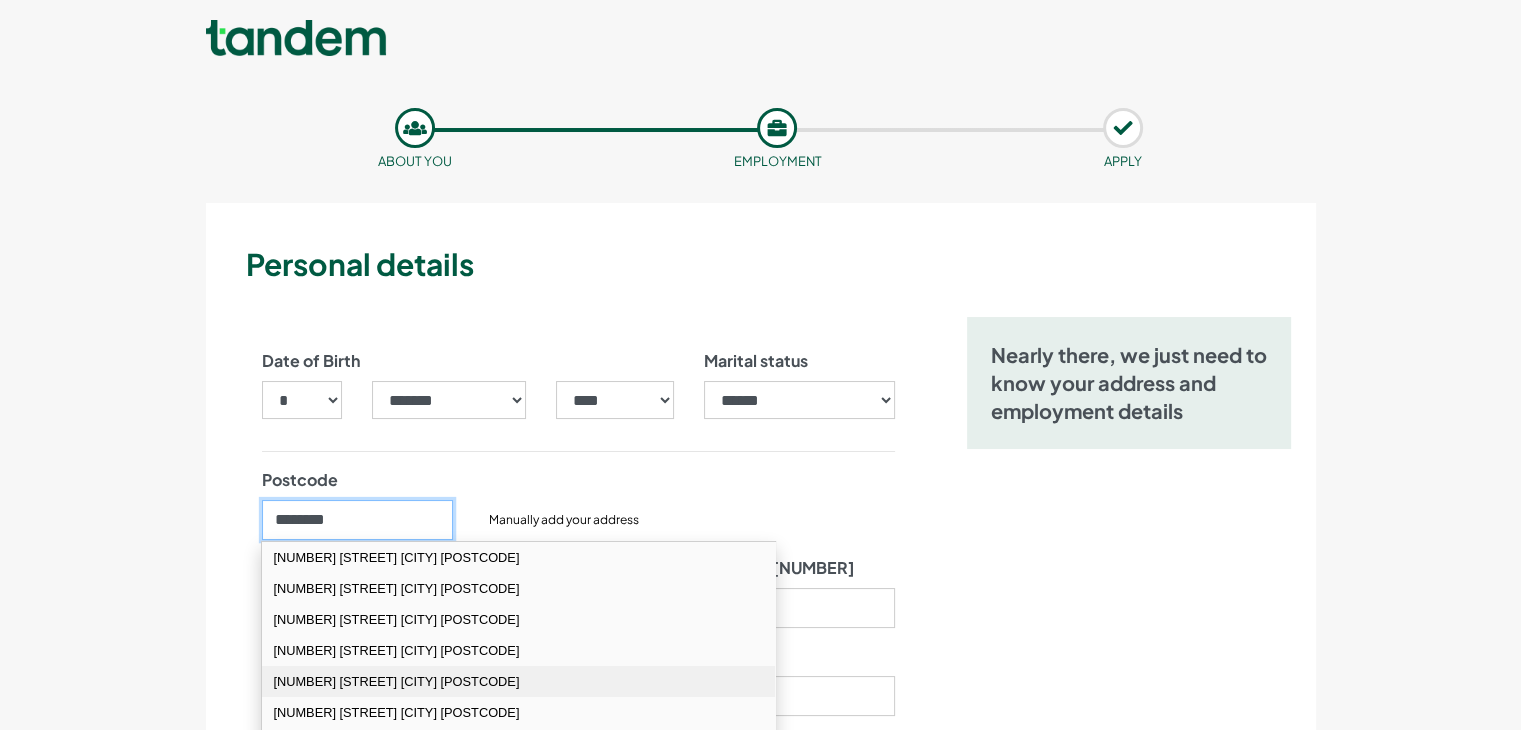 scroll, scrollTop: 100, scrollLeft: 0, axis: vertical 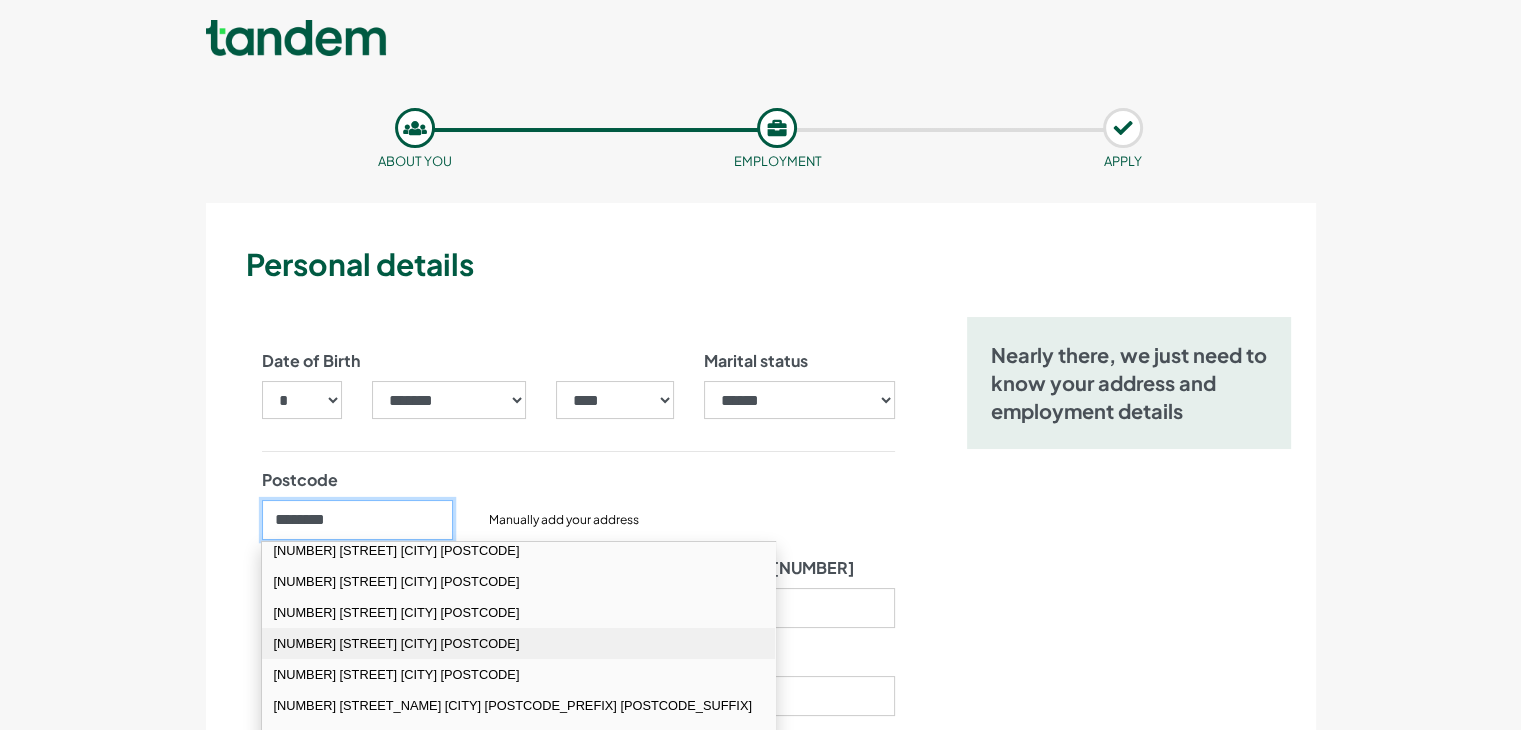 type on "********" 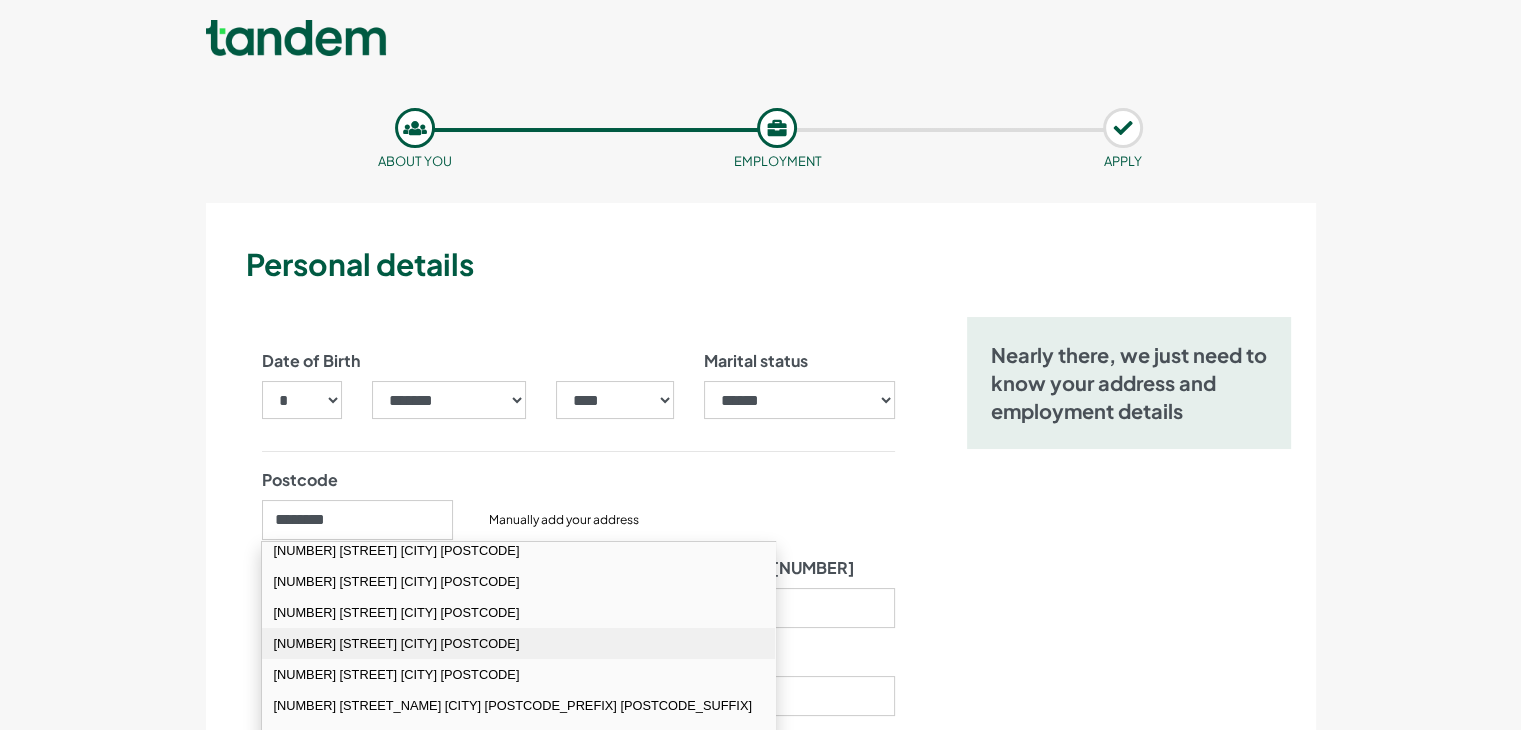 click on "7 Coniston Road Kettering NN16 8UL" at bounding box center (518, 643) 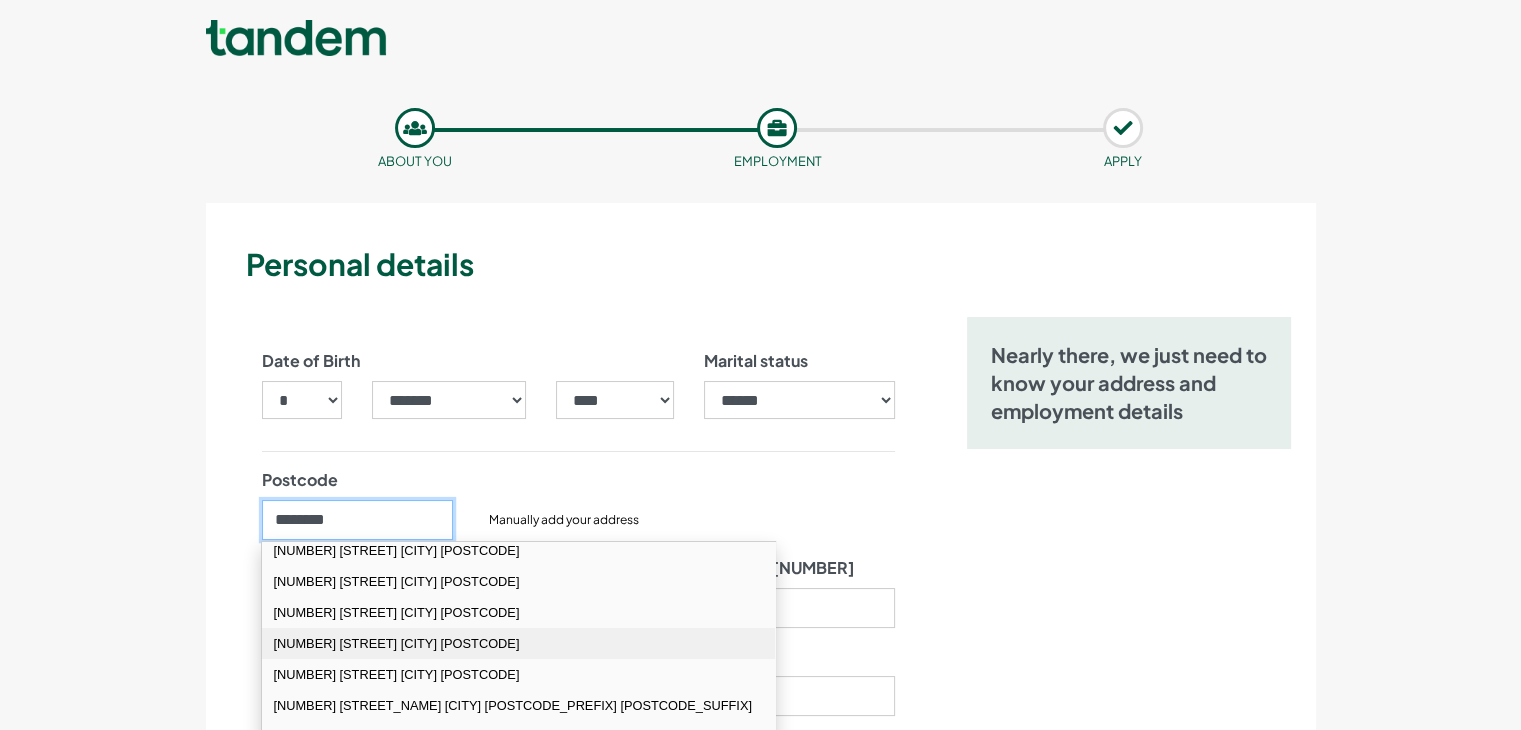 type on "**********" 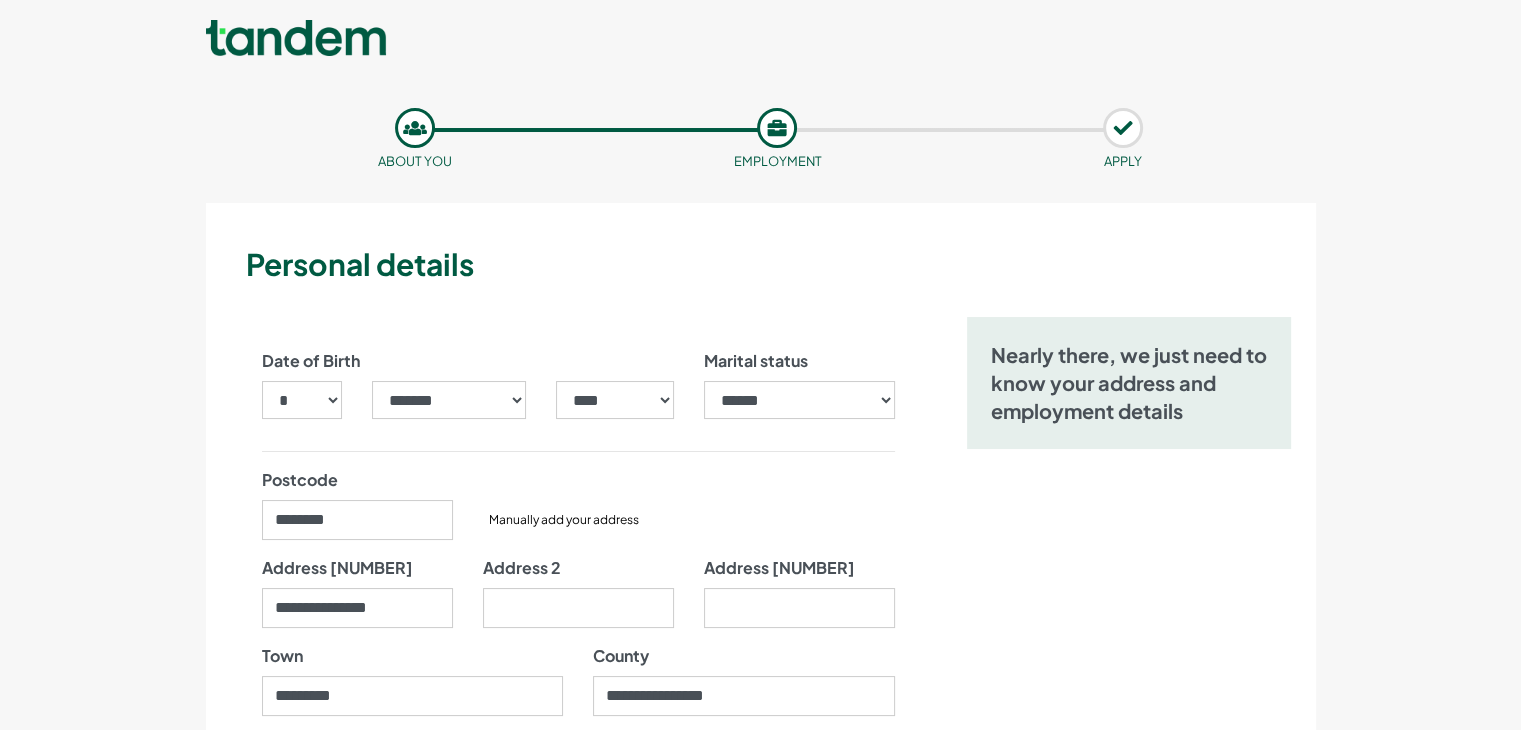 click on "About you
Employment
APPLY
Let's get your application started
Title
******
**
***
****
**
** **** First name ." at bounding box center (760, 1363) 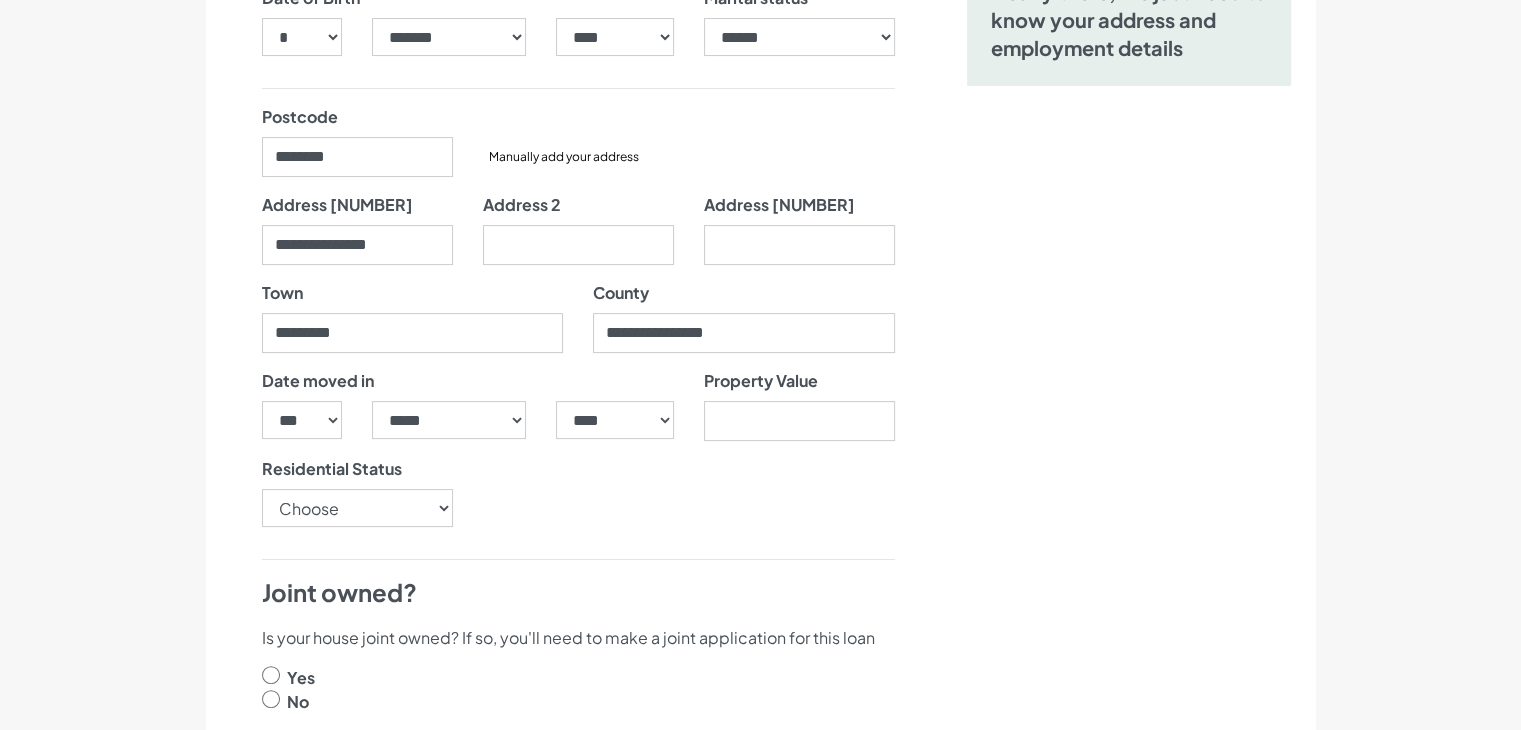 scroll, scrollTop: 400, scrollLeft: 0, axis: vertical 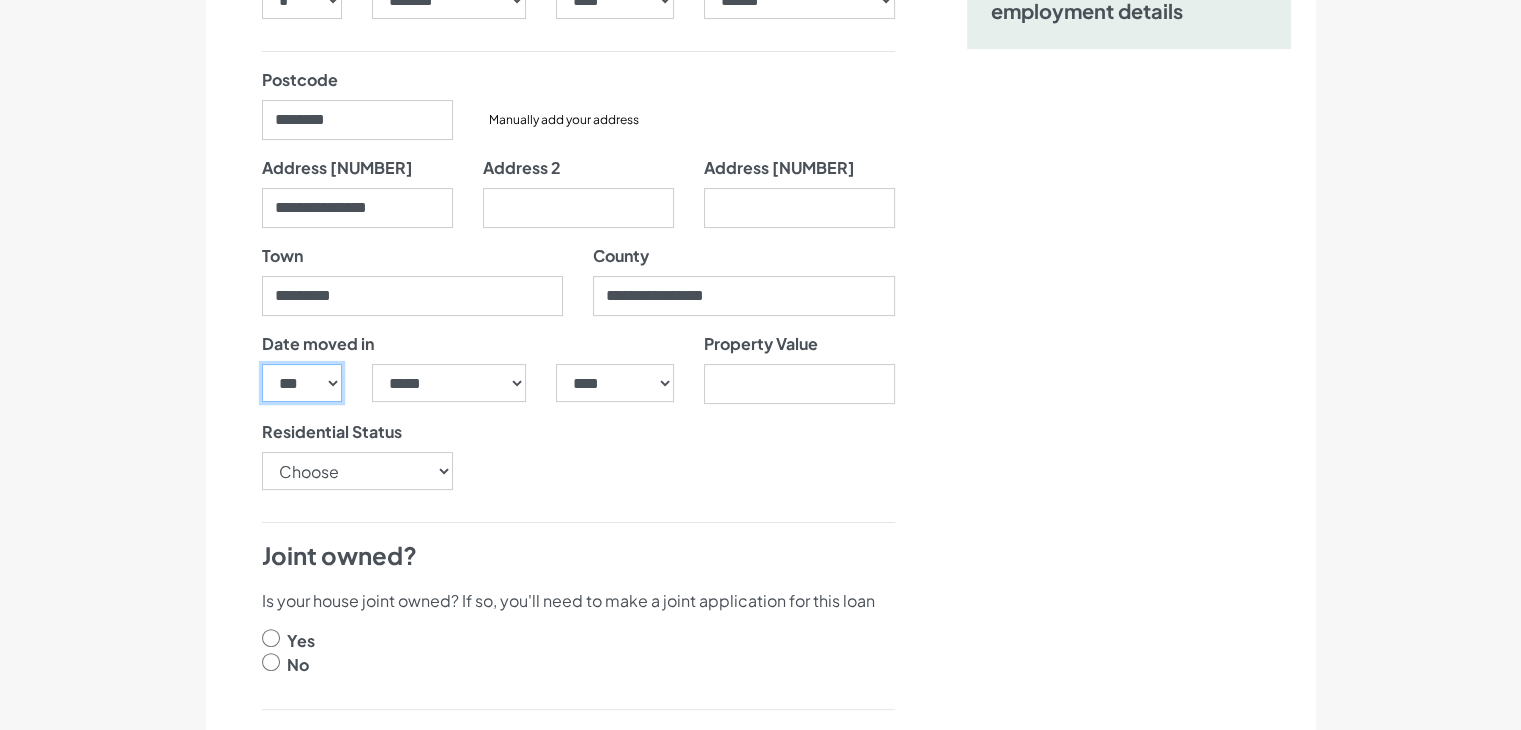 click on "***
* * * * * * * * * ** ** ** ** ** ** ** ** ** ** ** ** ** ** ** ** ** ** ** ** ** **" at bounding box center (302, 383) 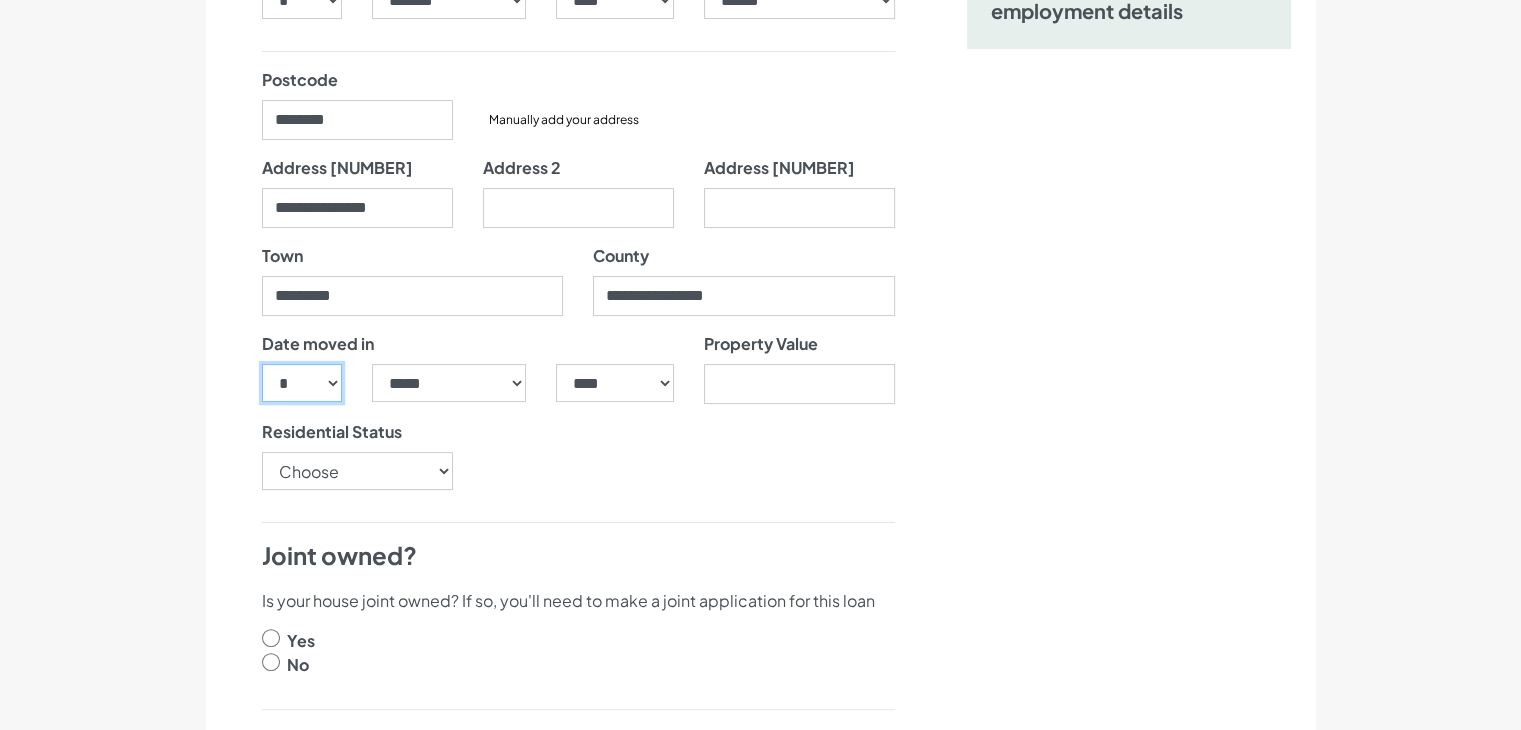 click on "***
* * * * * * * * * ** ** ** ** ** ** ** ** ** ** ** ** ** ** ** ** ** ** ** ** ** **" at bounding box center [302, 383] 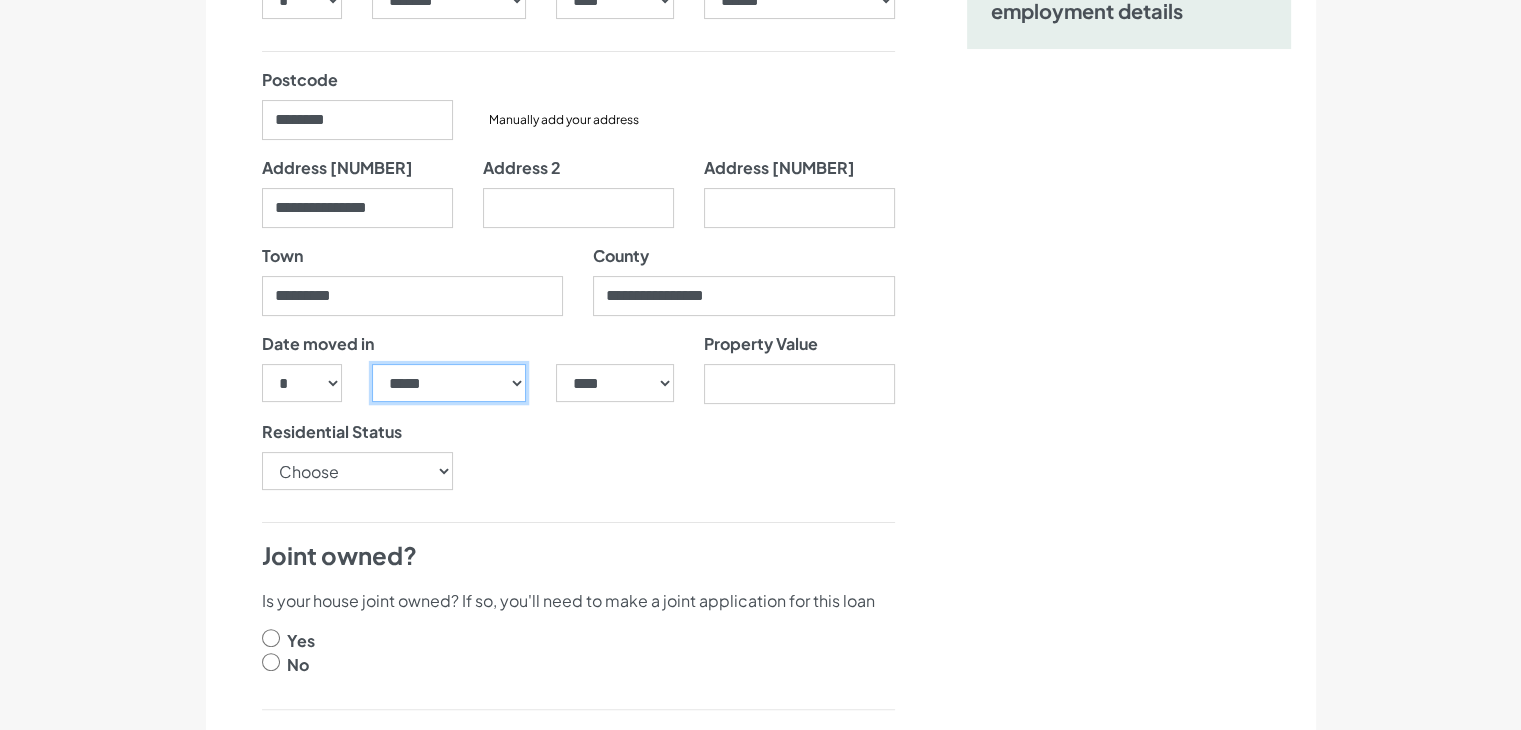 click on "*****
*******
********
*****
*****
***
****
****
******
*********
*******
********
********" at bounding box center (449, 383) 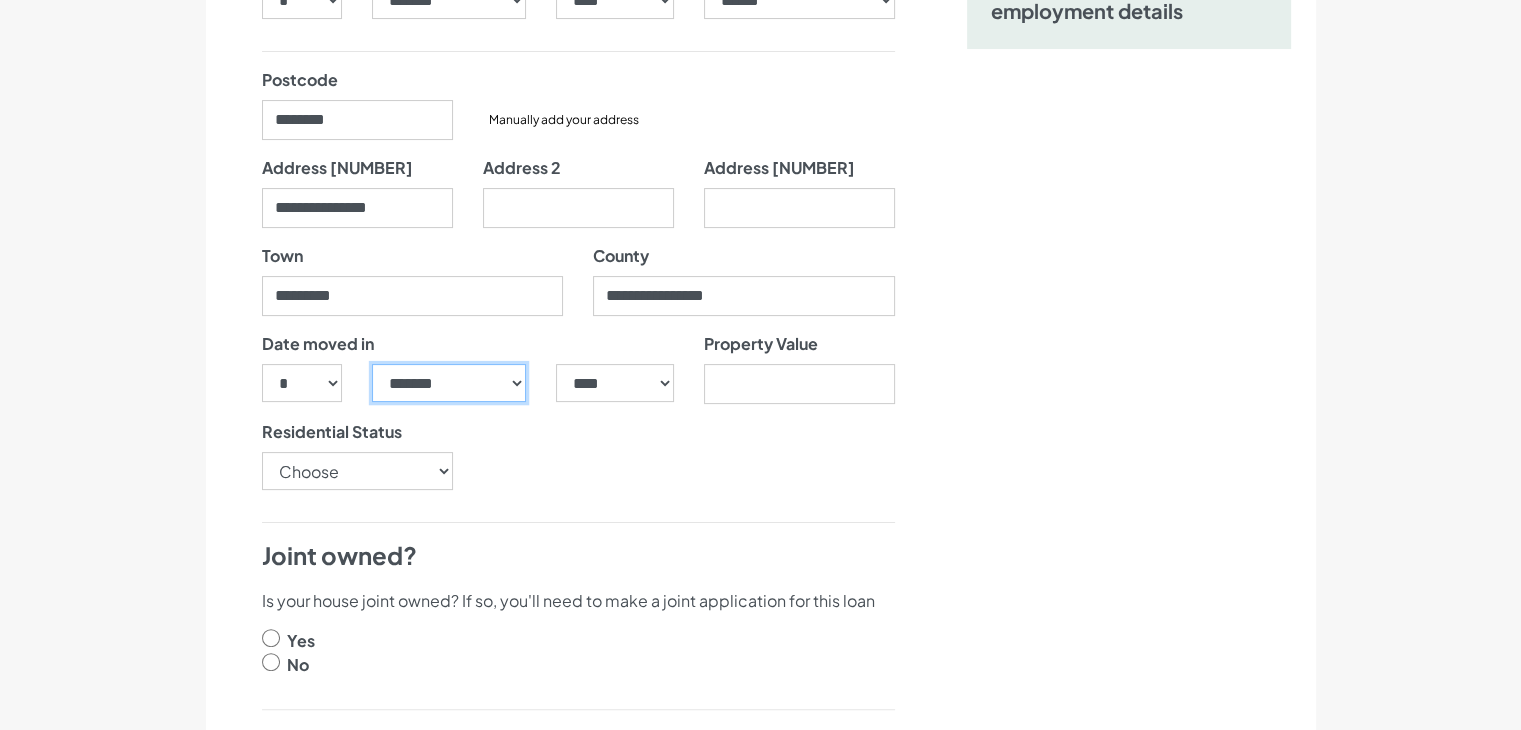 click on "*****
*******
********
*****
*****
***
****
****
******
*********
*******
********
********" at bounding box center [449, 383] 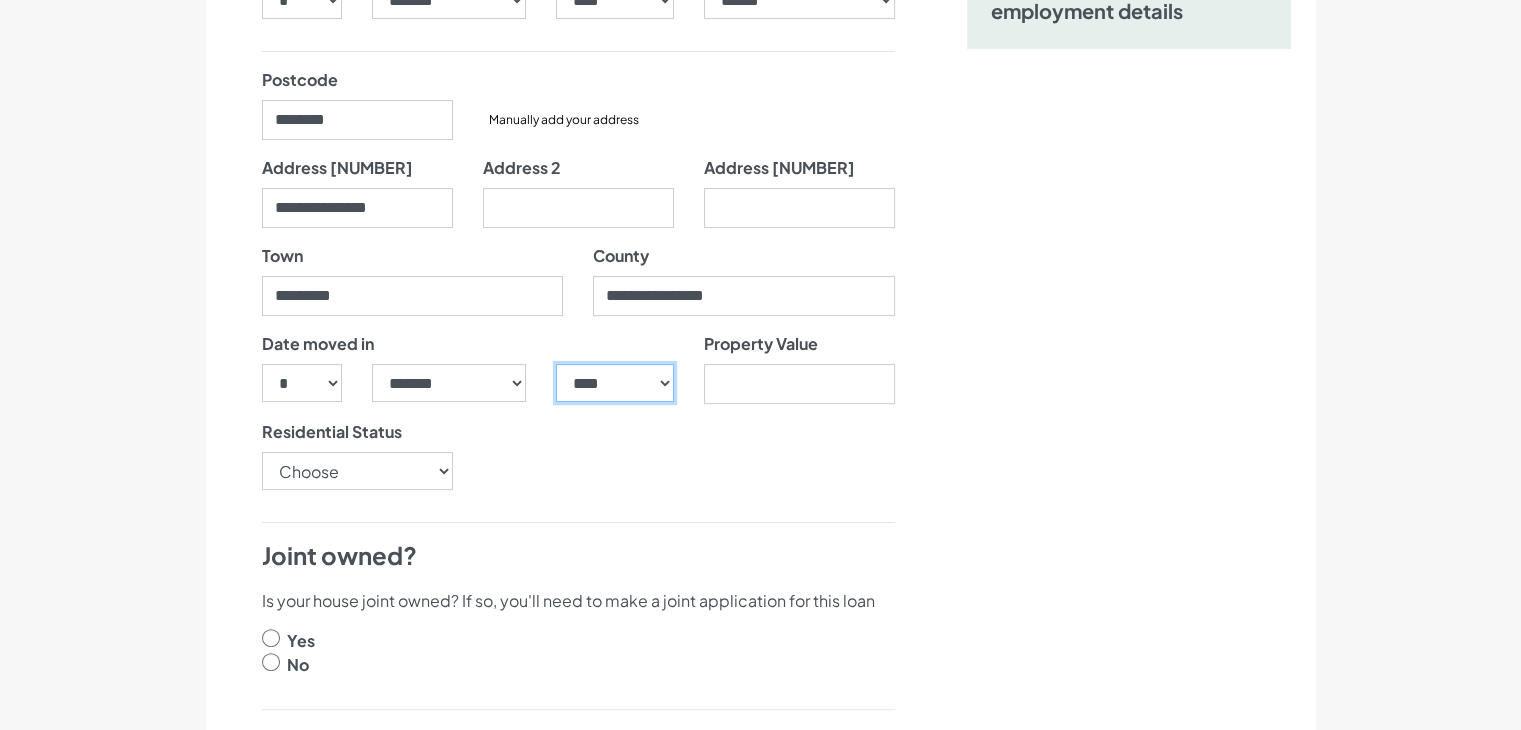 click on "****
**** **** **** **** **** **** **** **** **** **** **** **** **** **** **** **** **** **** **** **** **** **** **** **** **** **** **** **** **** **** **** **** **** **** **** **** **** **** **** **** **** **** **** **** **** **** **** **** **** **** **** **** **** **** **** **** **** **** **** **** **** **** **** **** **** **** **** **** **** **** **** **** **** **** **** **** **** **** **** **** **** **** **** **** **** **** **** **** **** **** **** **** **** **** **** **** **** **** **** **** **** **** **** **** **** **** **** **** **** **** **** **** **** **** **** **** **** **** **** **** **** **** **** **** **** ****" at bounding box center [614, 383] 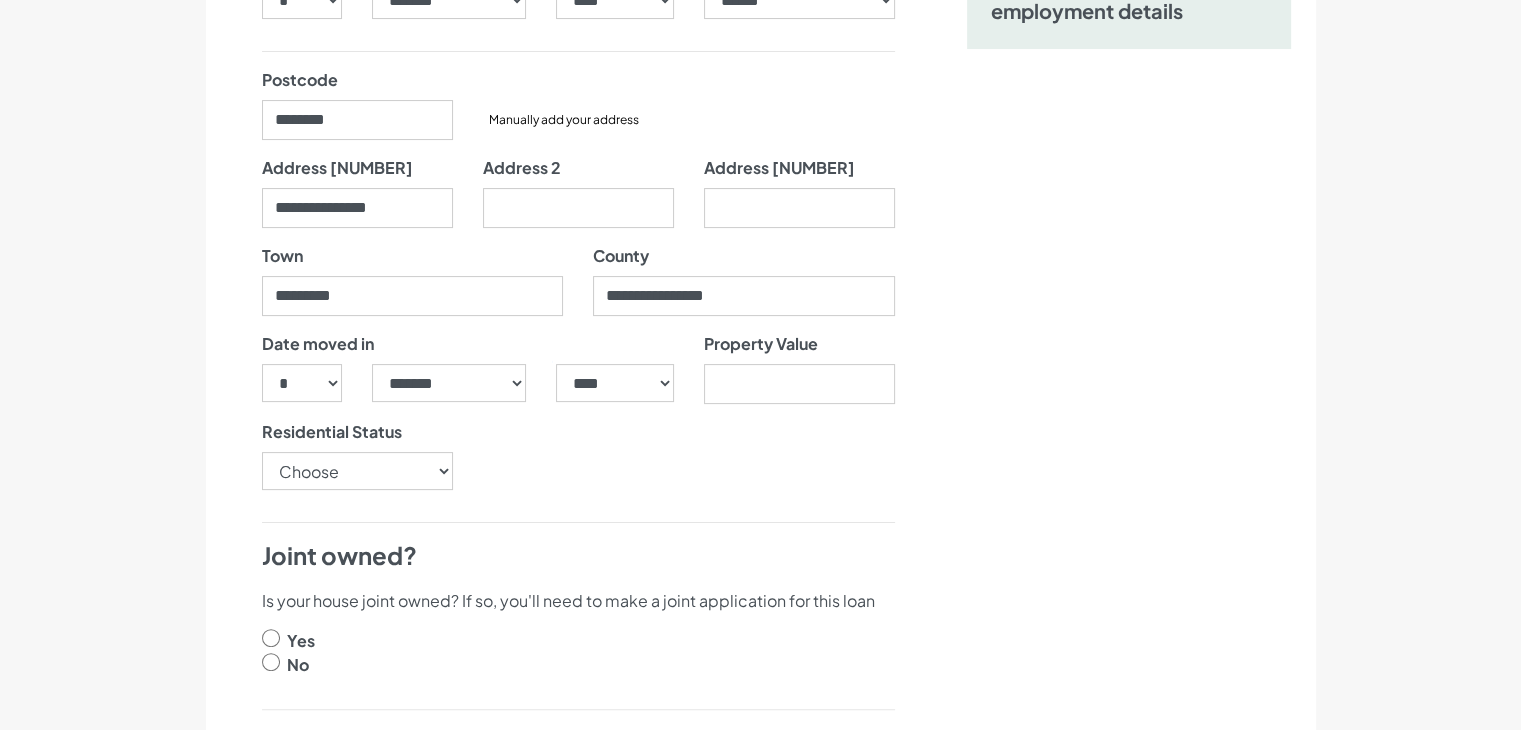click on "Nearly there, we just need to know your address and employment details" at bounding box center (1129, 917) 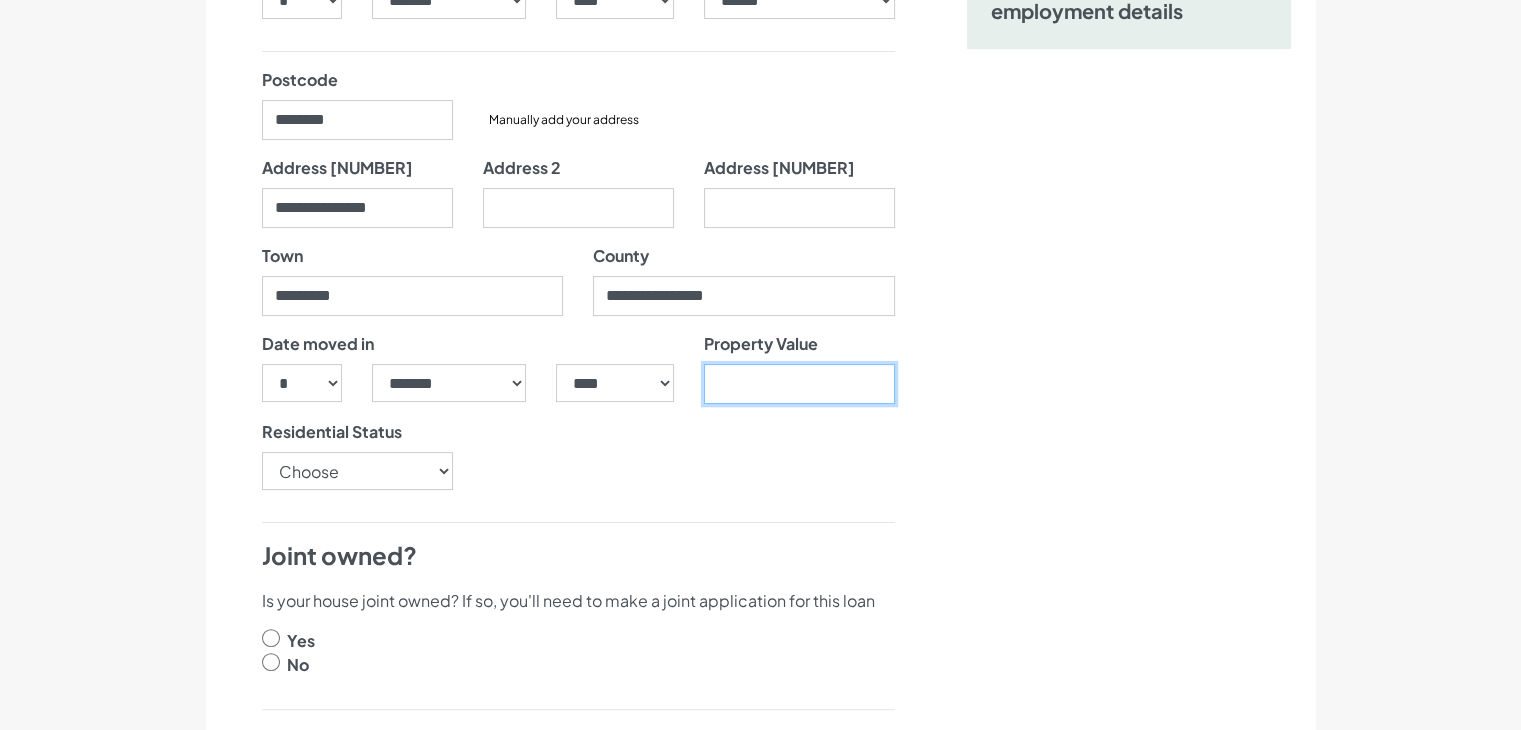 click on "Property Value" at bounding box center (799, 384) 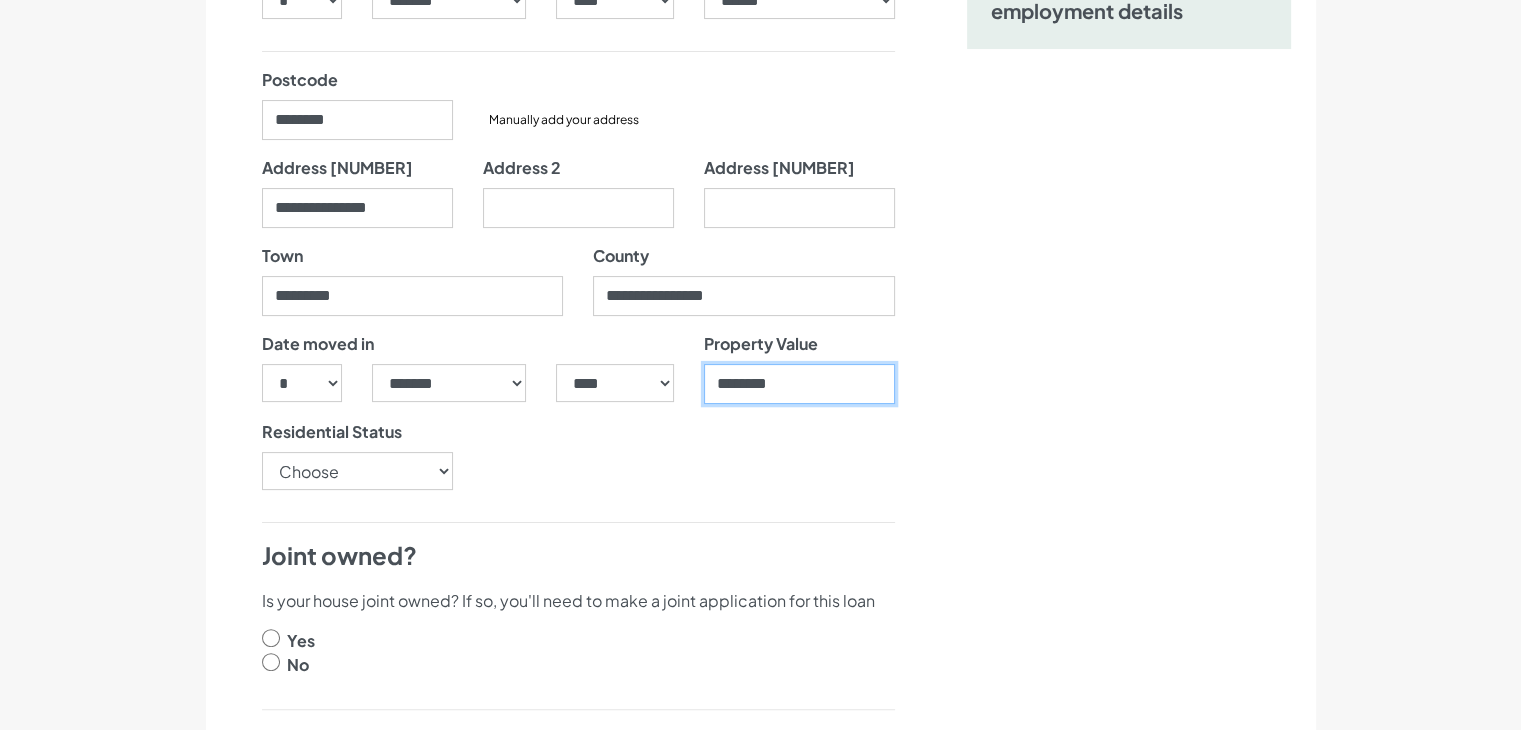type on "********" 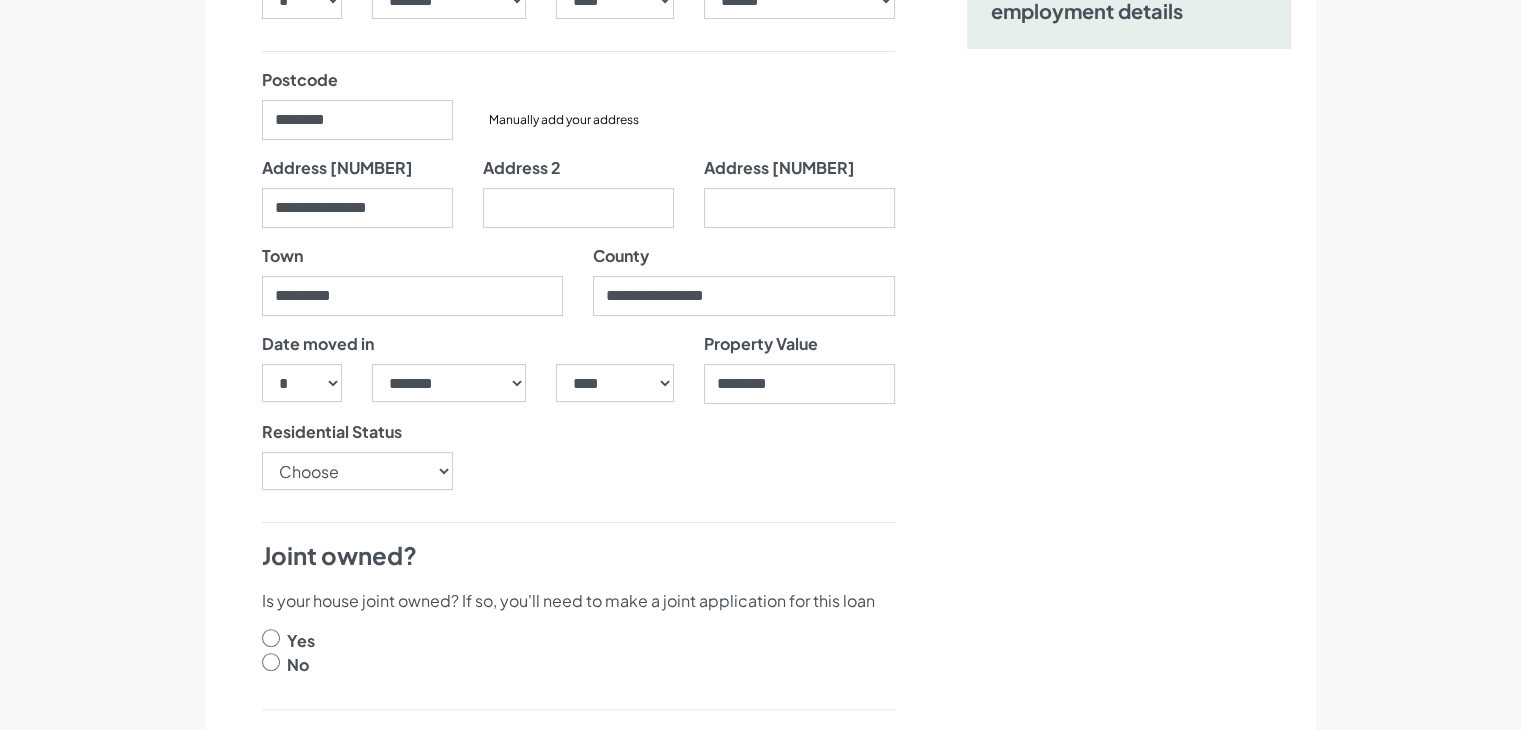 click on "Nearly there, we just need to know your address and employment details" at bounding box center (1129, 917) 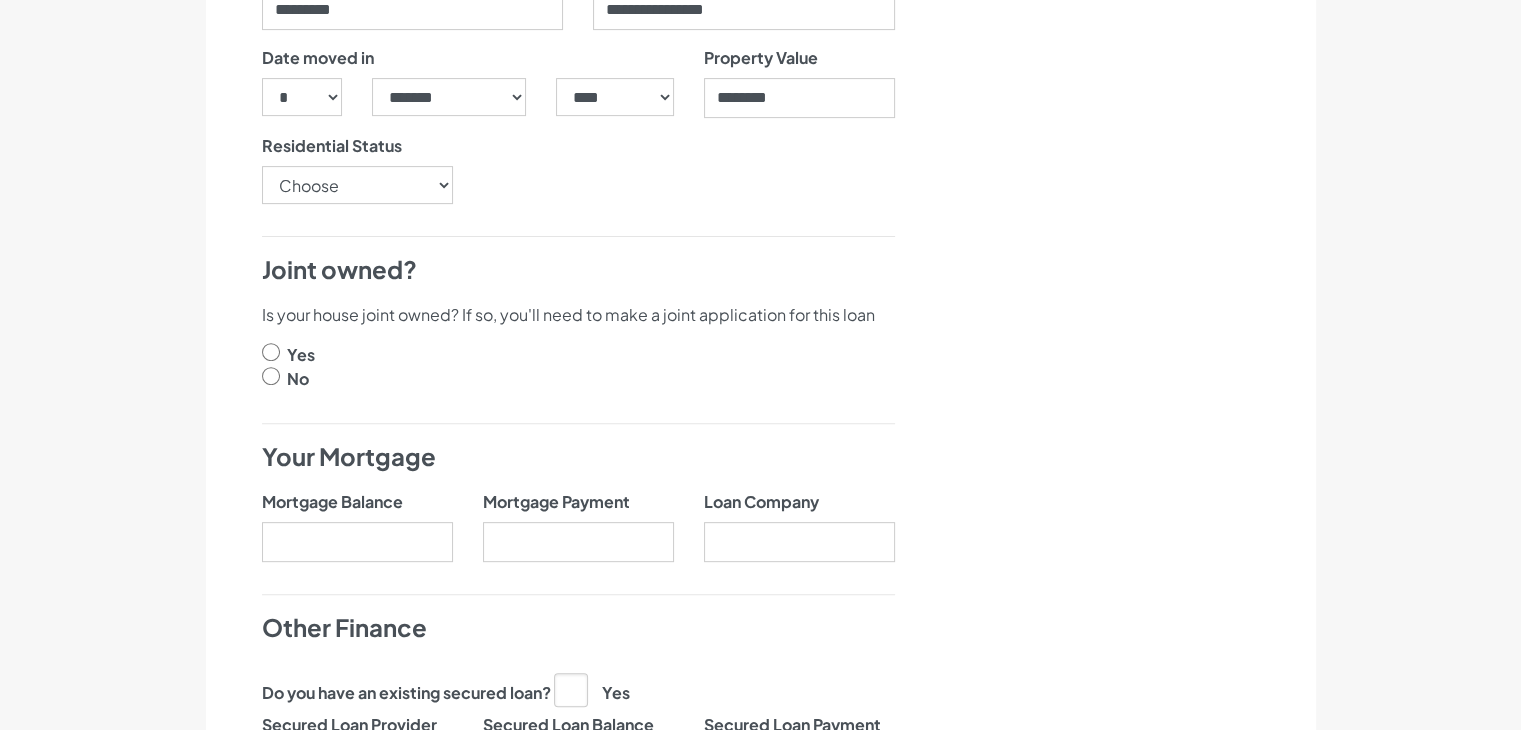 scroll, scrollTop: 700, scrollLeft: 0, axis: vertical 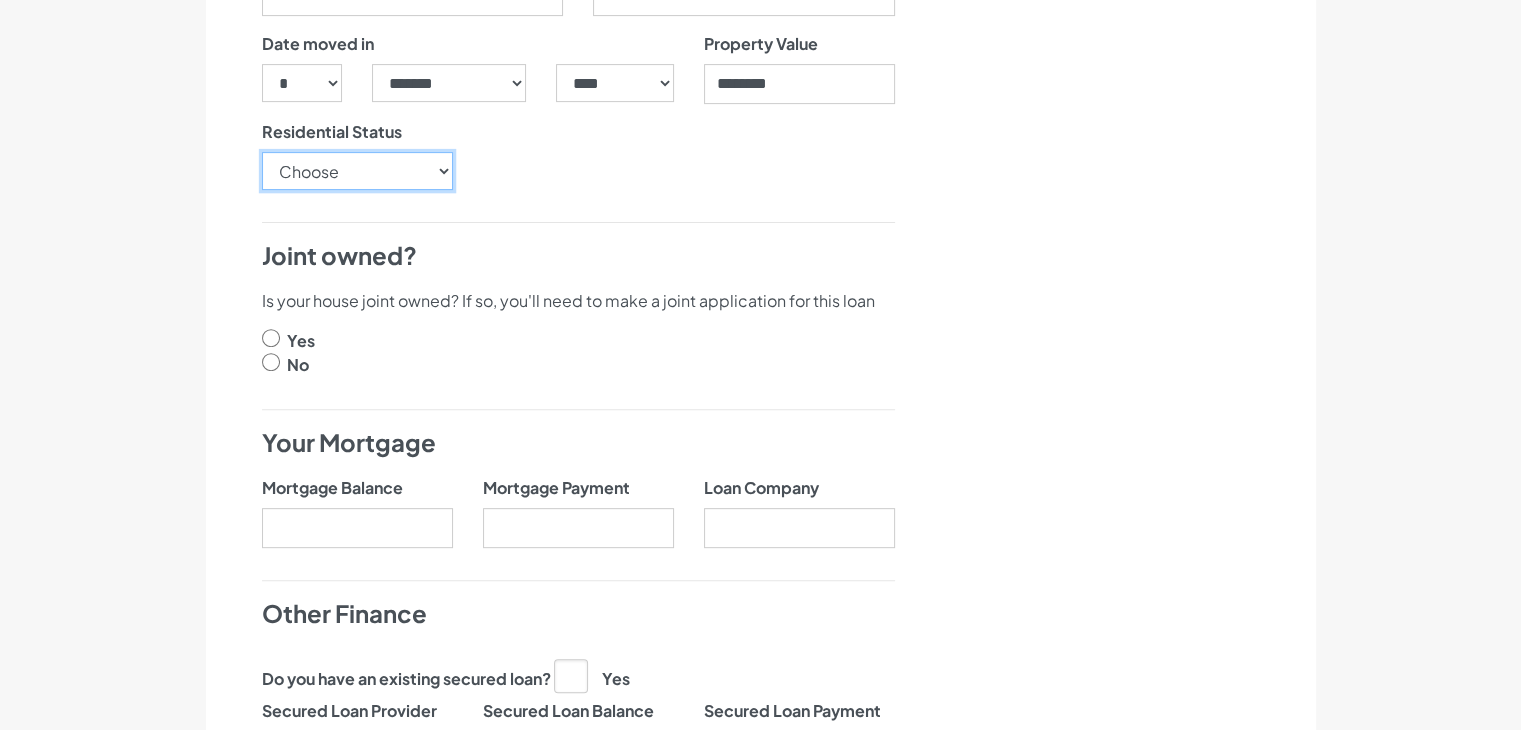 click on "Choose
Owner Occupier
Owner Non Occupier
Living With Parents
Property Owned By Partner
Tenant - Council
Tenant - Housing Association
Tenant - Lodger
Tenant - Private
Living with Friends
Military Accommodation
Works Accommodation" at bounding box center [357, 171] 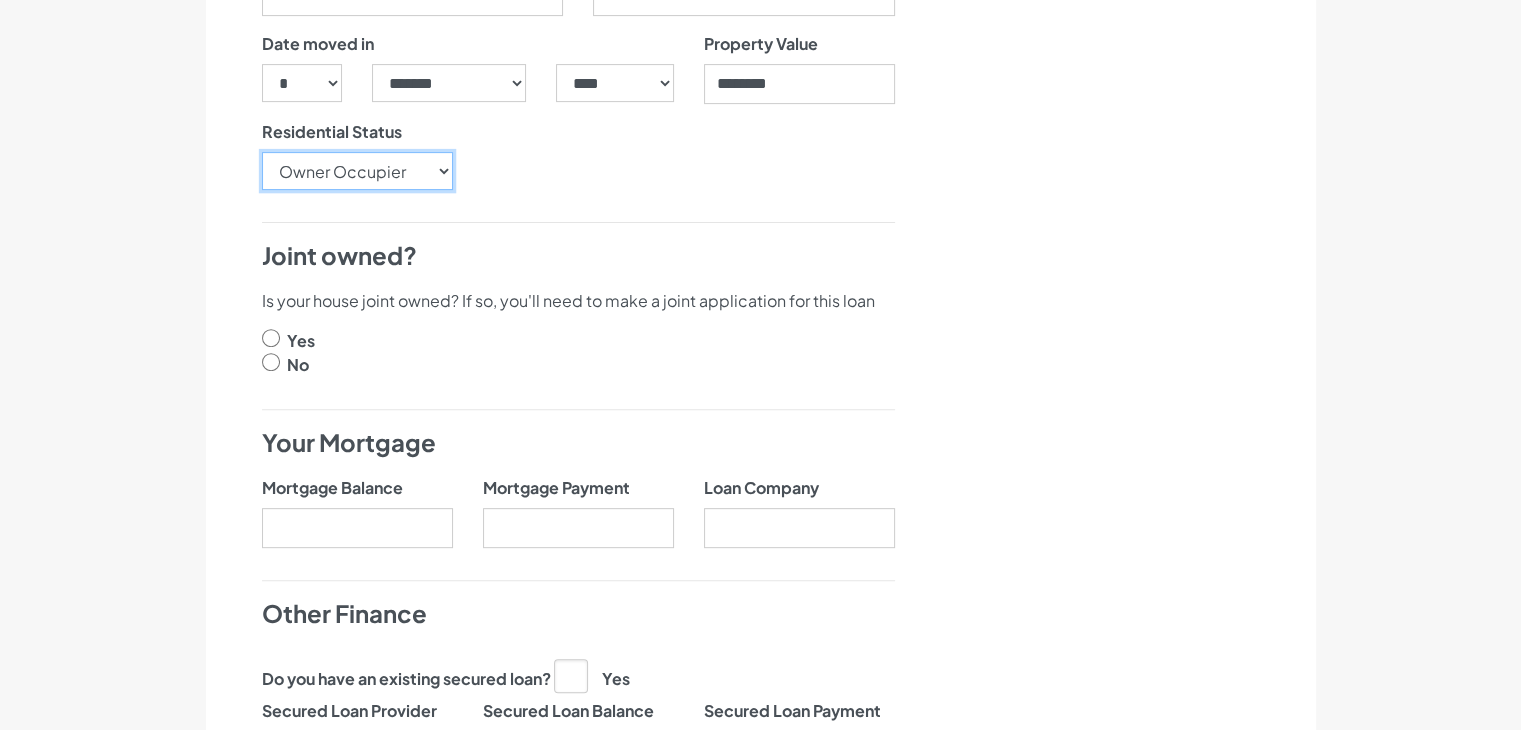 click on "Choose
Owner Occupier
Owner Non Occupier
Living With Parents
Property Owned By Partner
Tenant - Council
Tenant - Housing Association
Tenant - Lodger
Tenant - Private
Living with Friends
Military Accommodation
Works Accommodation" at bounding box center (357, 171) 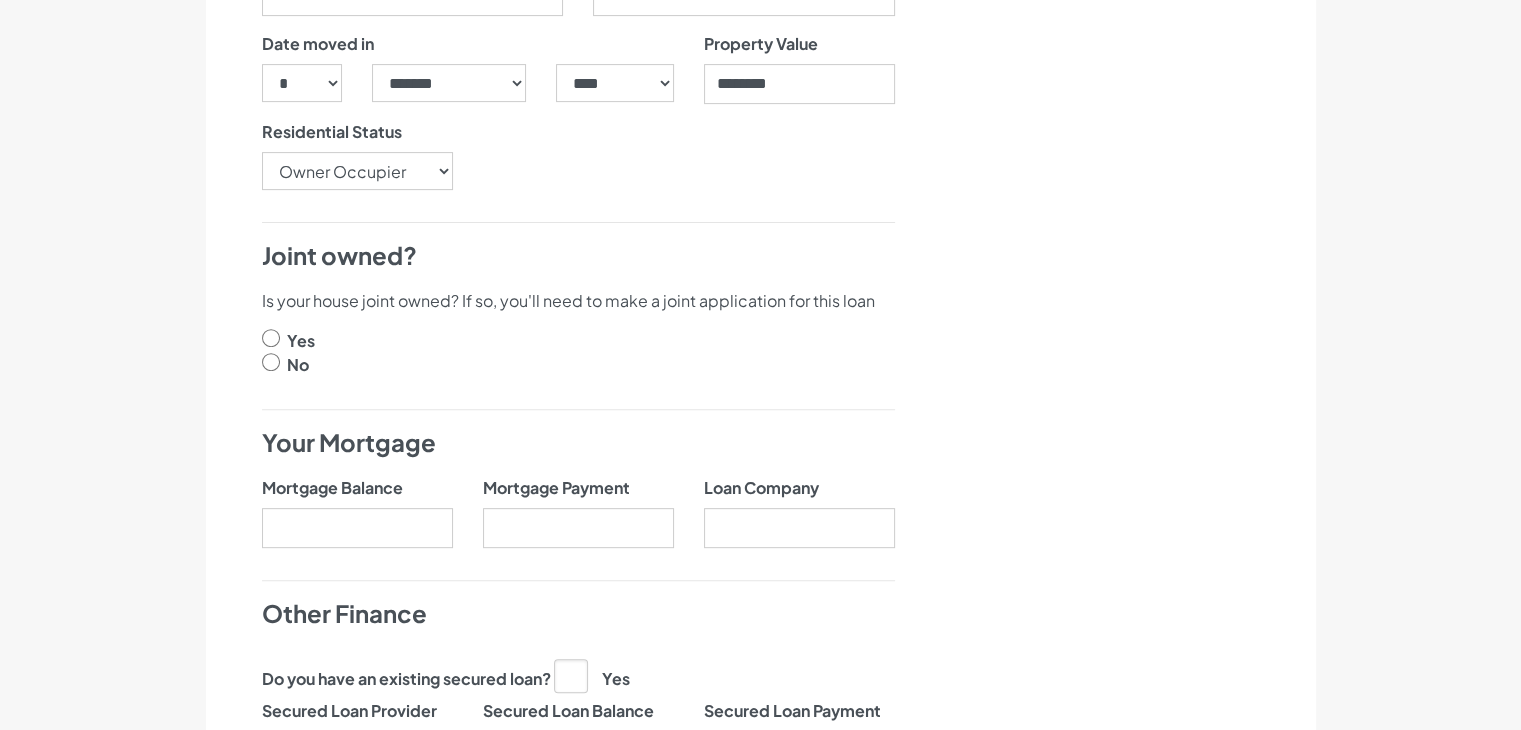 click on "Date moved in
***
* * * * * * * * * ** ** ** ** ** ** ** ** ** ** ** ** ** ** ** ** ** ** ** ** ** **
*****
*******
********
*****
*****
***
****
****
******
********* ******* ******** ****" at bounding box center (578, 119) 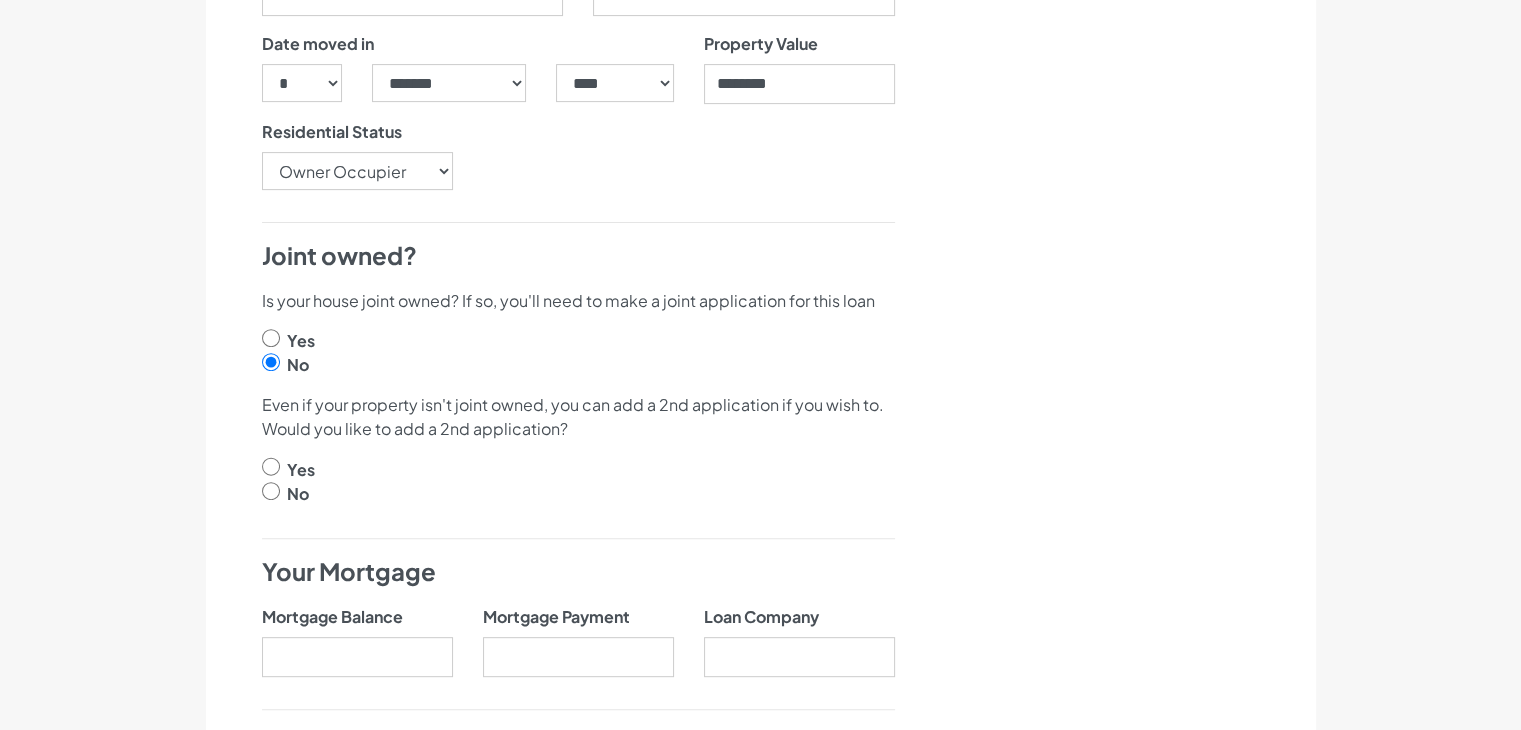 click at bounding box center [271, 491] 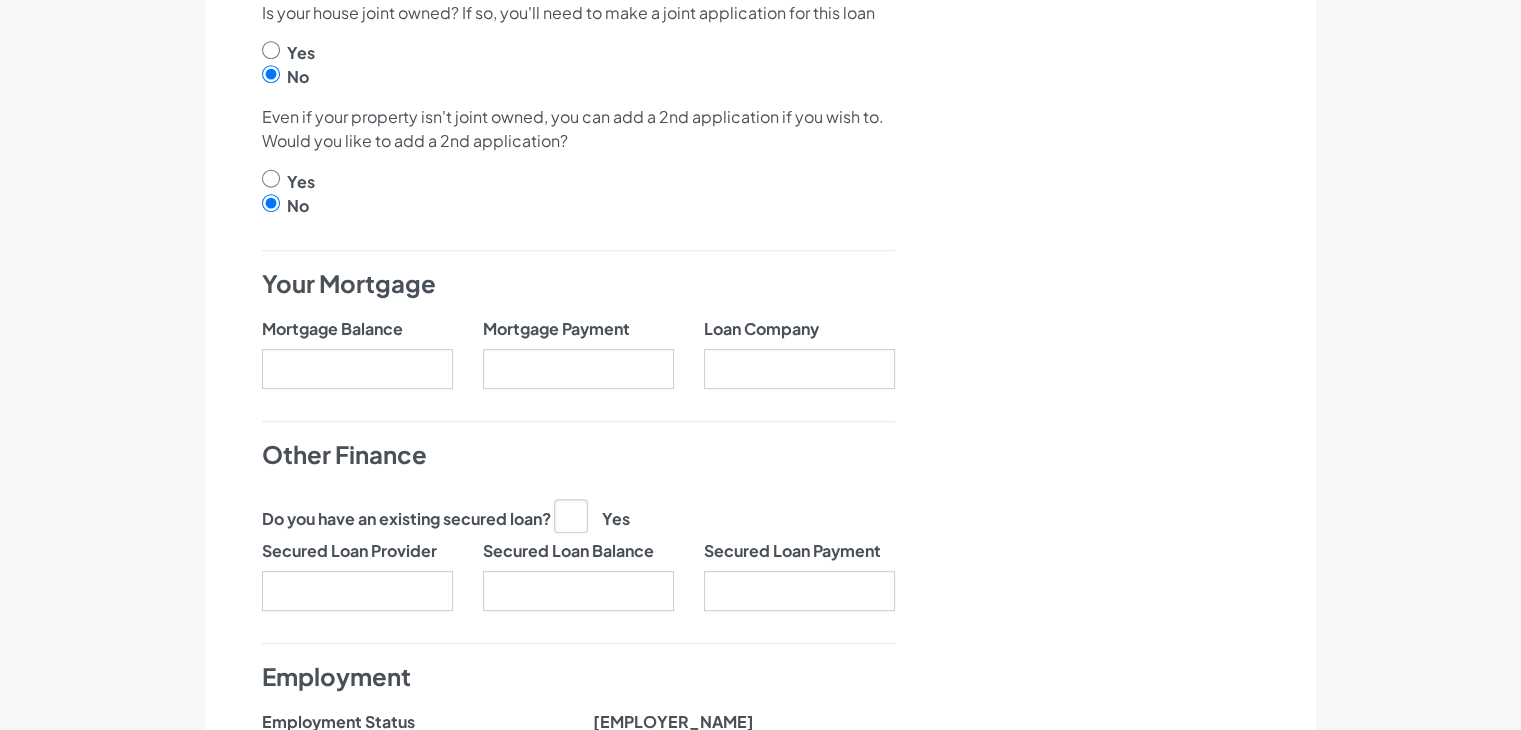 scroll, scrollTop: 1000, scrollLeft: 0, axis: vertical 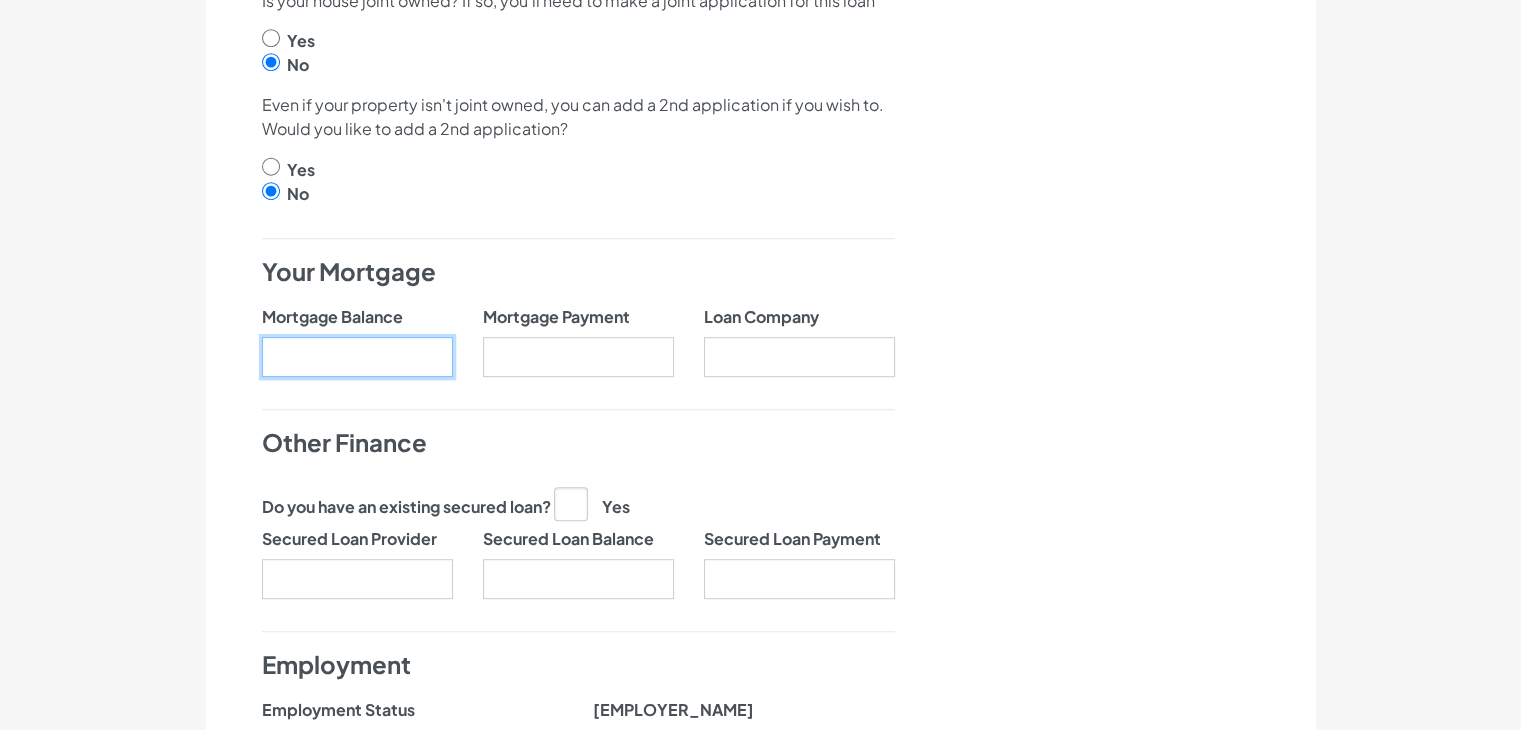 click on "Mortgage Balance" at bounding box center [357, 357] 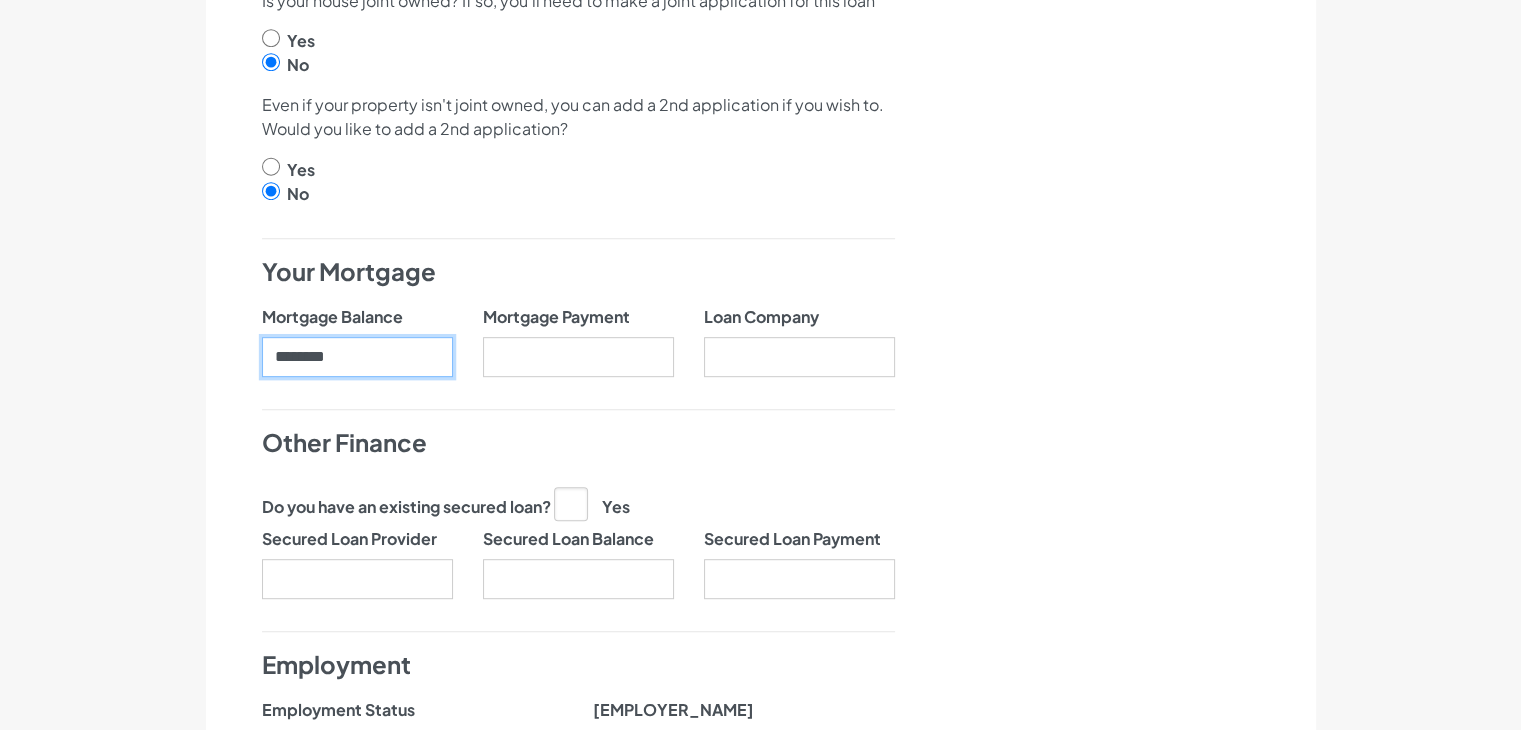 type on "********" 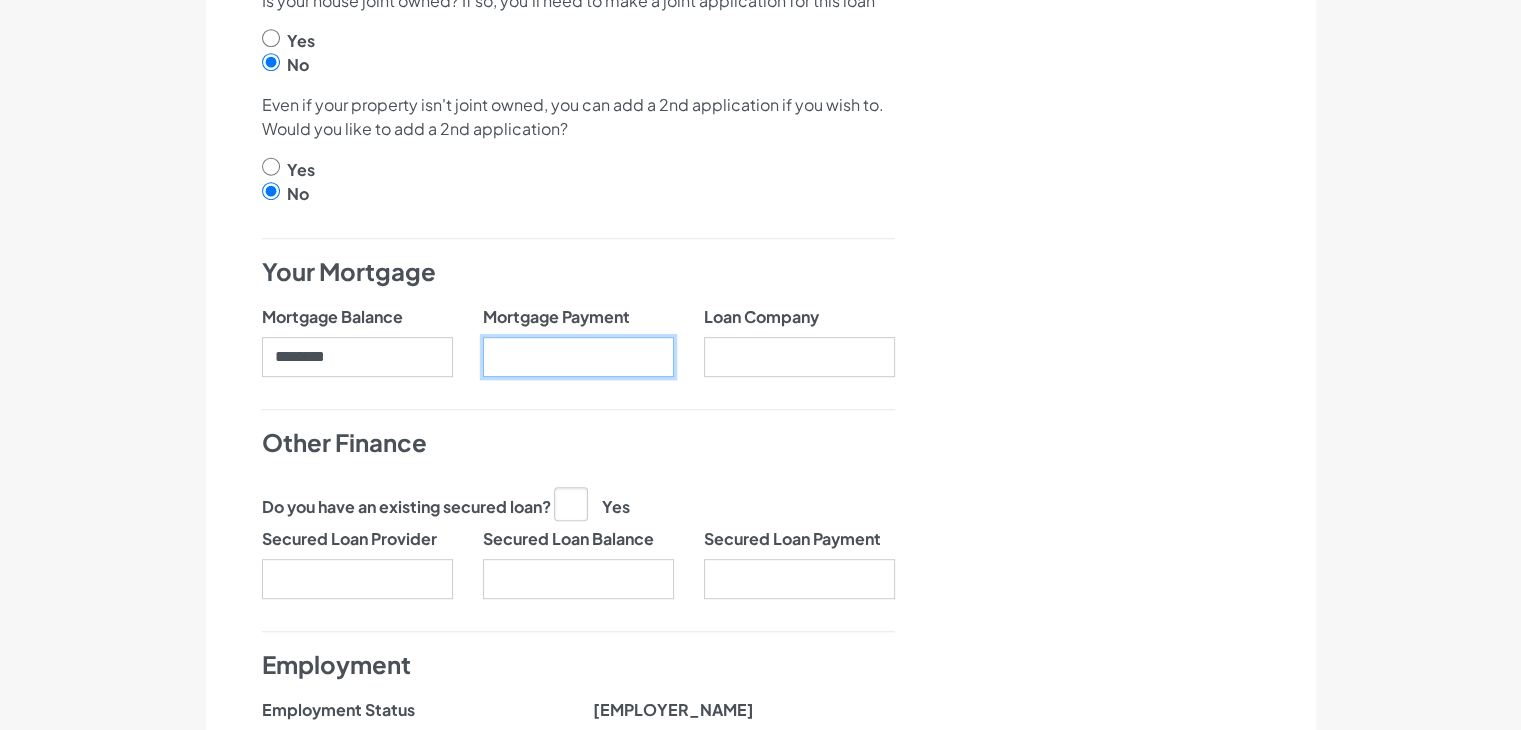 click on "Mortgage Payment" at bounding box center [578, 357] 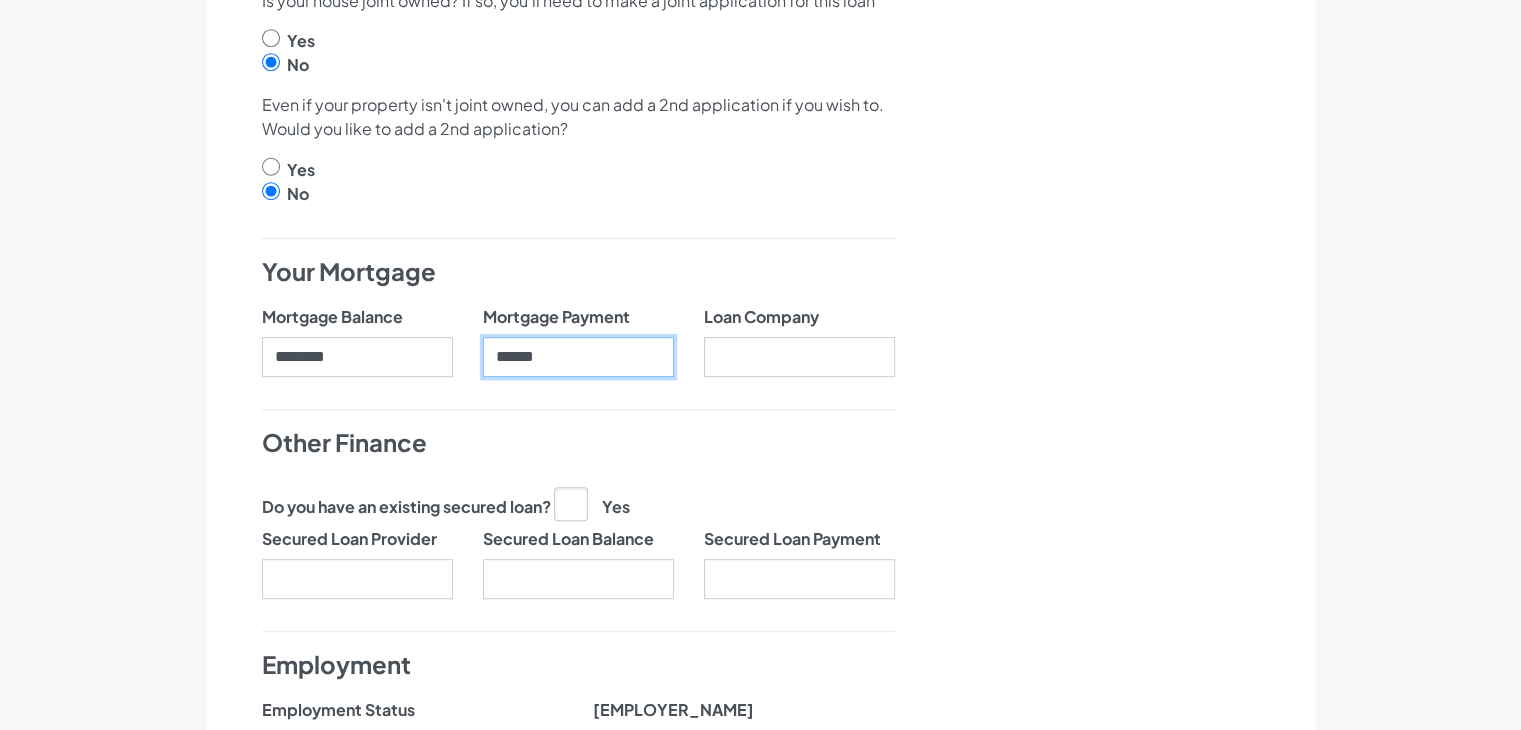 type on "******" 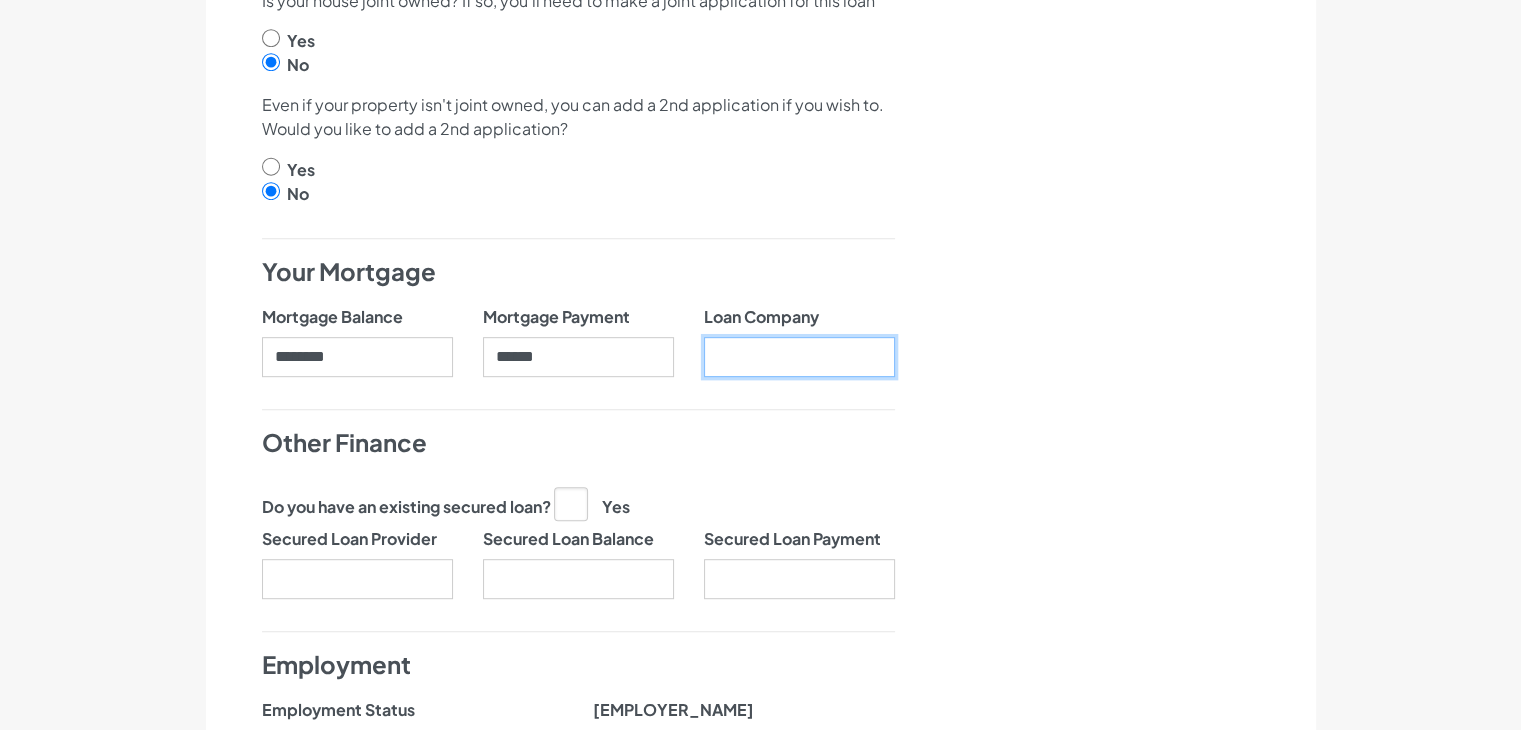 click on "Loan Company" at bounding box center (799, 357) 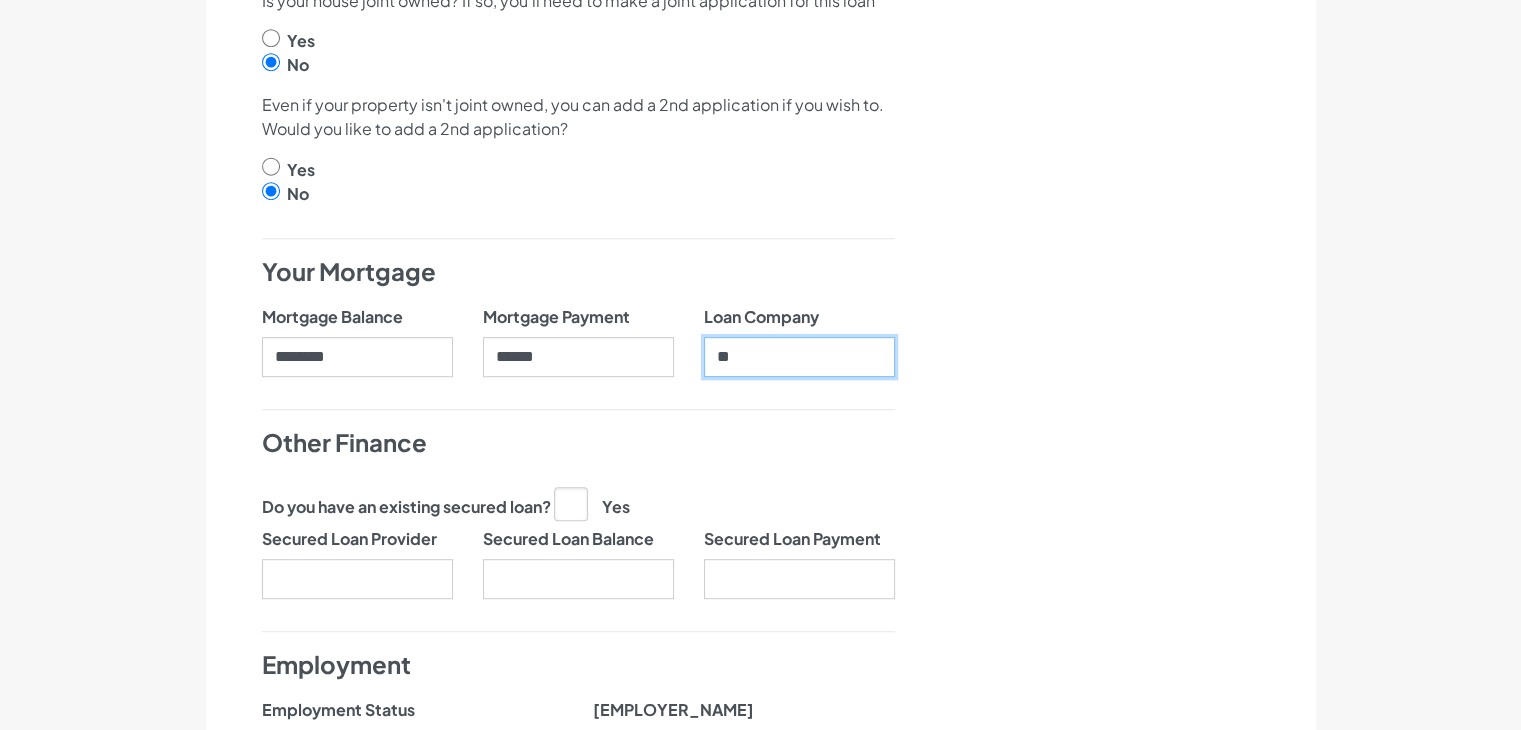 type on "*" 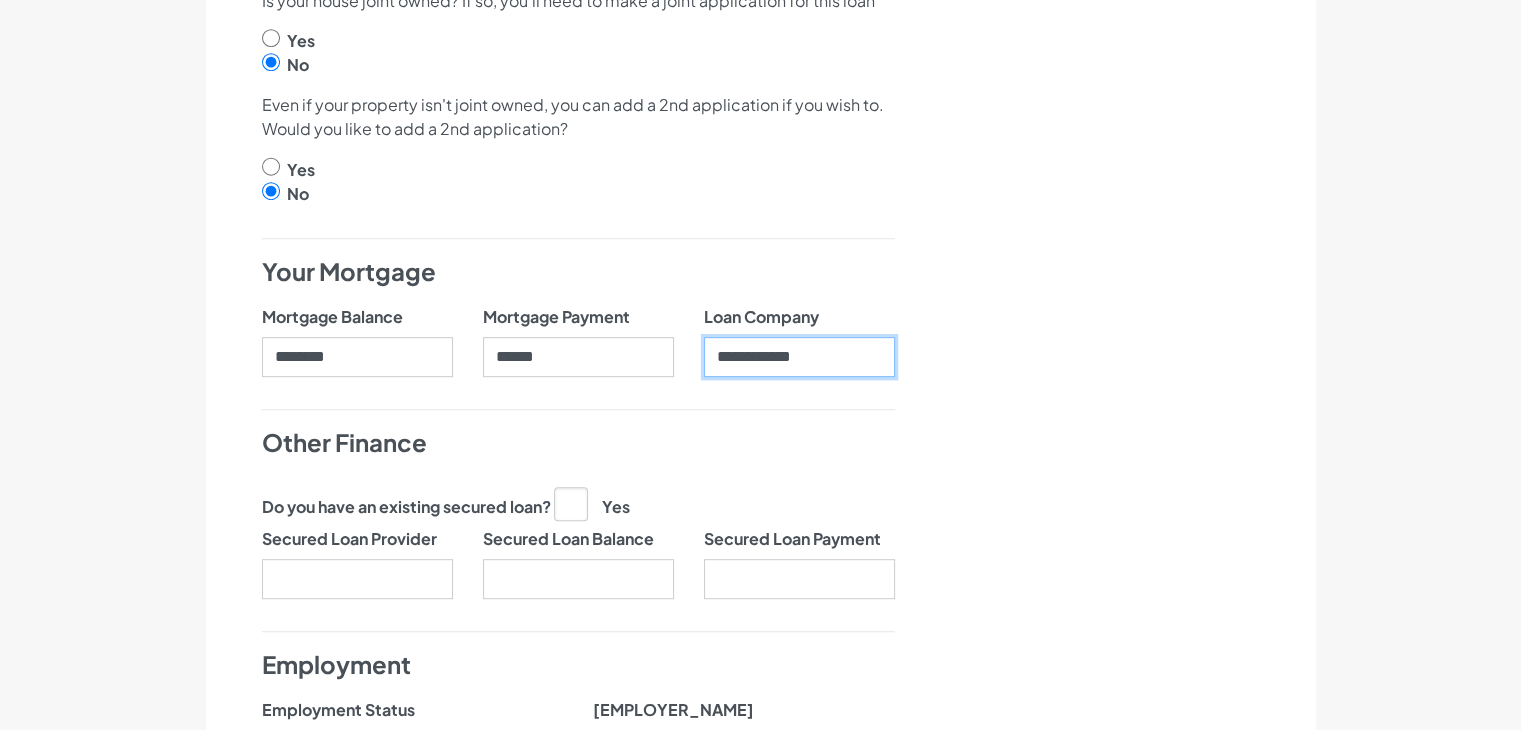 type on "**********" 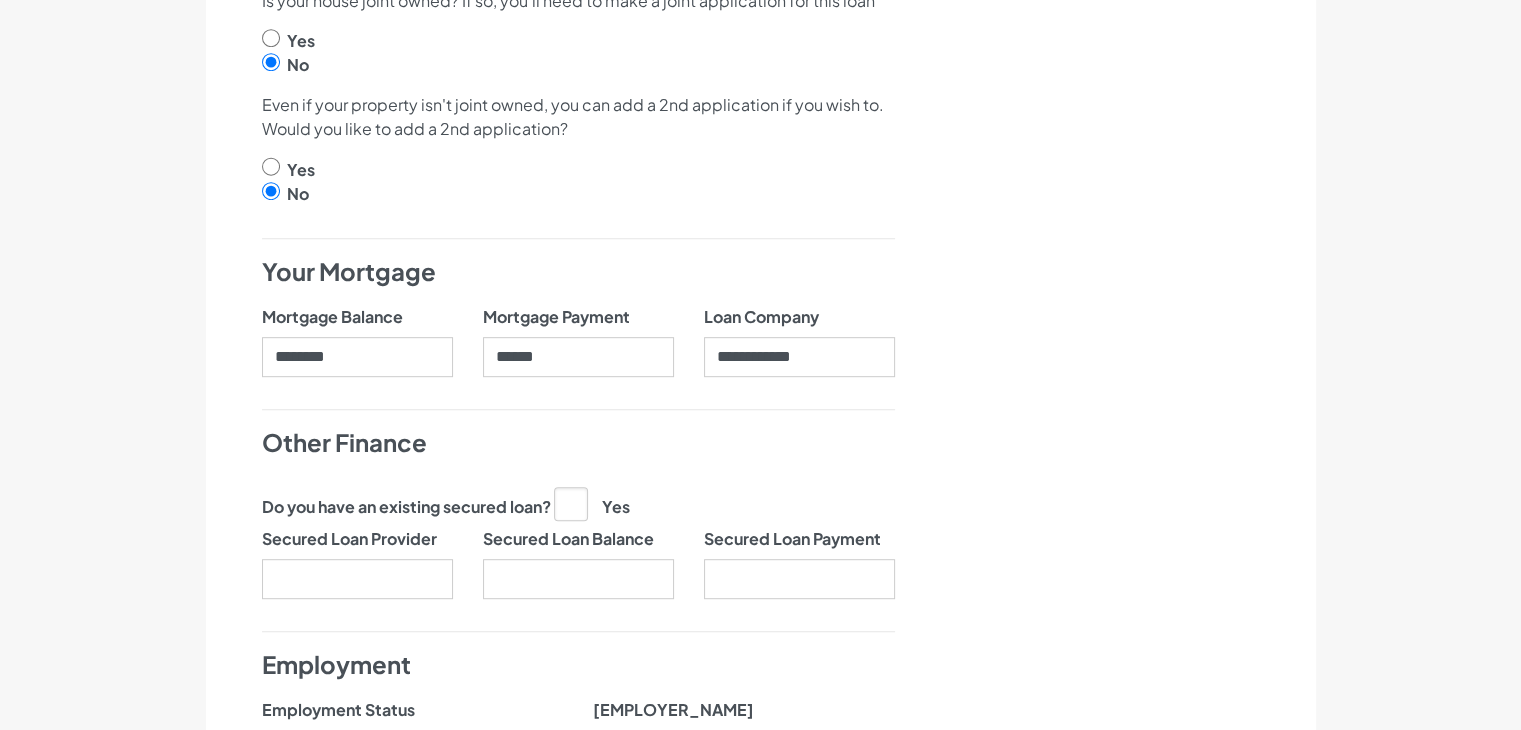 click on "Nearly there, we just need to know your address and employment details" at bounding box center (1129, 382) 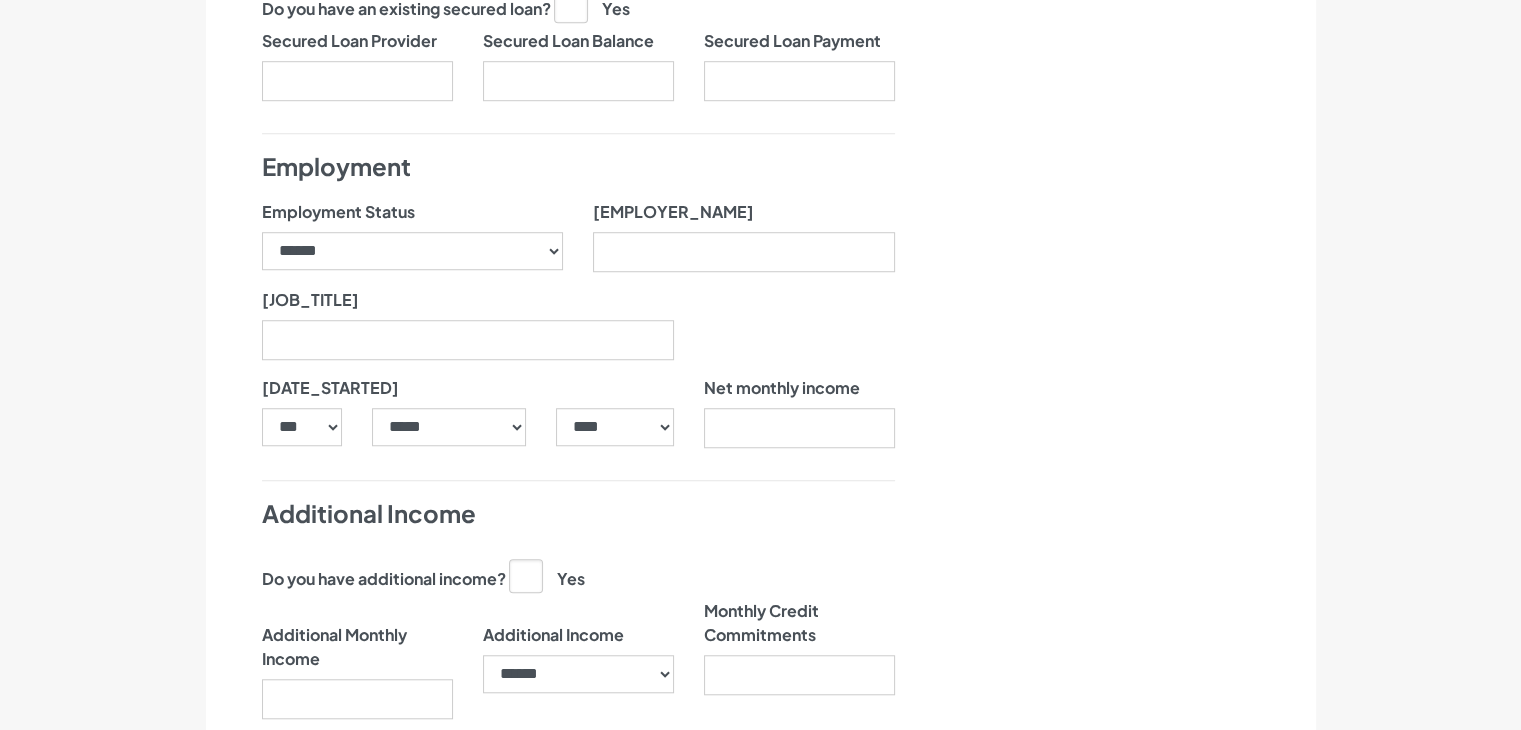 scroll, scrollTop: 1500, scrollLeft: 0, axis: vertical 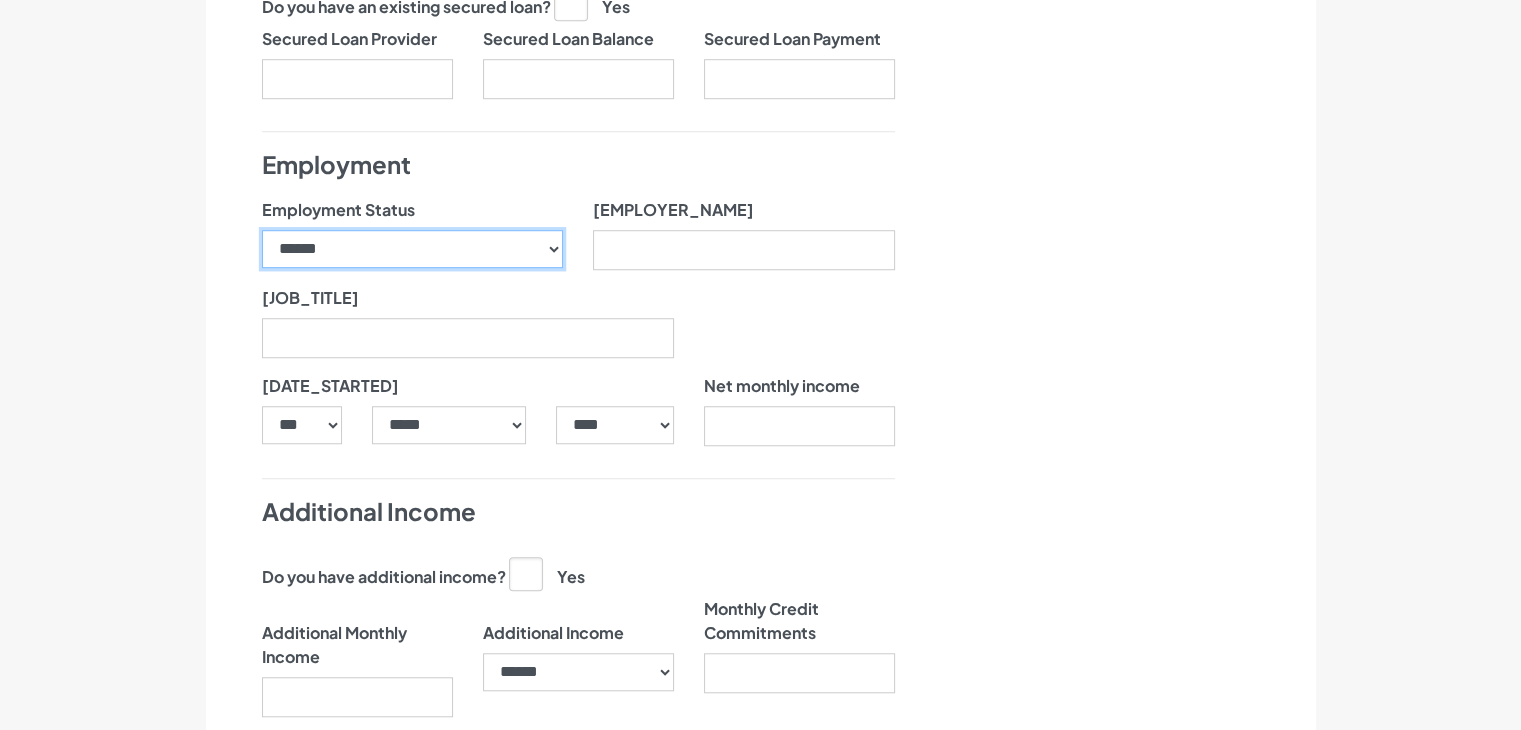 click on "**********" at bounding box center (413, 249) 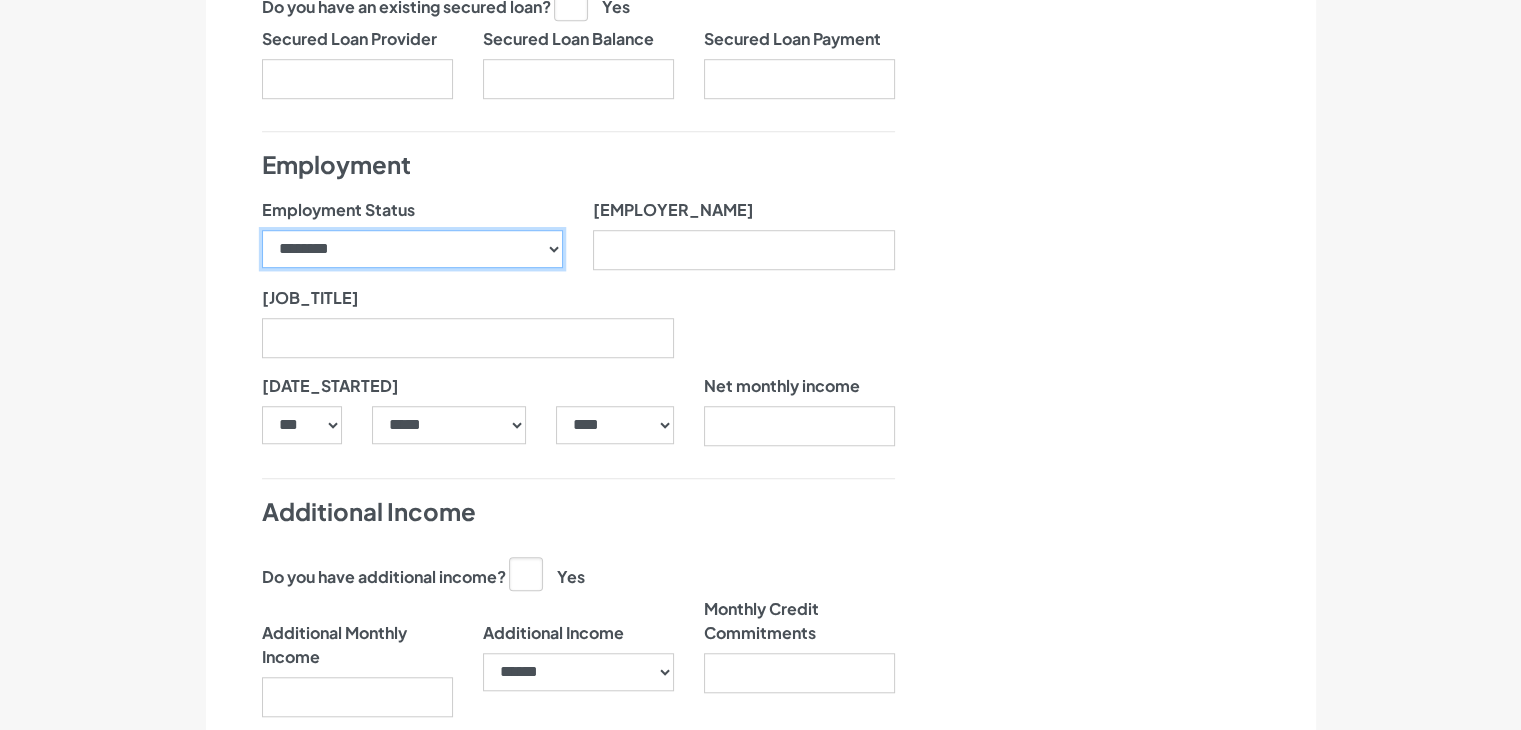 click on "**********" at bounding box center (413, 249) 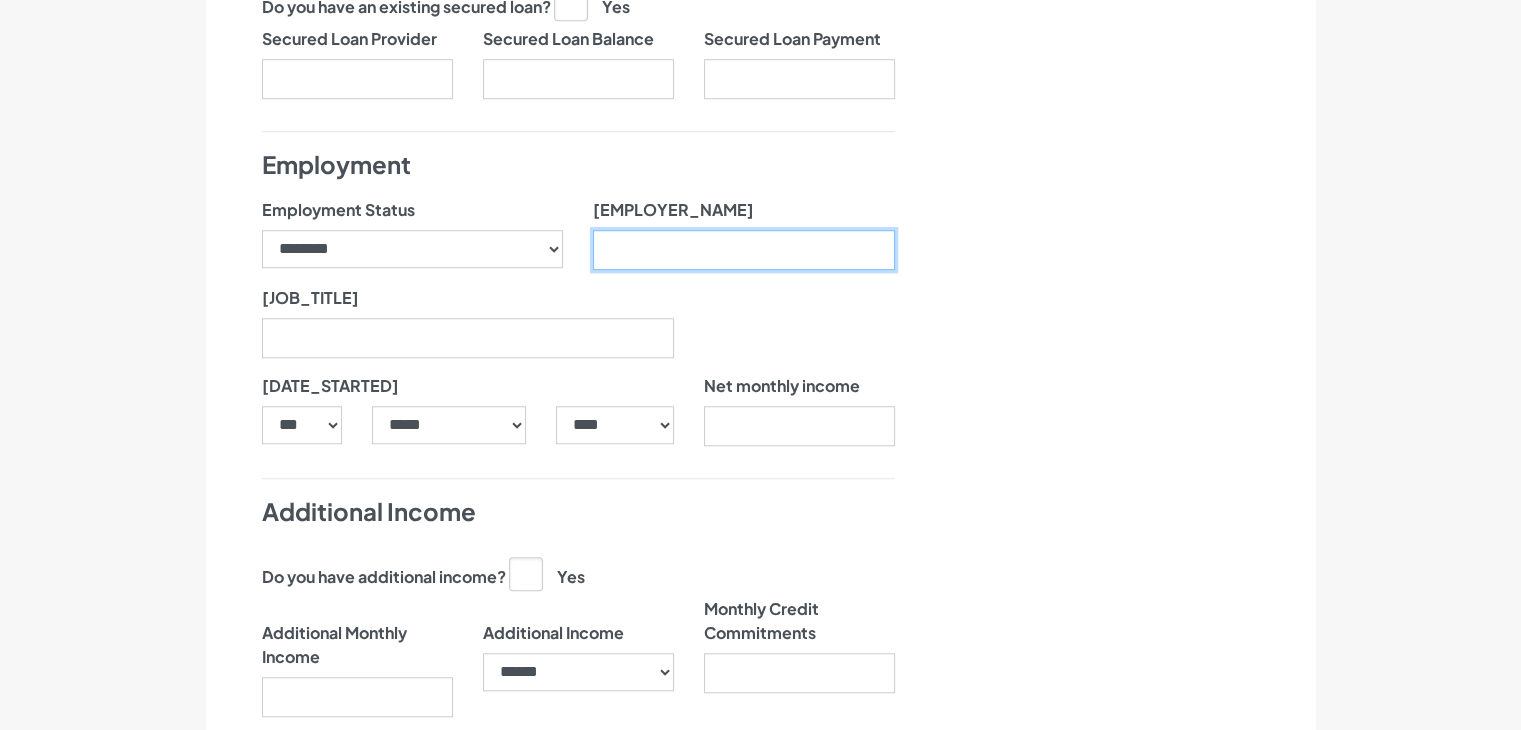 click on "Employer name" at bounding box center (744, 250) 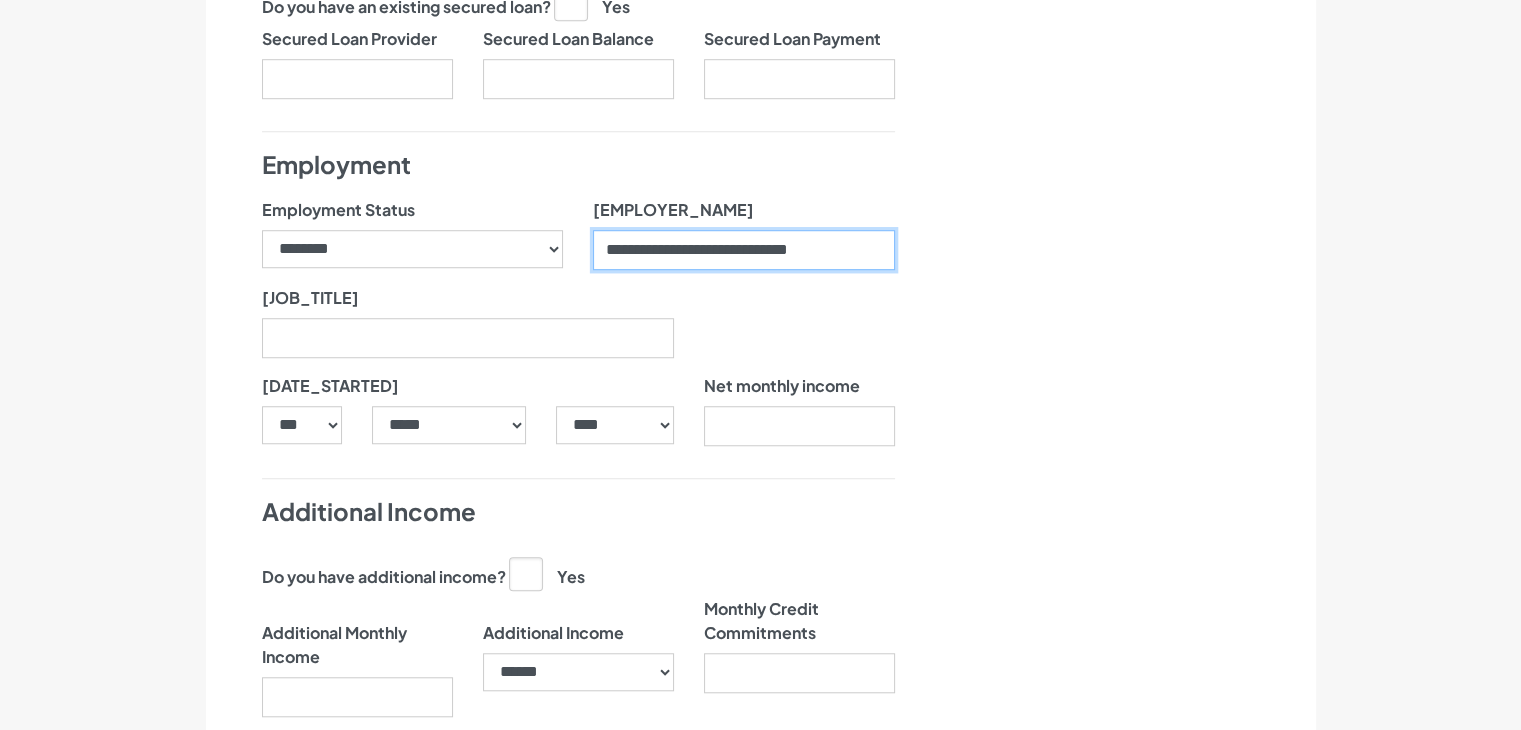 type on "**********" 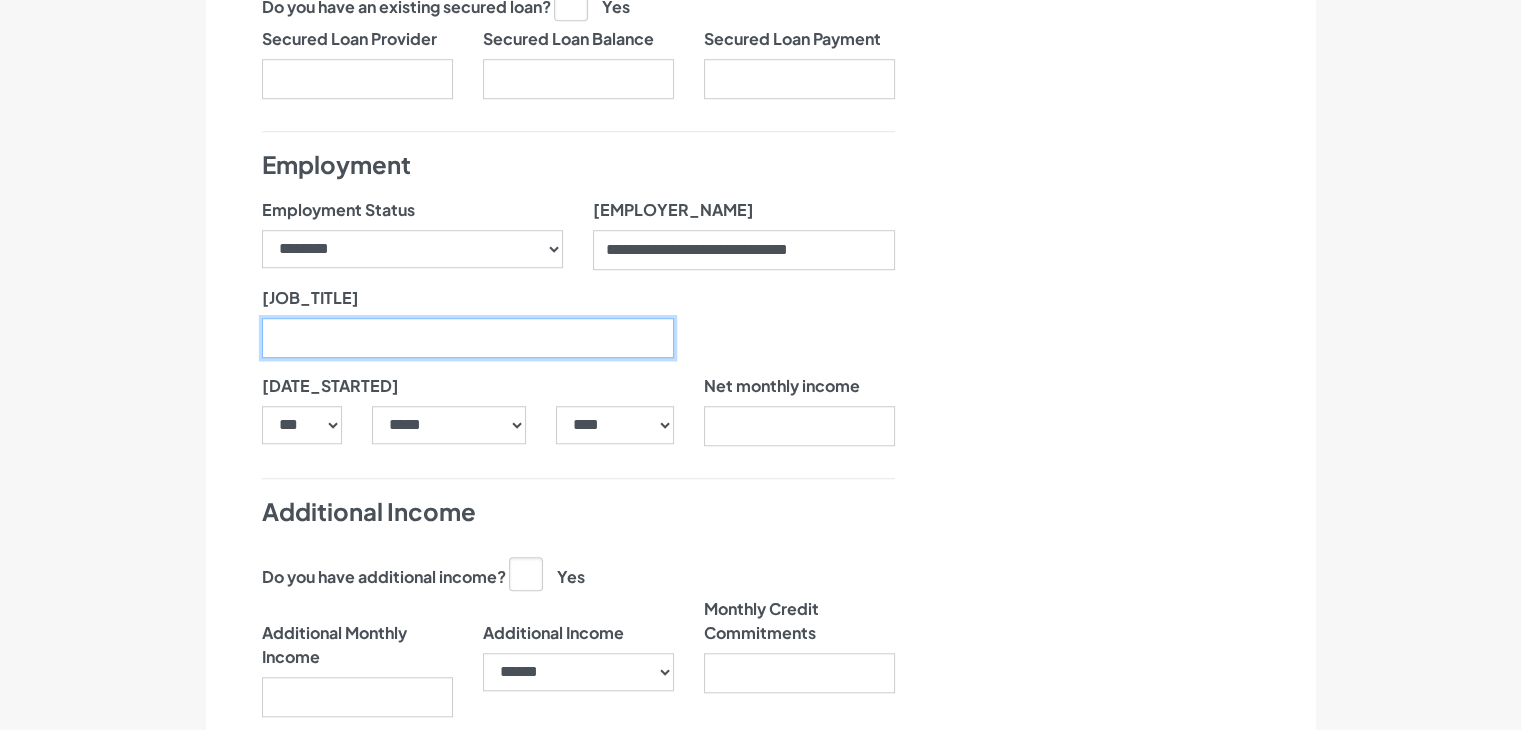 click on "Job Title" at bounding box center [468, 338] 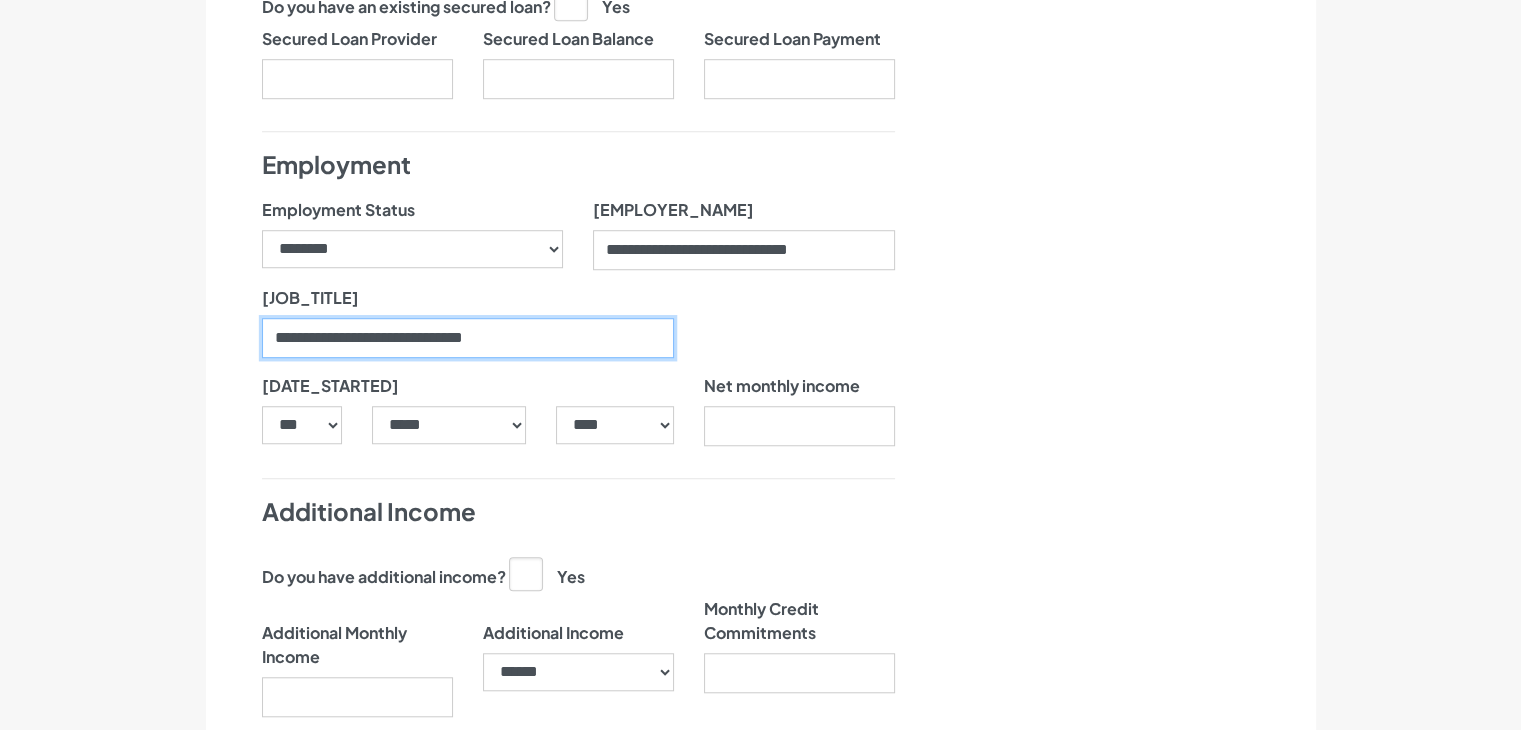 type on "**********" 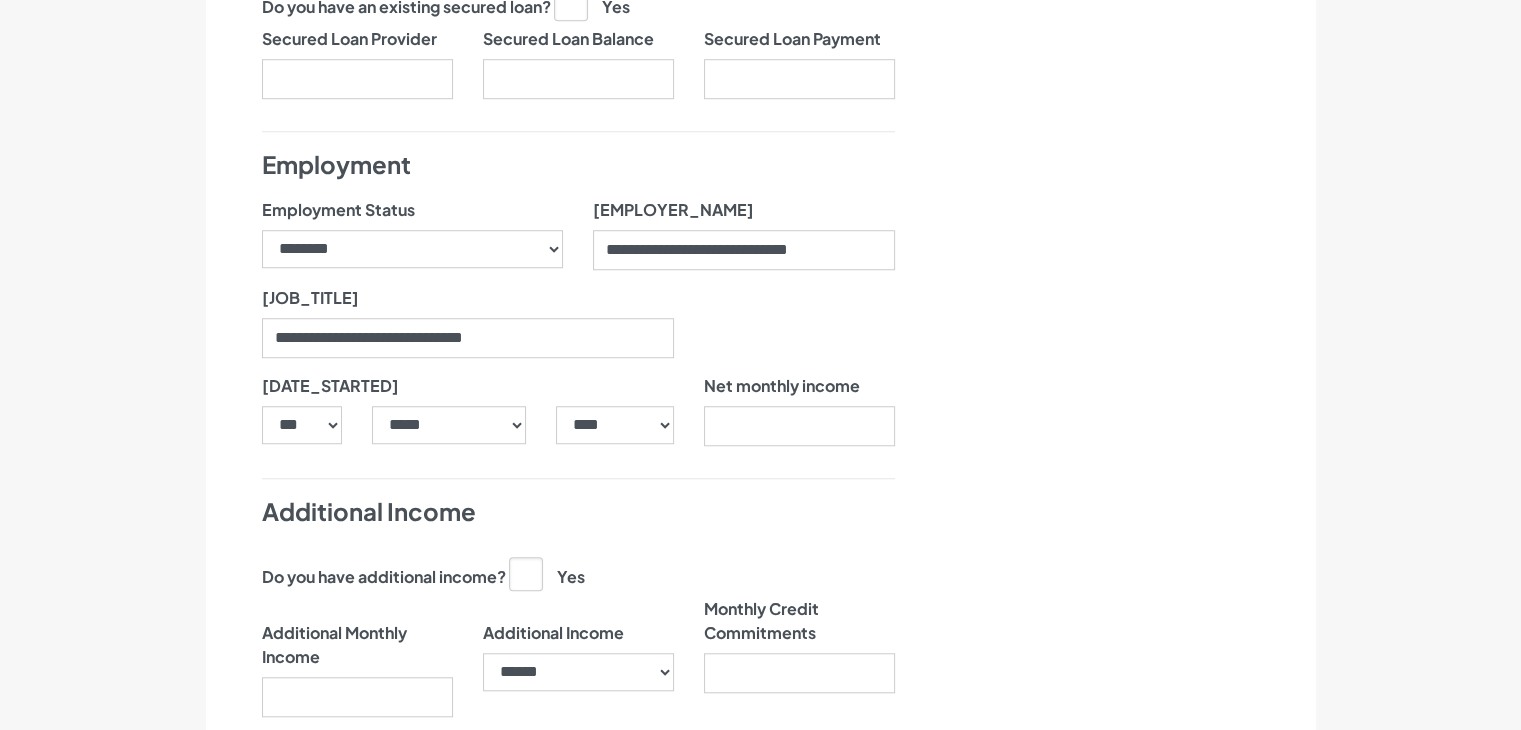 click on "Nearly there, we just need to know your address and employment details" at bounding box center (1129, -118) 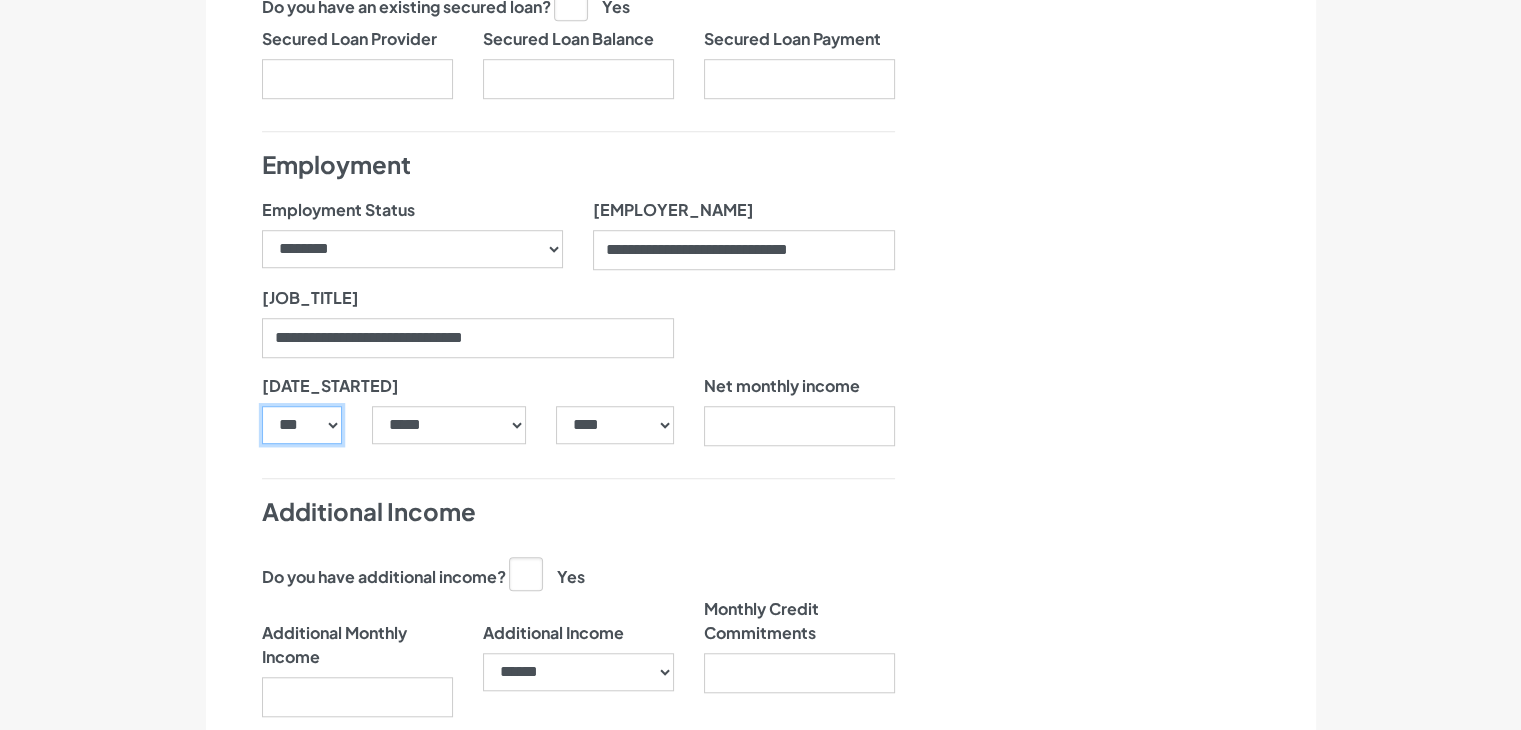 click on "***
* * * * * * * * * ** ** ** ** ** ** ** ** ** ** ** ** ** ** ** ** ** ** ** ** ** **" at bounding box center (302, 425) 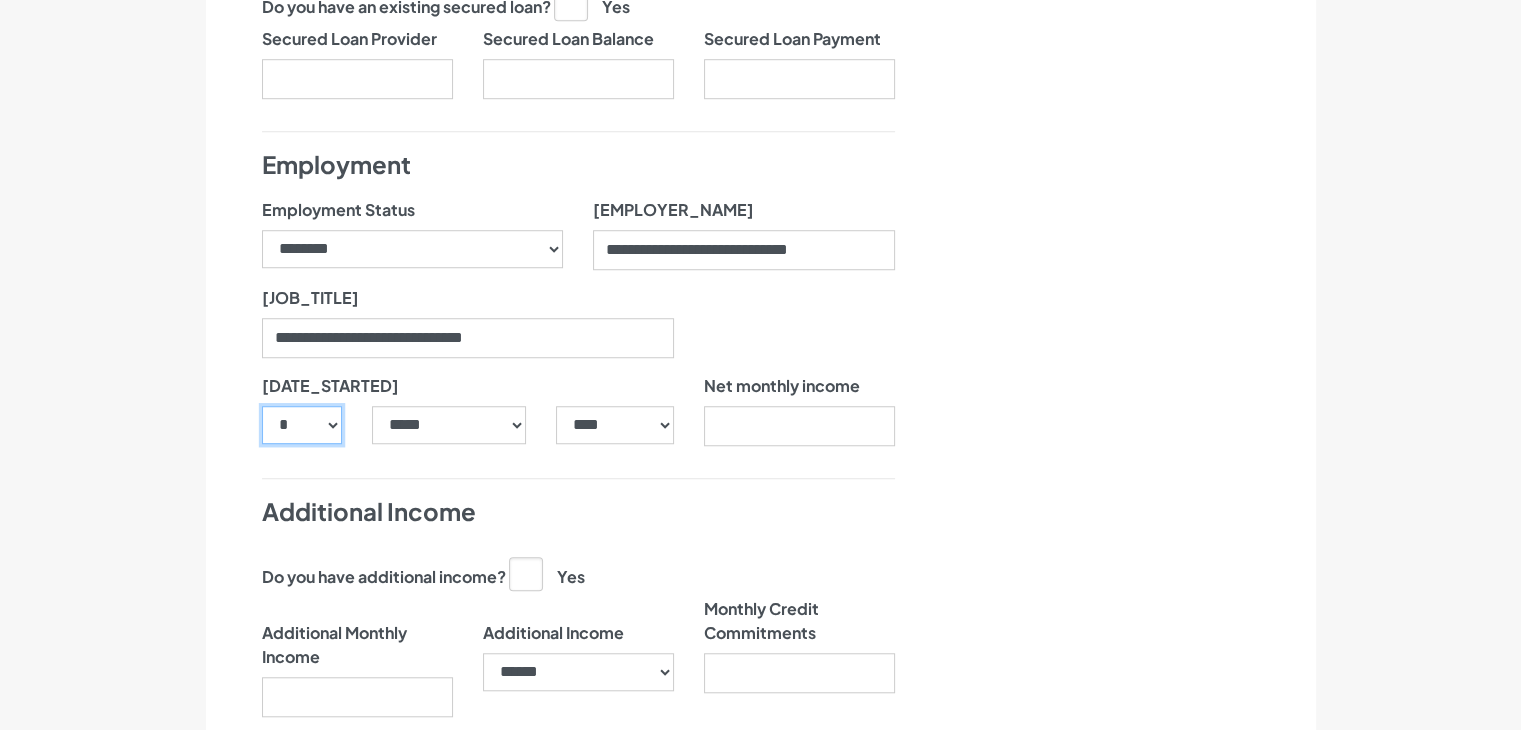 click on "***
* * * * * * * * * ** ** ** ** ** ** ** ** ** ** ** ** ** ** ** ** ** ** ** ** ** **" at bounding box center (302, 425) 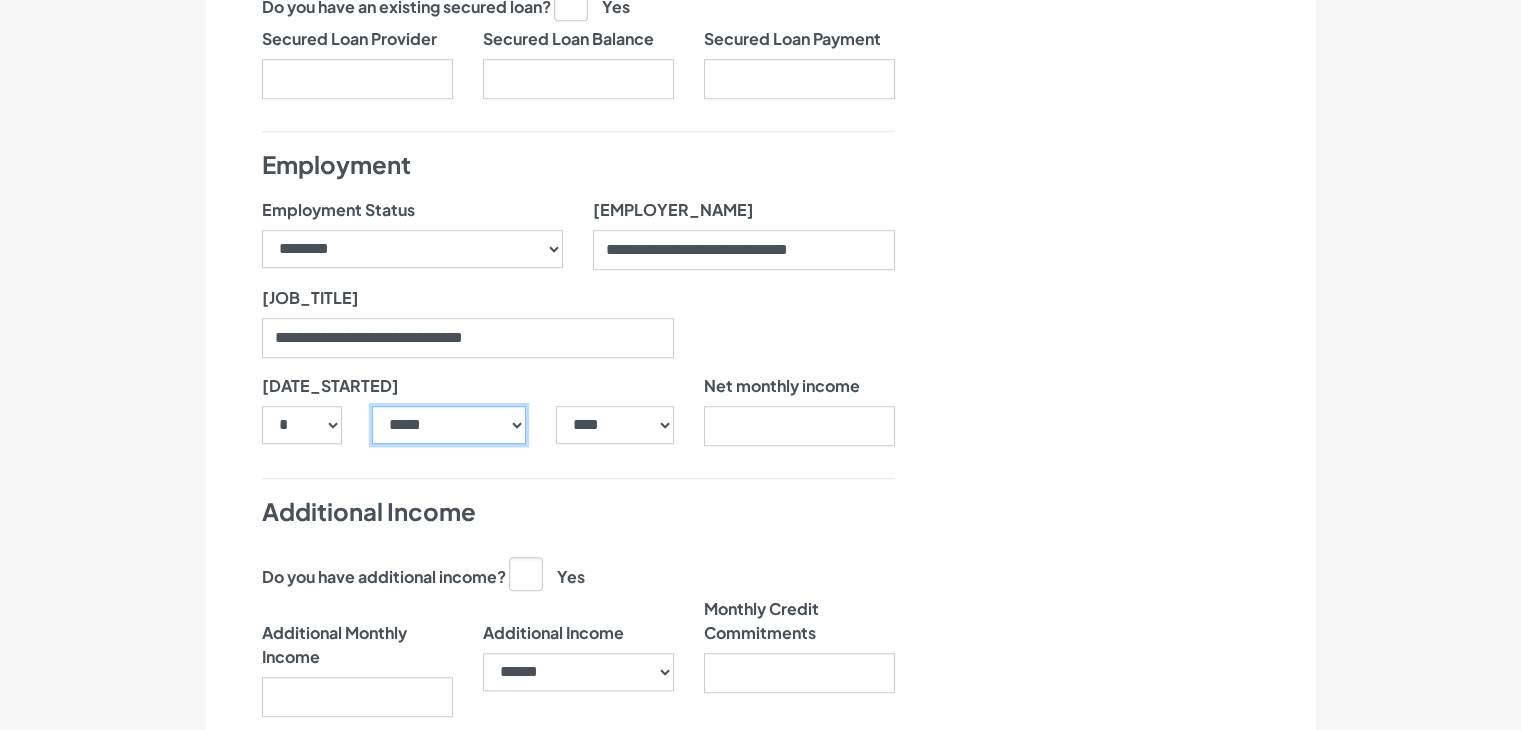 click on "*****
*******
********
*****
*****
***
****
****
******
*********
*******
********
********" at bounding box center (449, 425) 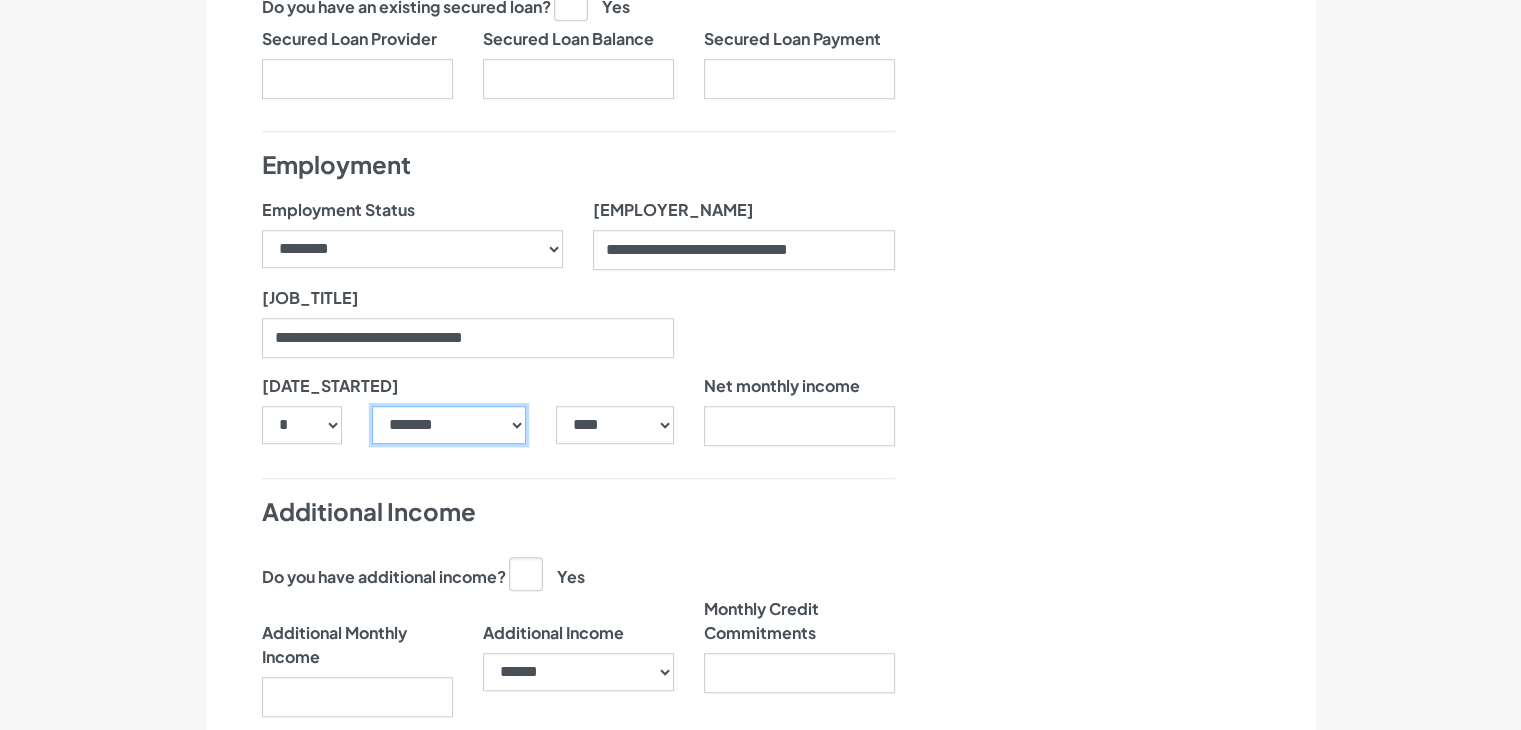 click on "*****
*******
********
*****
*****
***
****
****
******
*********
*******
********
********" at bounding box center (449, 425) 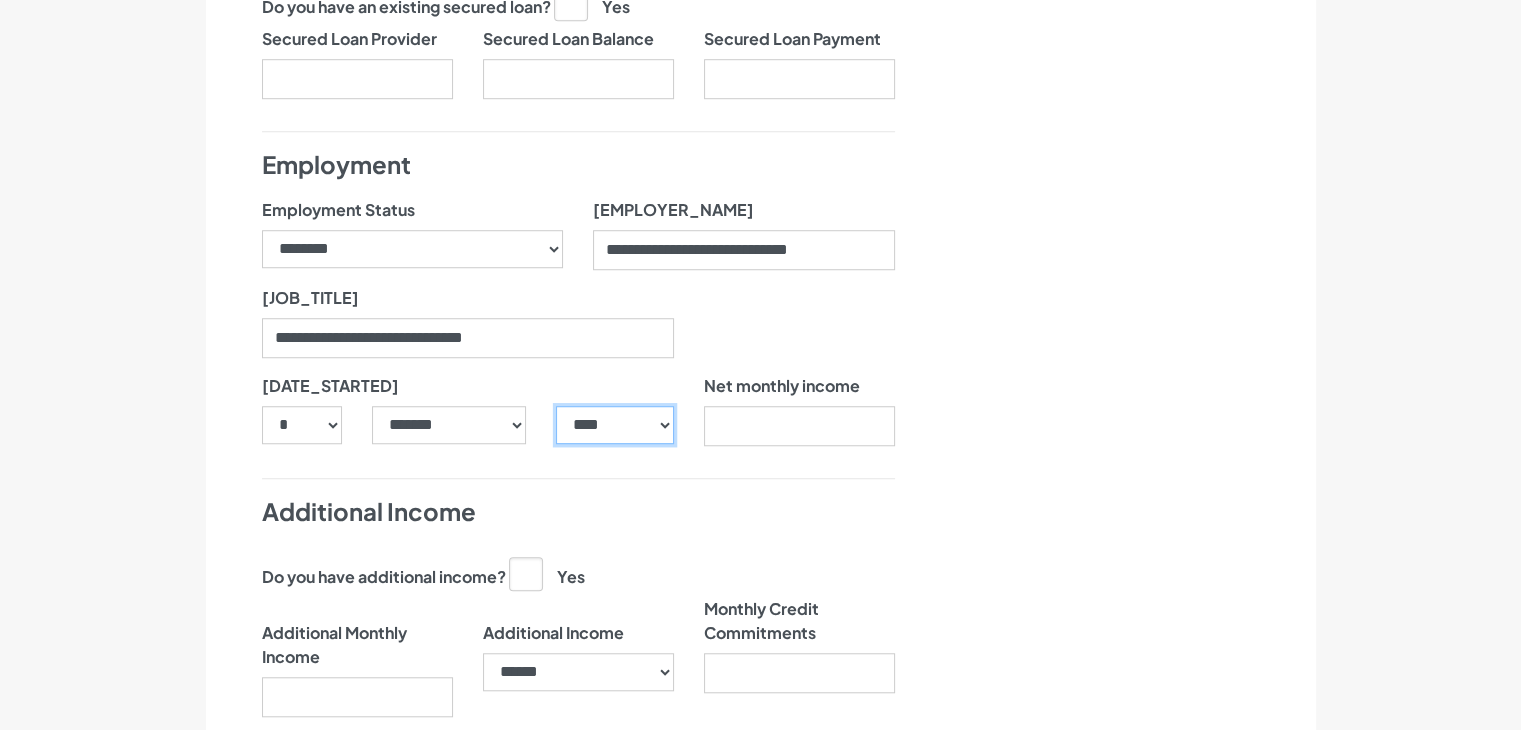 click on "****
**** **** **** **** **** **** **** **** **** **** **** **** **** **** **** **** **** **** **** **** **** **** **** **** **** **** **** **** **** **** **** **** **** **** **** **** **** **** **** **** **** **** **** **** **** **** **** **** **** **** **** **** **** **** **** **** **** **** **** **** **** **** **** **** **** **** **** **** **** **** **** **** **** **** **** **** **** **** **** **** **** **** **** **** **** **** **** **** **** **** **** **** **** **** **** **** **** **** **** **** **** **** **** **** **** **** **** **** **** **** **** **** **** **** **** **** **** **** **** **** **** **** **** **** **** ****" at bounding box center [614, 425] 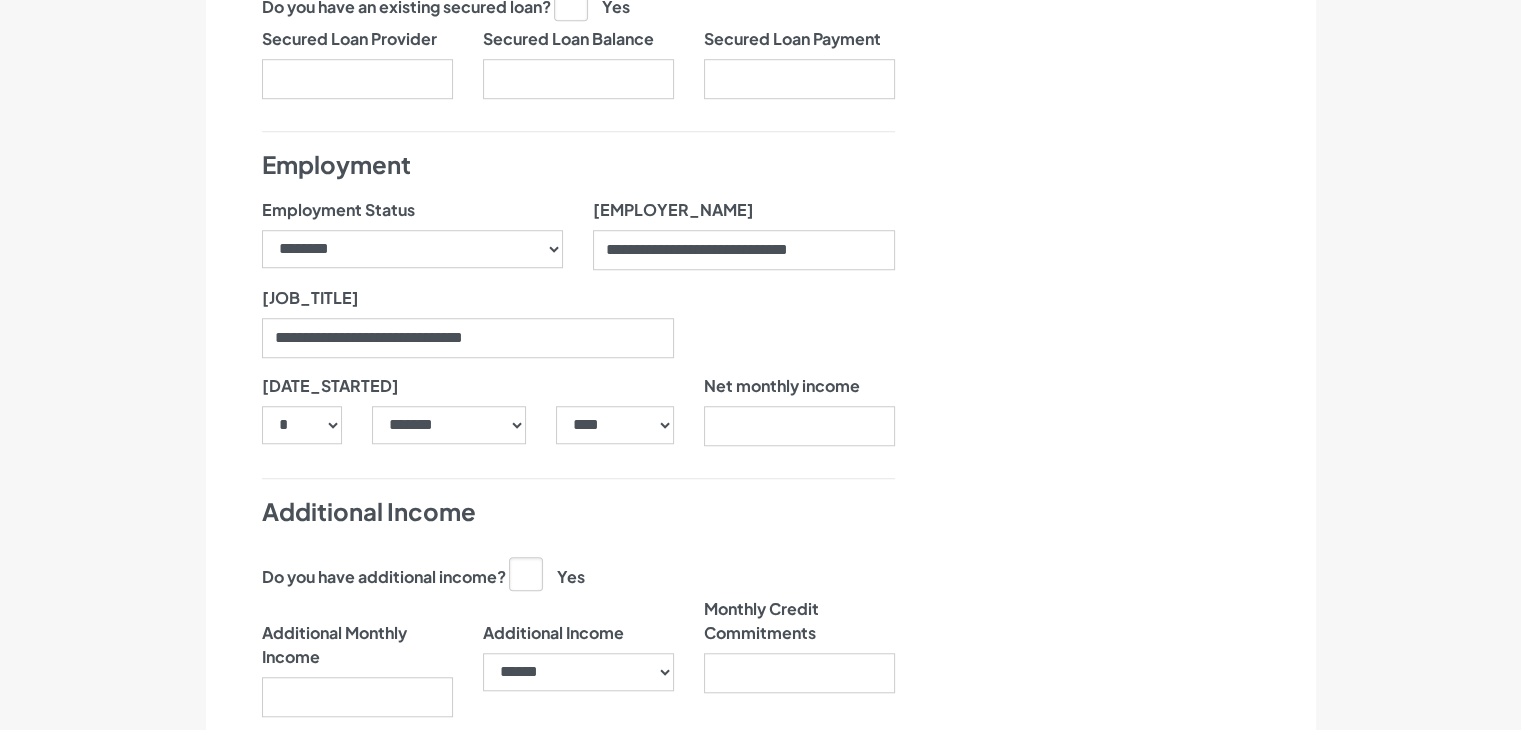 click on "Nearly there, we just need to know your address and employment details" at bounding box center [1129, -118] 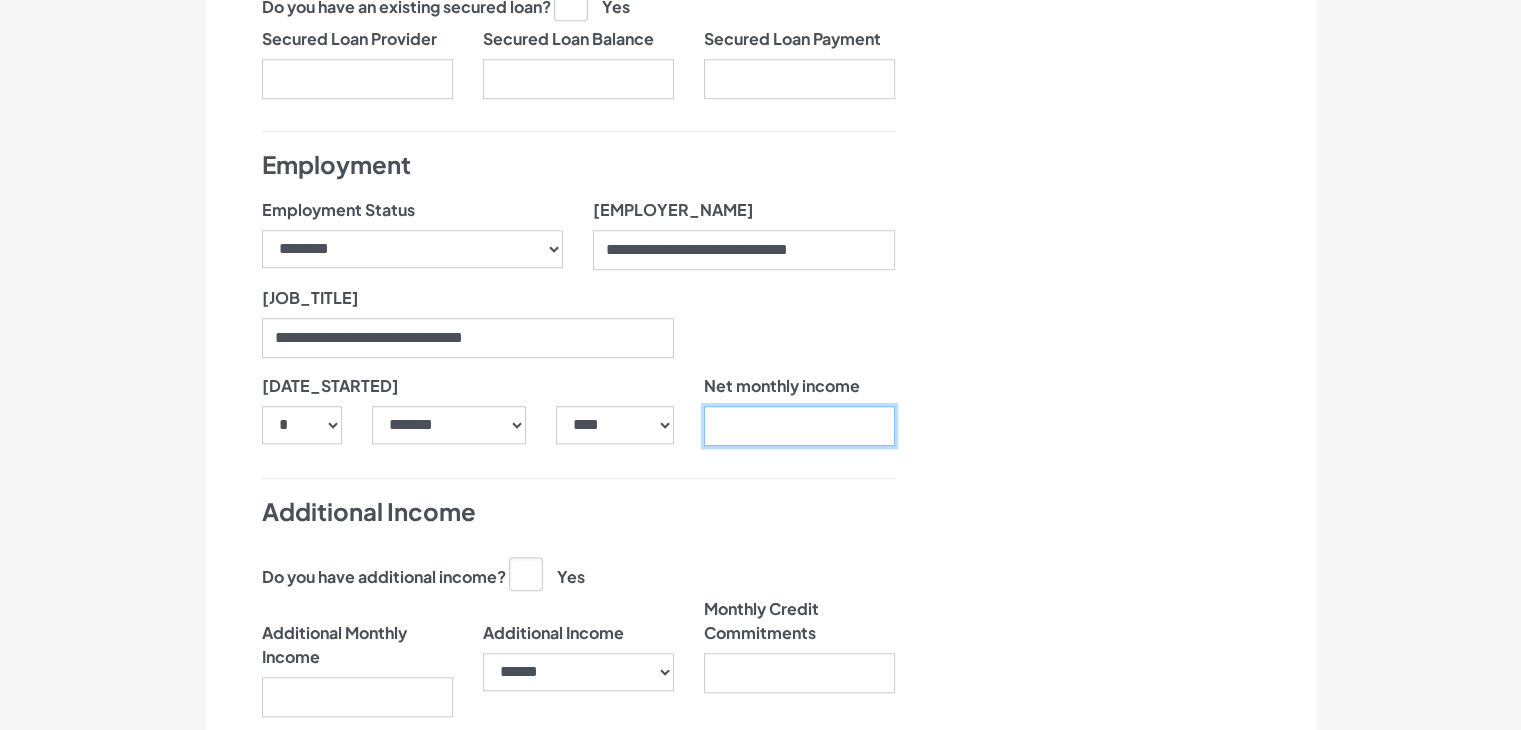 click on "Net monthly income" at bounding box center (799, 426) 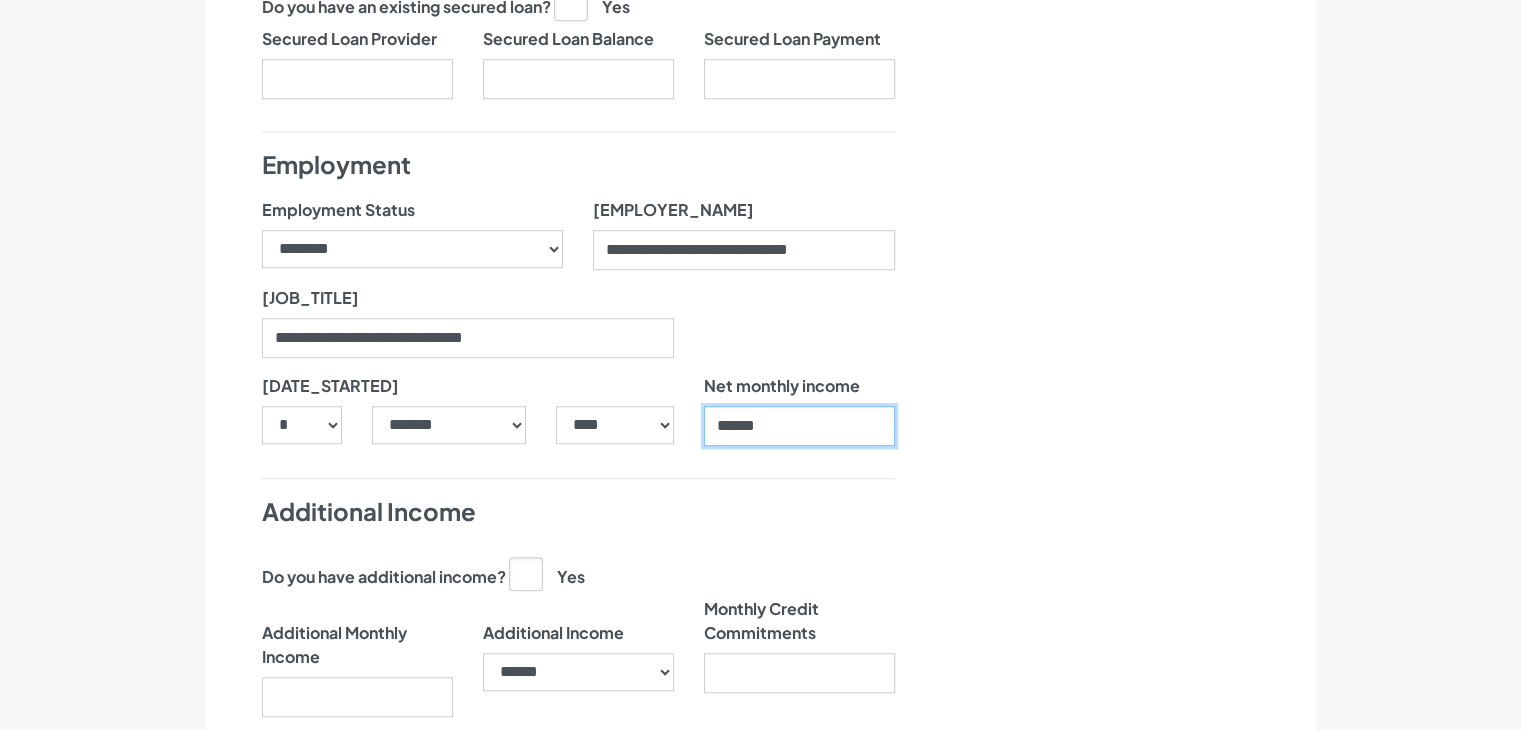 type on "******" 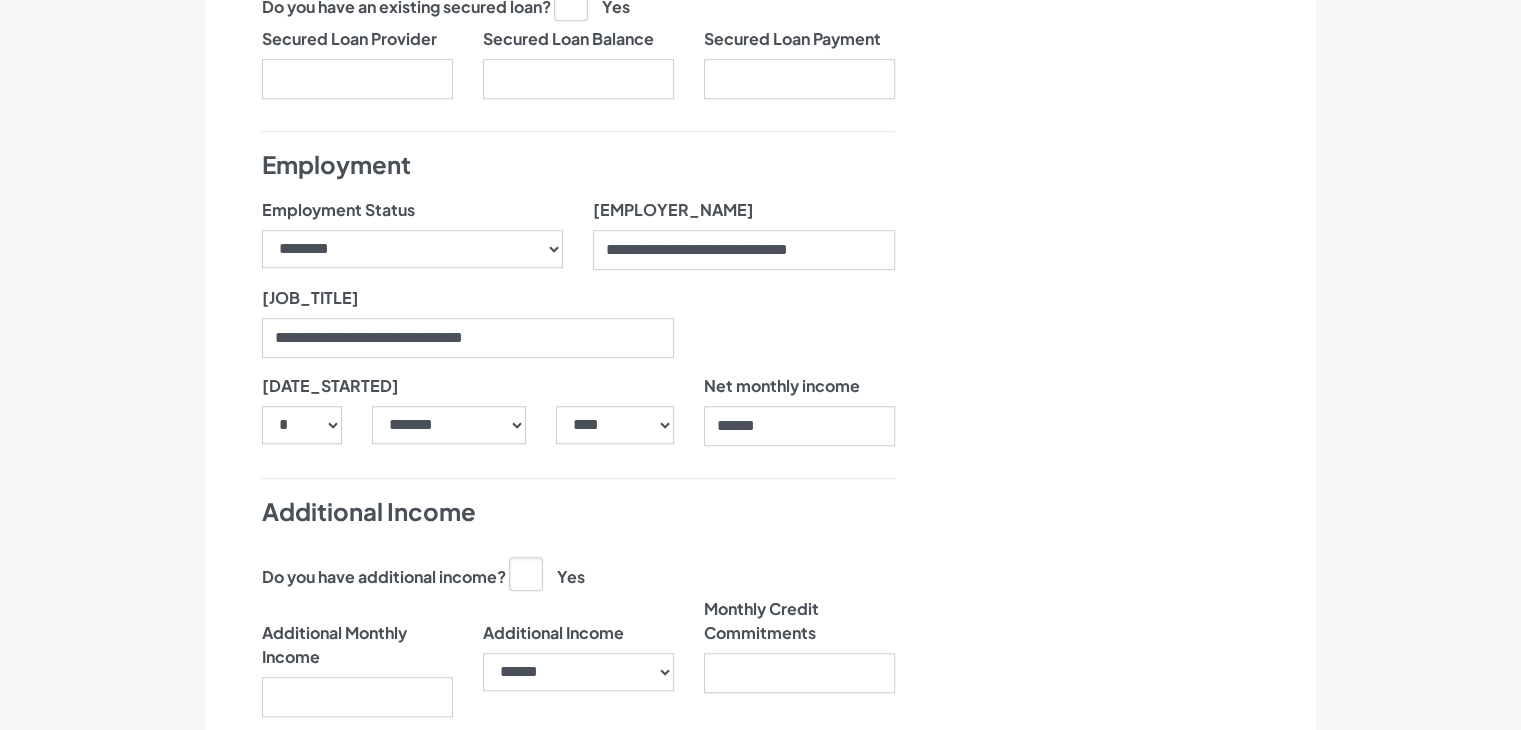 click on "Nearly there, we just need to know your address and employment details" at bounding box center (1129, -118) 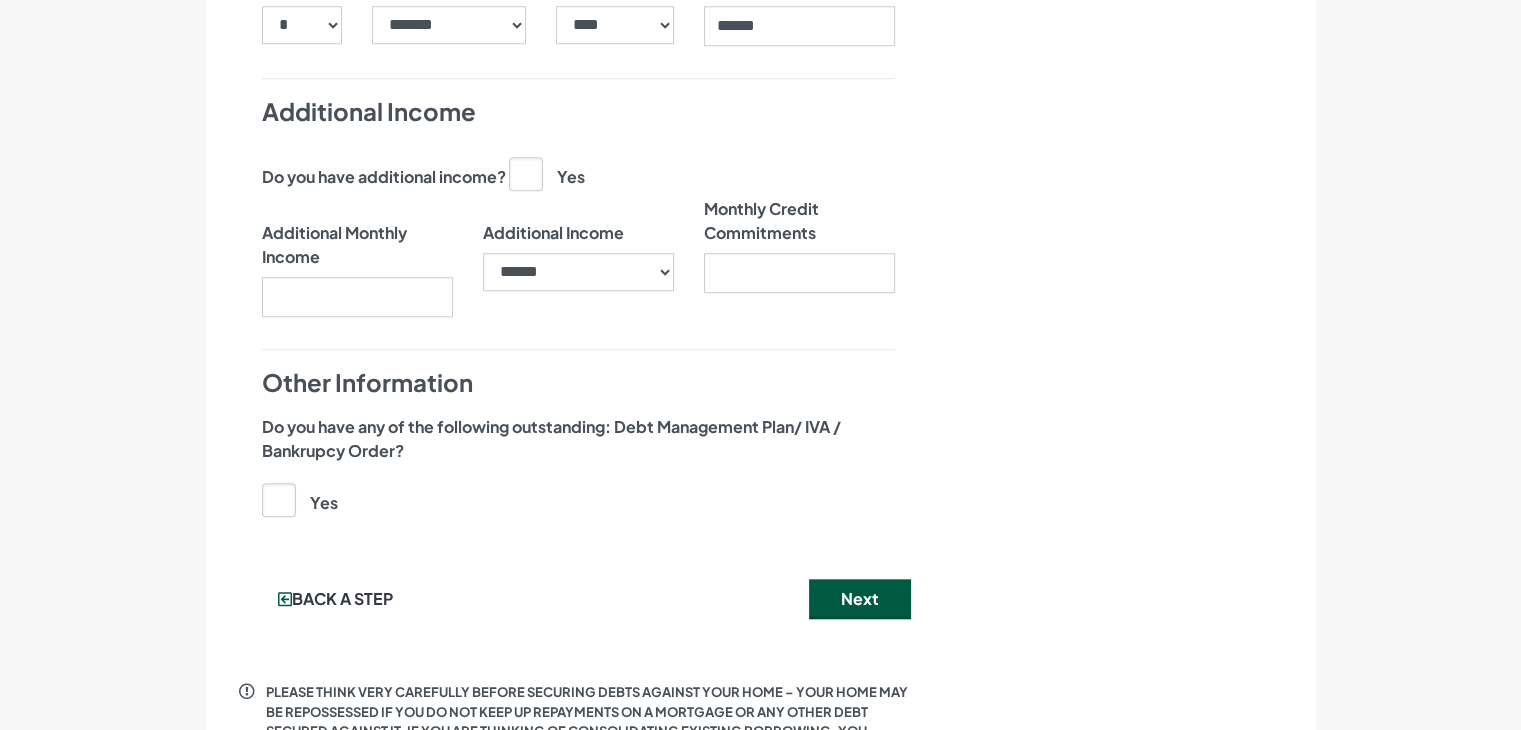 scroll, scrollTop: 2200, scrollLeft: 0, axis: vertical 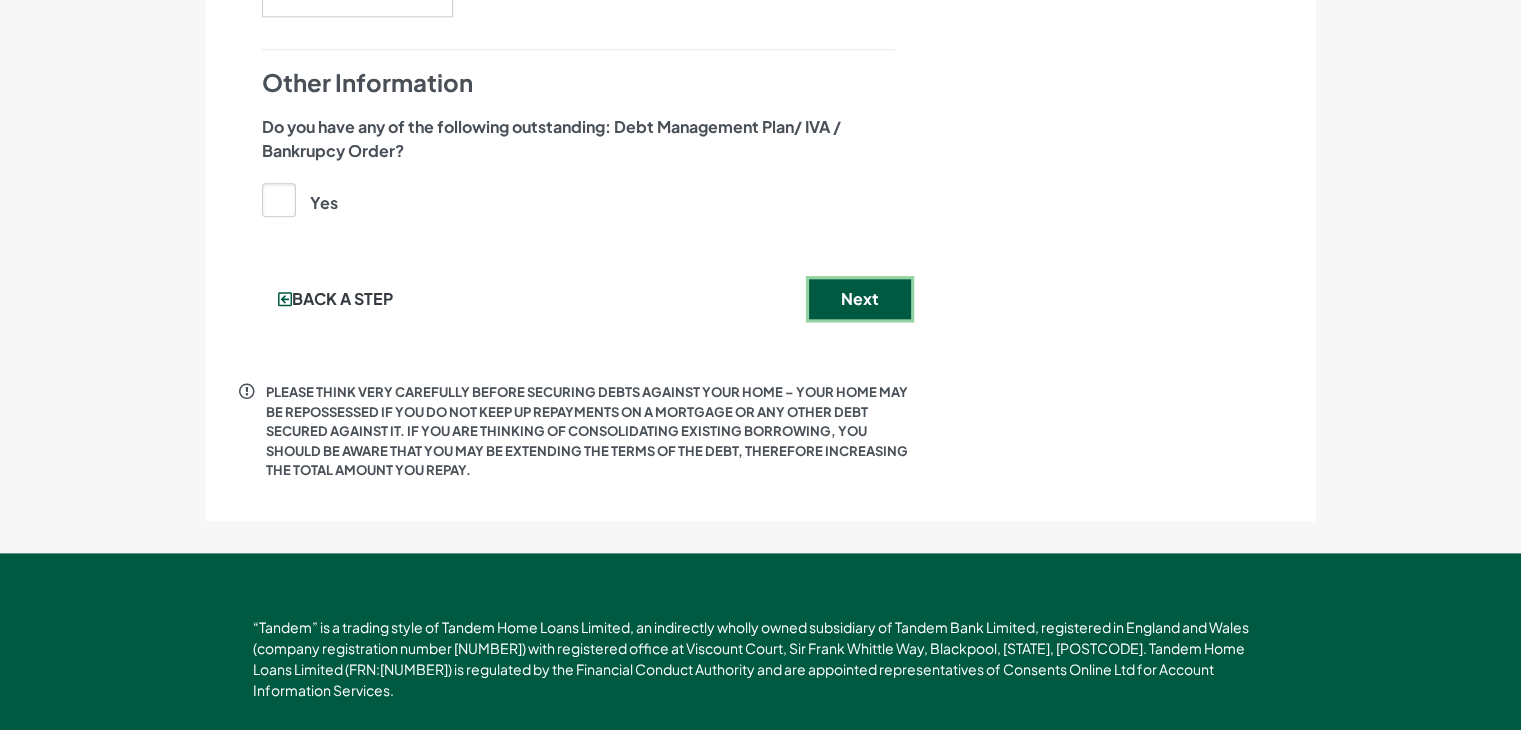 click on "Next" at bounding box center [860, 299] 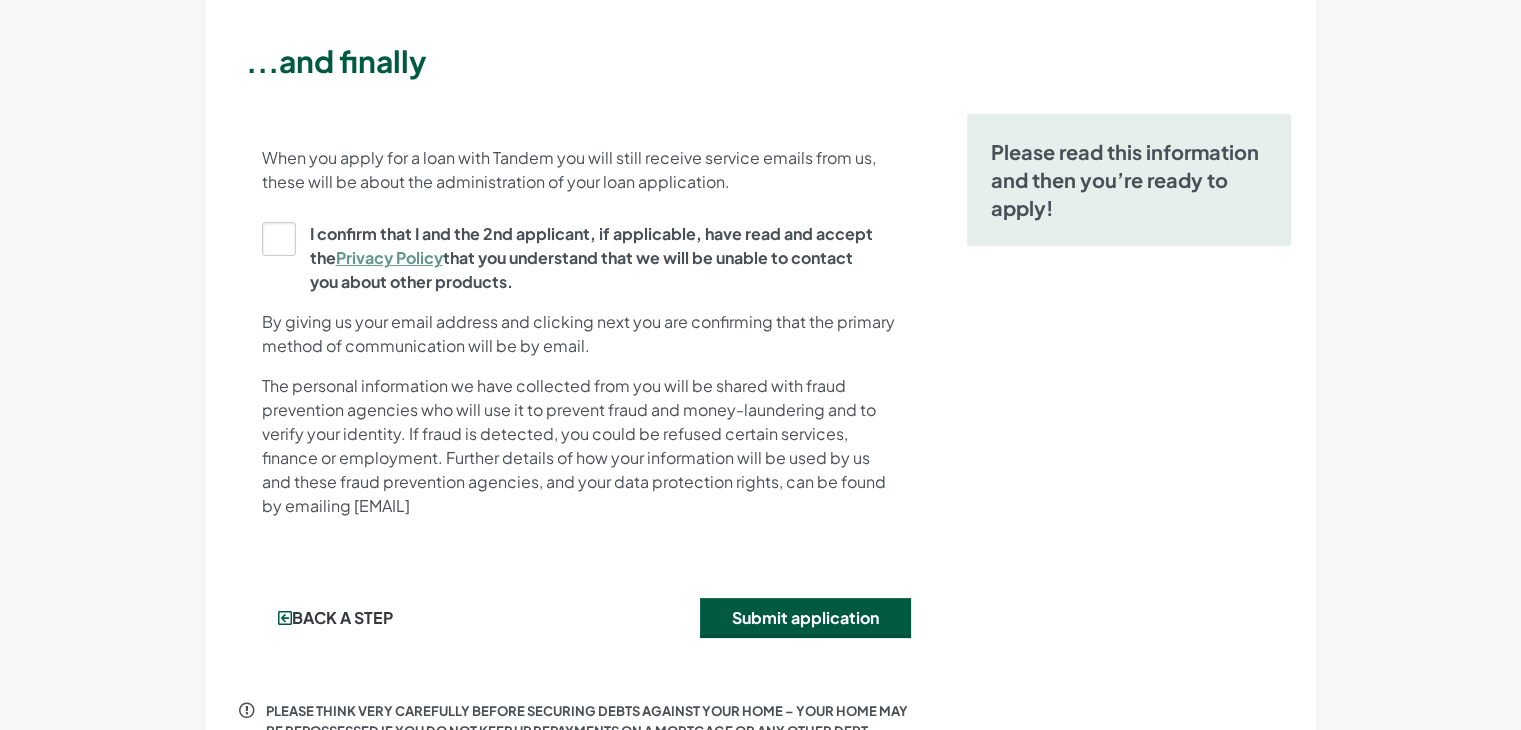 scroll, scrollTop: 200, scrollLeft: 0, axis: vertical 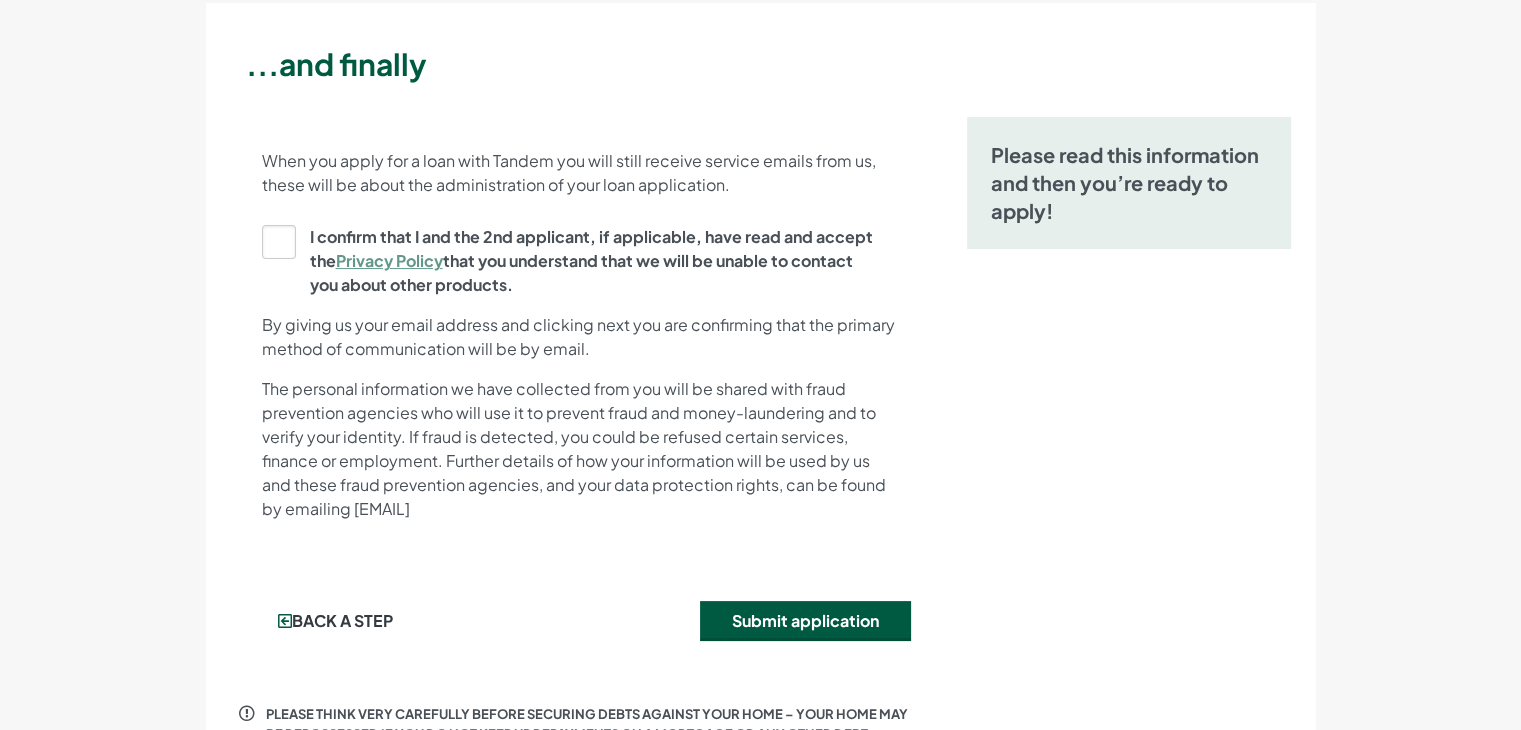click on "I confirm that I and the 2nd applicant, if applicable, have read and accept the  Privacy Policy . This includes using both your personal information and that of the 2nd applicant, if applicable, to check your identity and carry out credit searches." at bounding box center [572, 261] 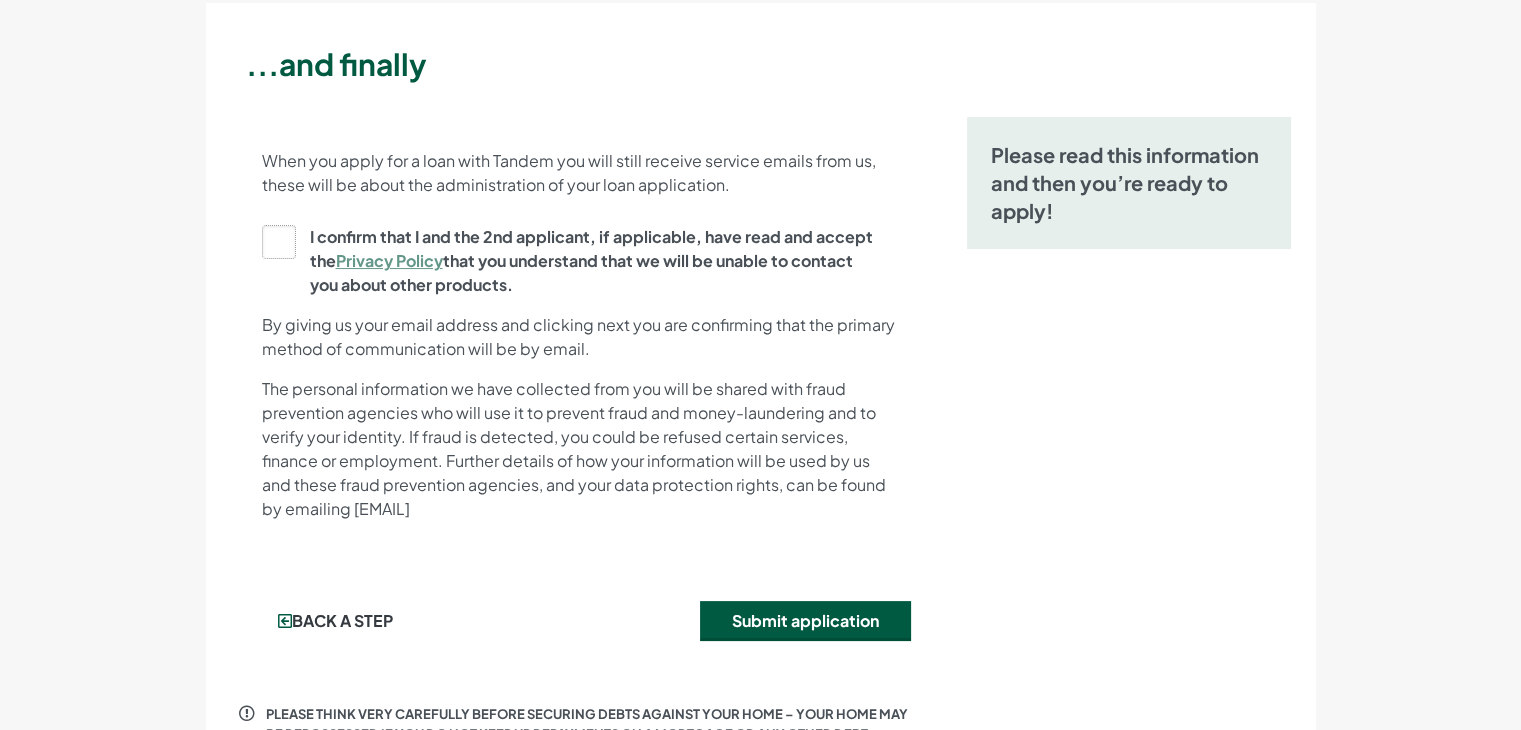 click on "I confirm that I and the 2nd applicant, if applicable, have read and accept the  Privacy Policy . This includes using both your personal information and that of the 2nd applicant, if applicable, to check your identity and carry out credit searches." at bounding box center (-9731, 261) 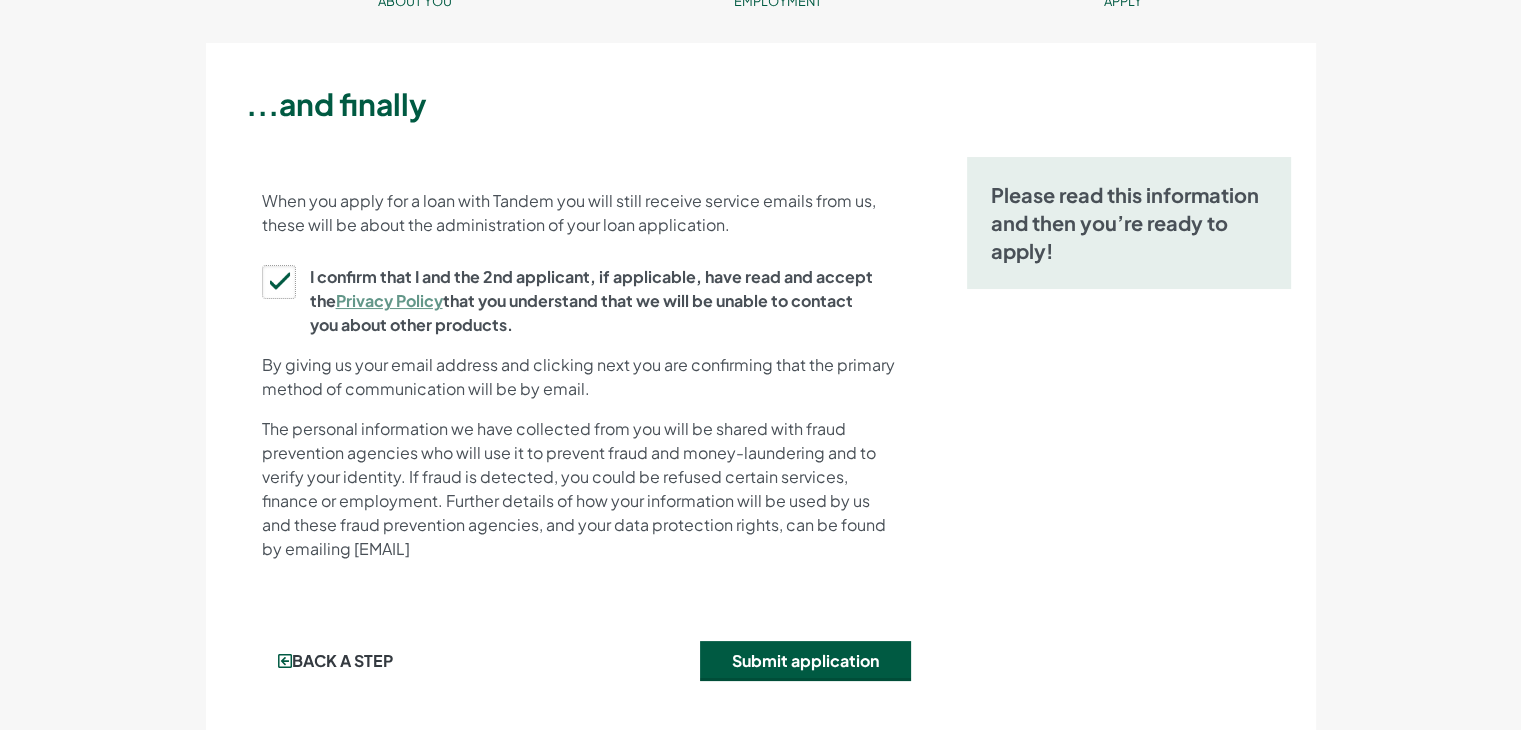 scroll, scrollTop: 400, scrollLeft: 0, axis: vertical 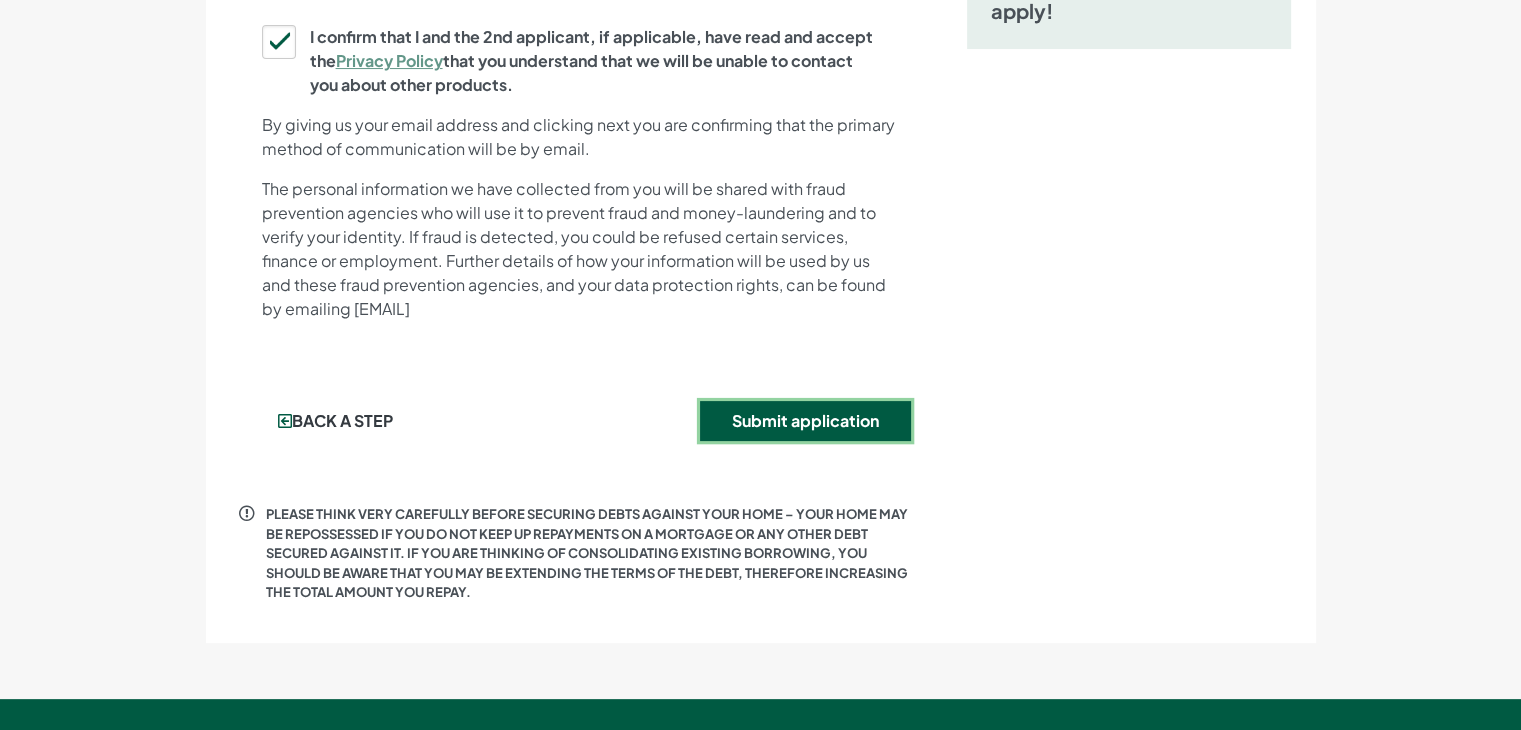 click on "Submit application" at bounding box center [805, 421] 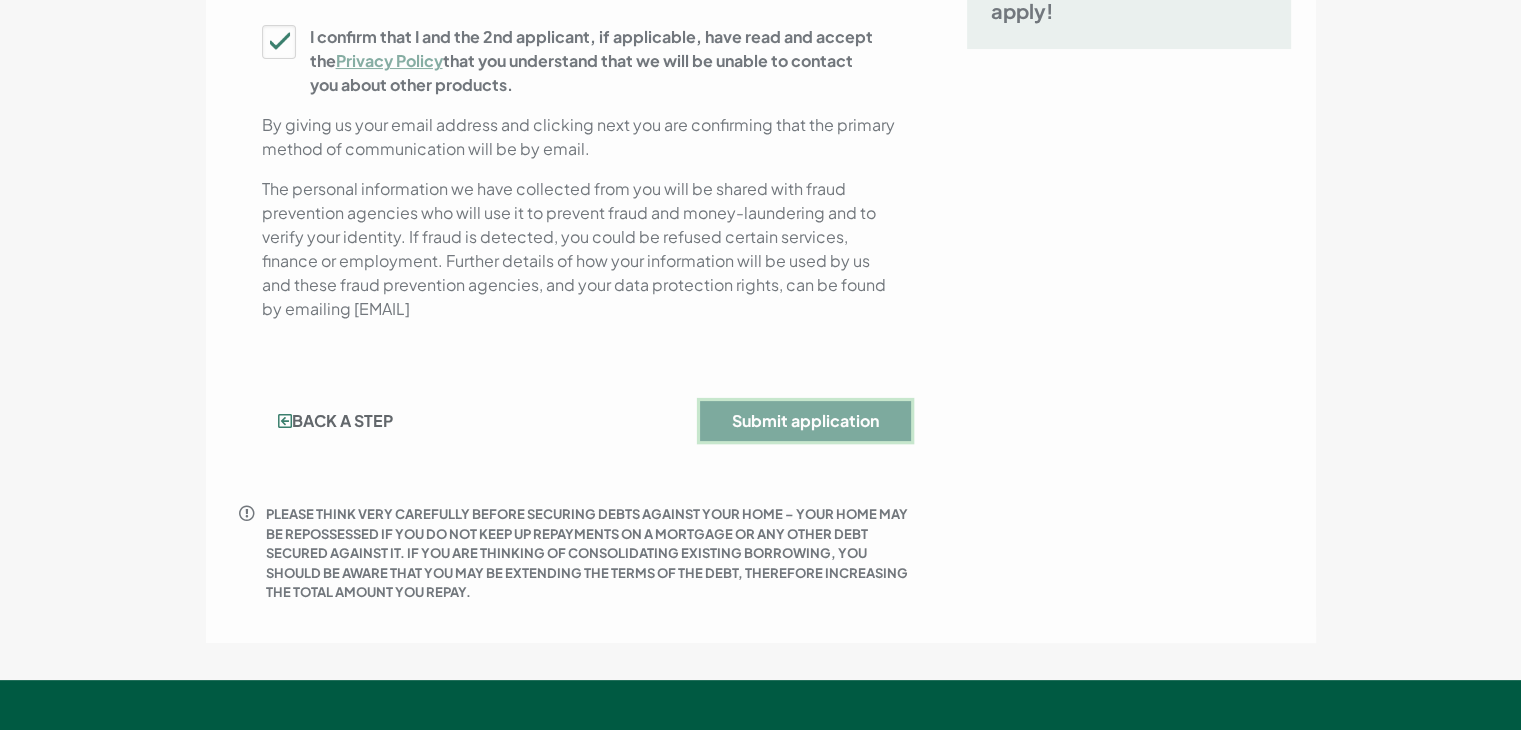 scroll, scrollTop: 0, scrollLeft: 0, axis: both 